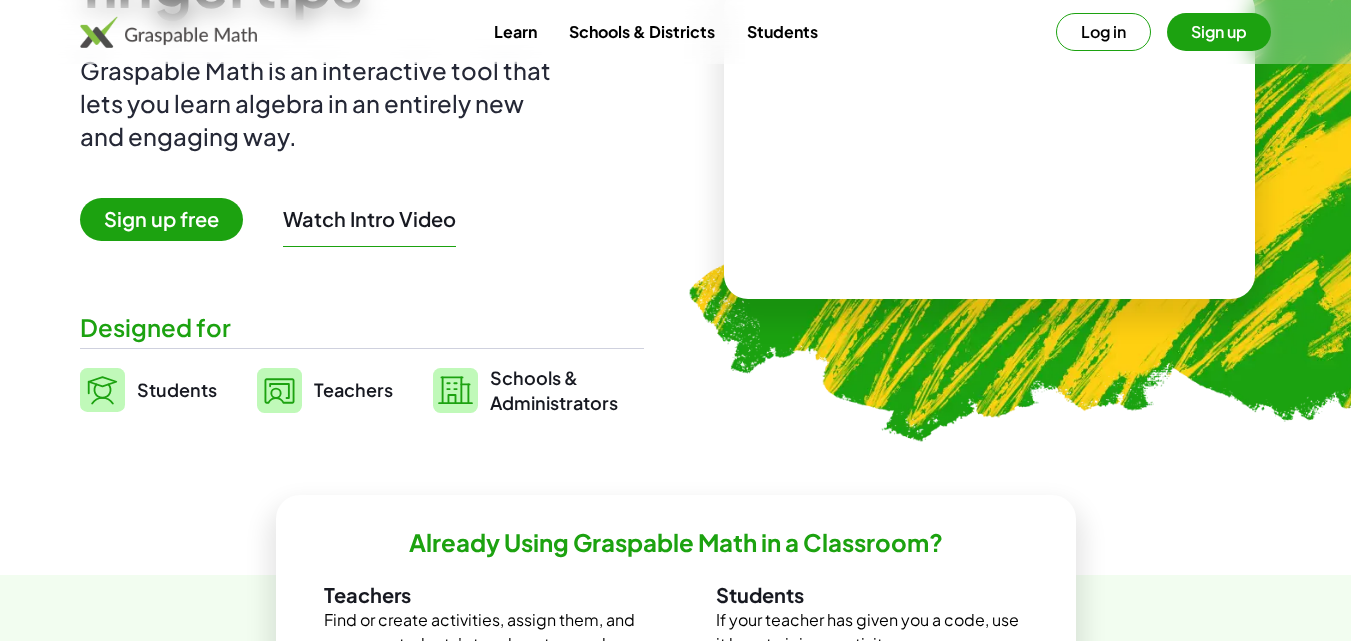 scroll, scrollTop: 500, scrollLeft: 0, axis: vertical 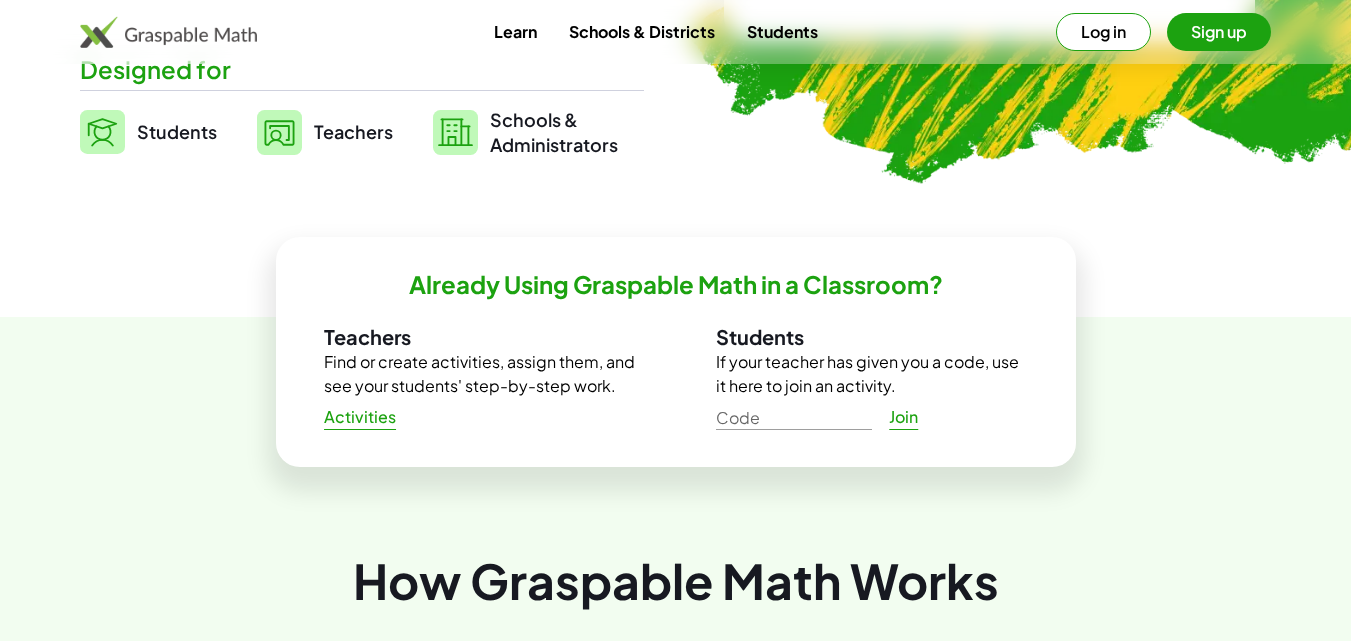 click on "Teachers" at bounding box center (353, 131) 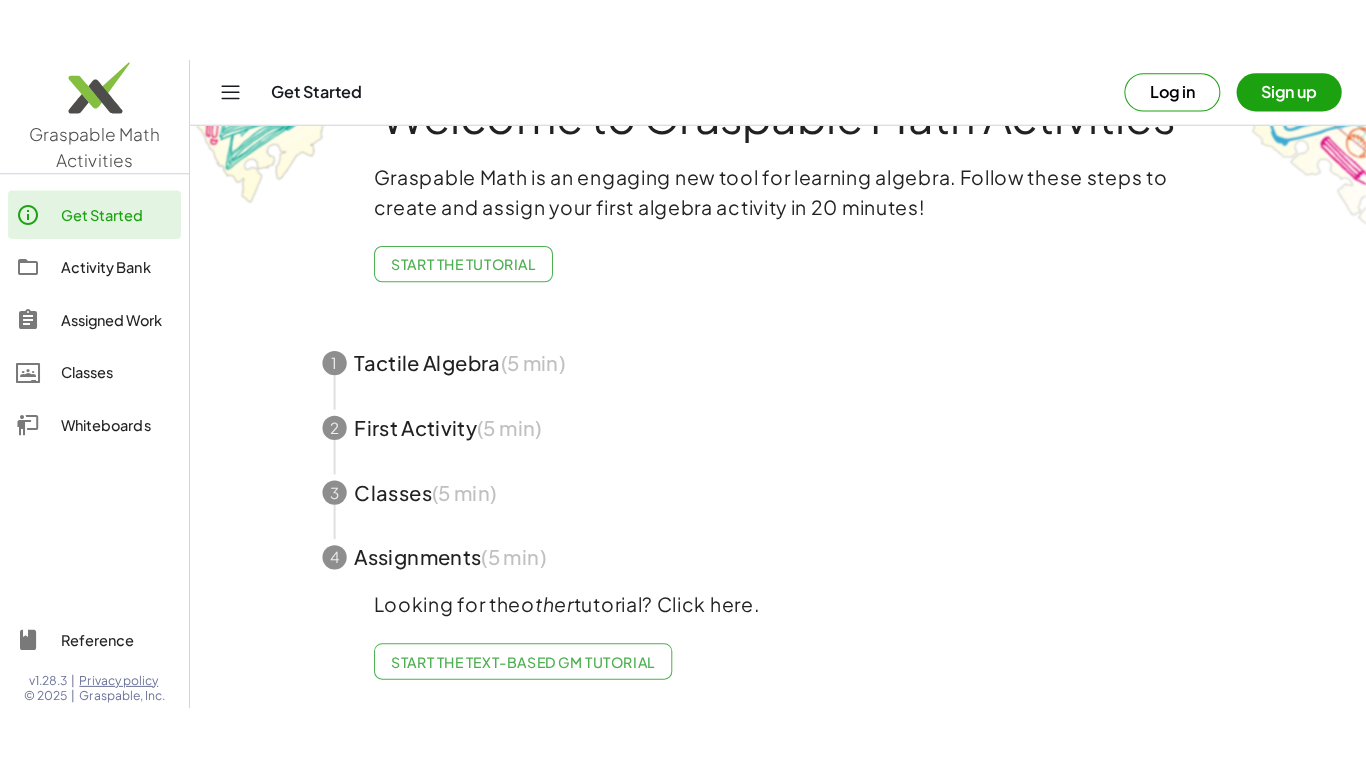 scroll, scrollTop: 0, scrollLeft: 0, axis: both 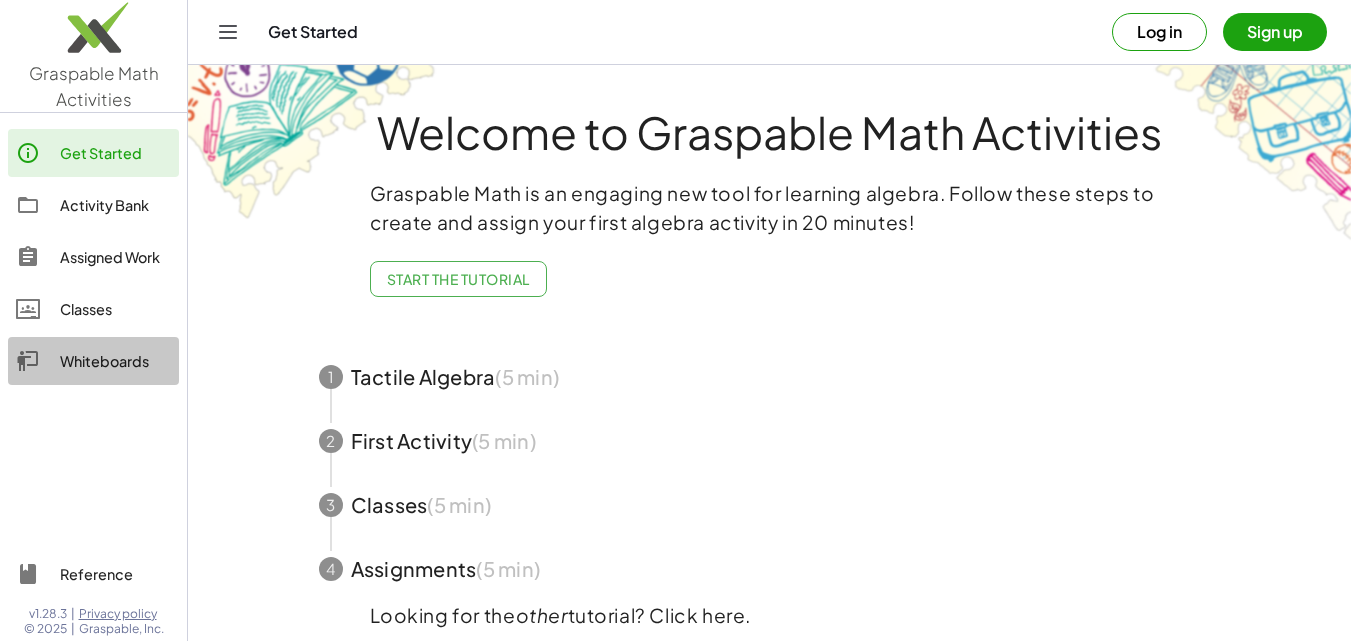 click on "Whiteboards" 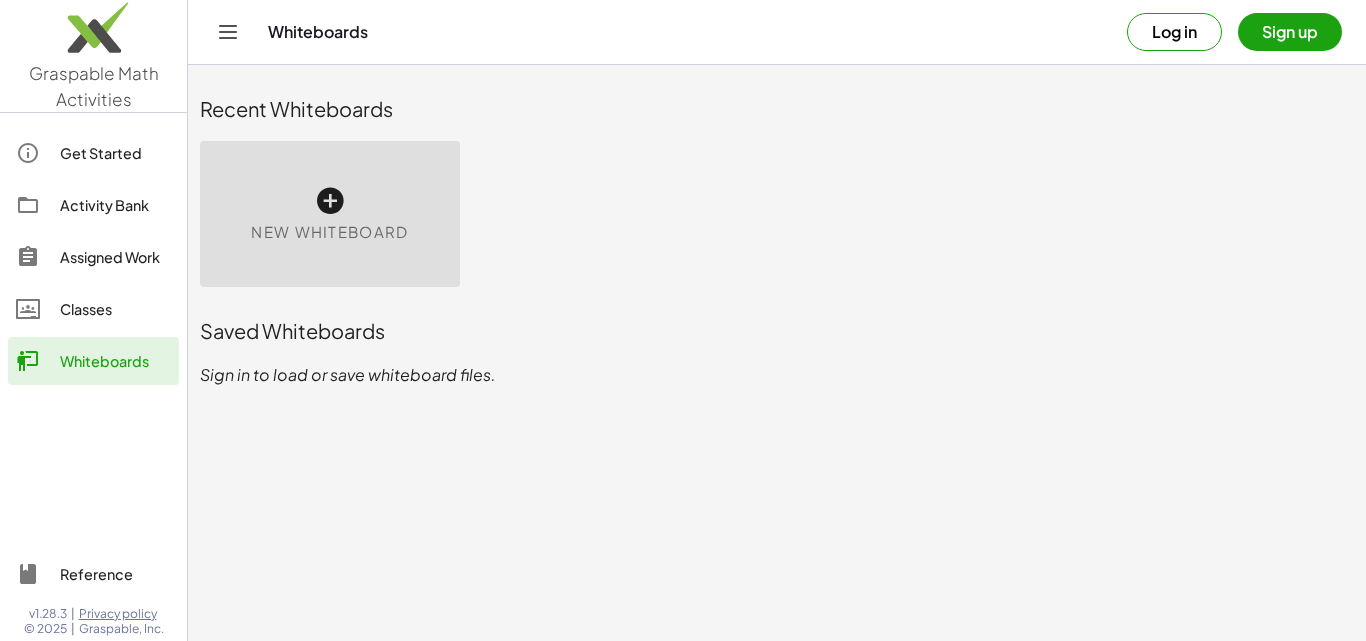 click at bounding box center (330, 201) 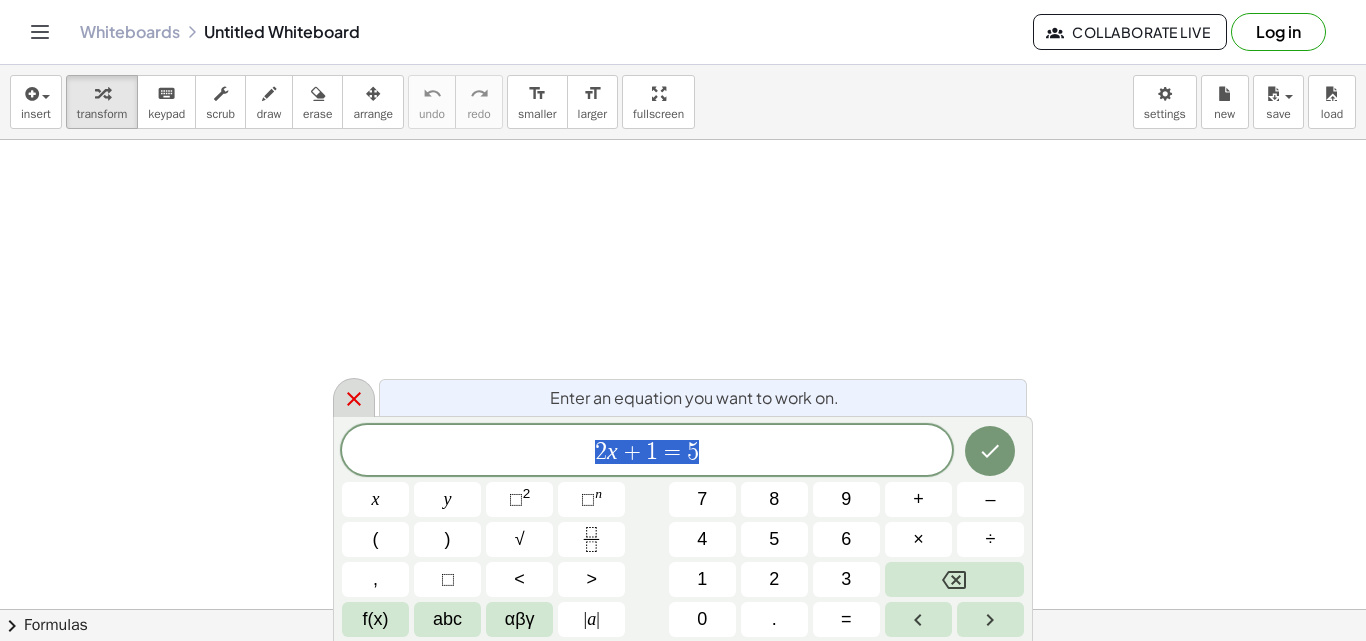 click 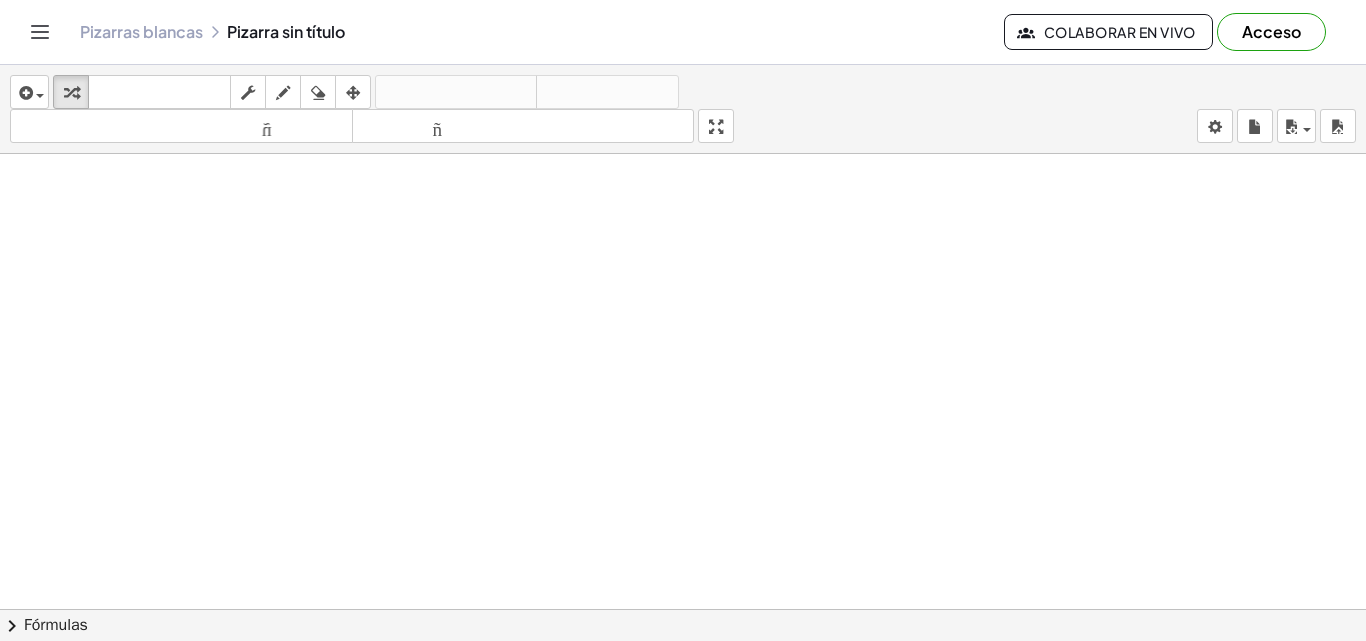 click at bounding box center (683, 623) 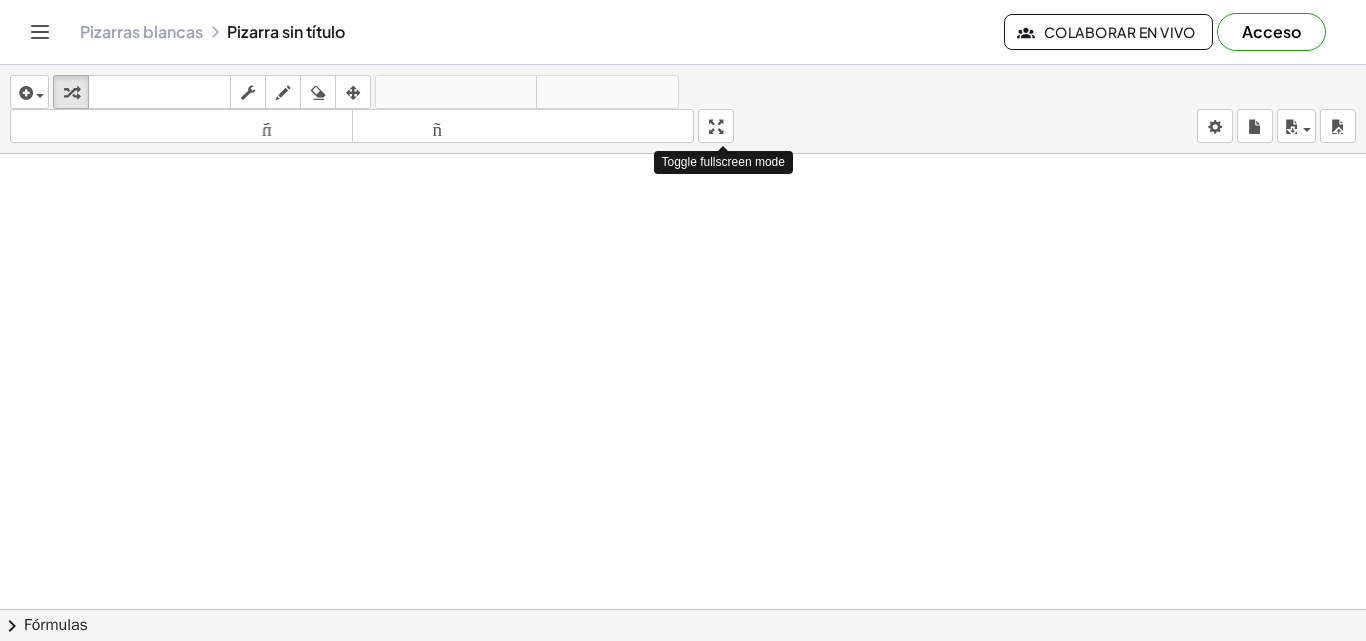 drag, startPoint x: 724, startPoint y: 126, endPoint x: 724, endPoint y: 213, distance: 87 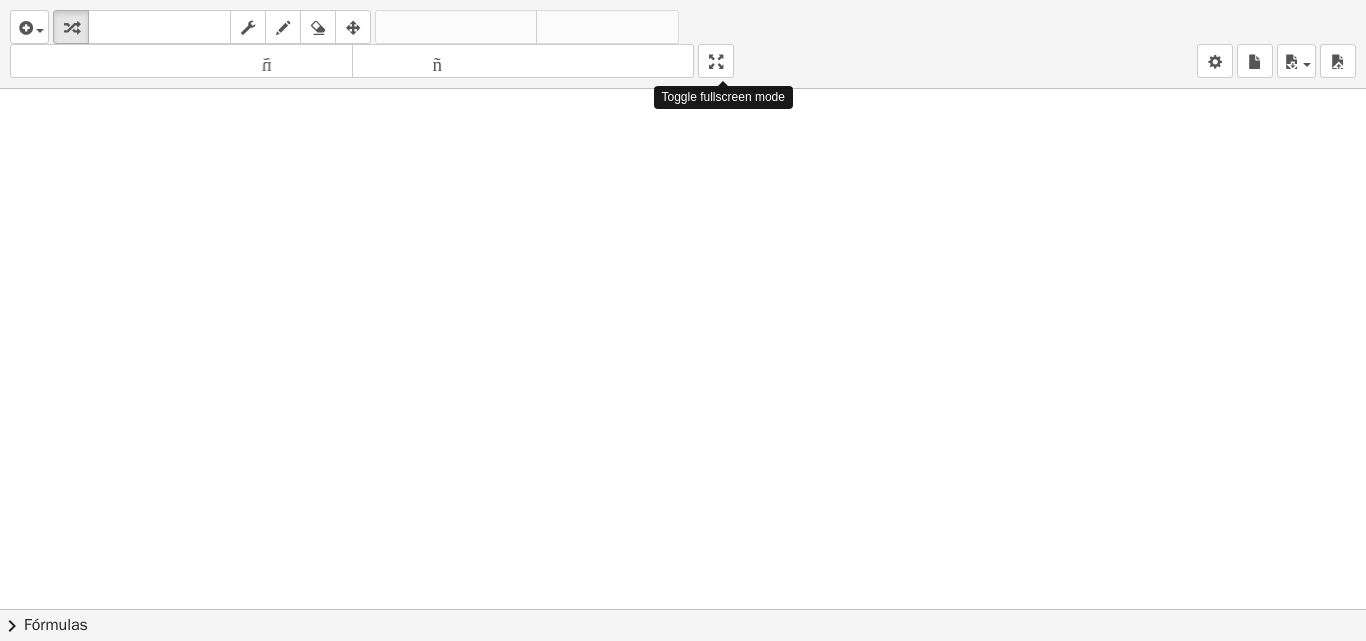 click on "insertar Seleccione uno: Expresión matemática Función Texto Vídeo de YouTube Graficando Geometría Geometría 3D transformar teclado teclado fregar dibujar borrar arreglar deshacer deshacer rehacer rehacer tamaño_del_formato menor tamaño_del_formato más grande pantalla completa carga   ahorrar nuevo ajustes Toggle fullscreen mode × chevron_right Fórmulas
Arrastre un lado de una fórmula sobre una expresión resaltada en el lienzo para aplicarla.
Fórmula cuadrática
+ · a · x 2 + · b · x + c = 0
⇔
x = · ( − b ± 2 √ ( + b 2 − · 4 · a · c ) ) · 2 · a
+ x 2 + · p · x + q = 0
⇔
x = − · p · 2 ± 2 √ ( + ( · p · 2 ) 2 − q )
+ x 2 + ·" at bounding box center [683, 320] 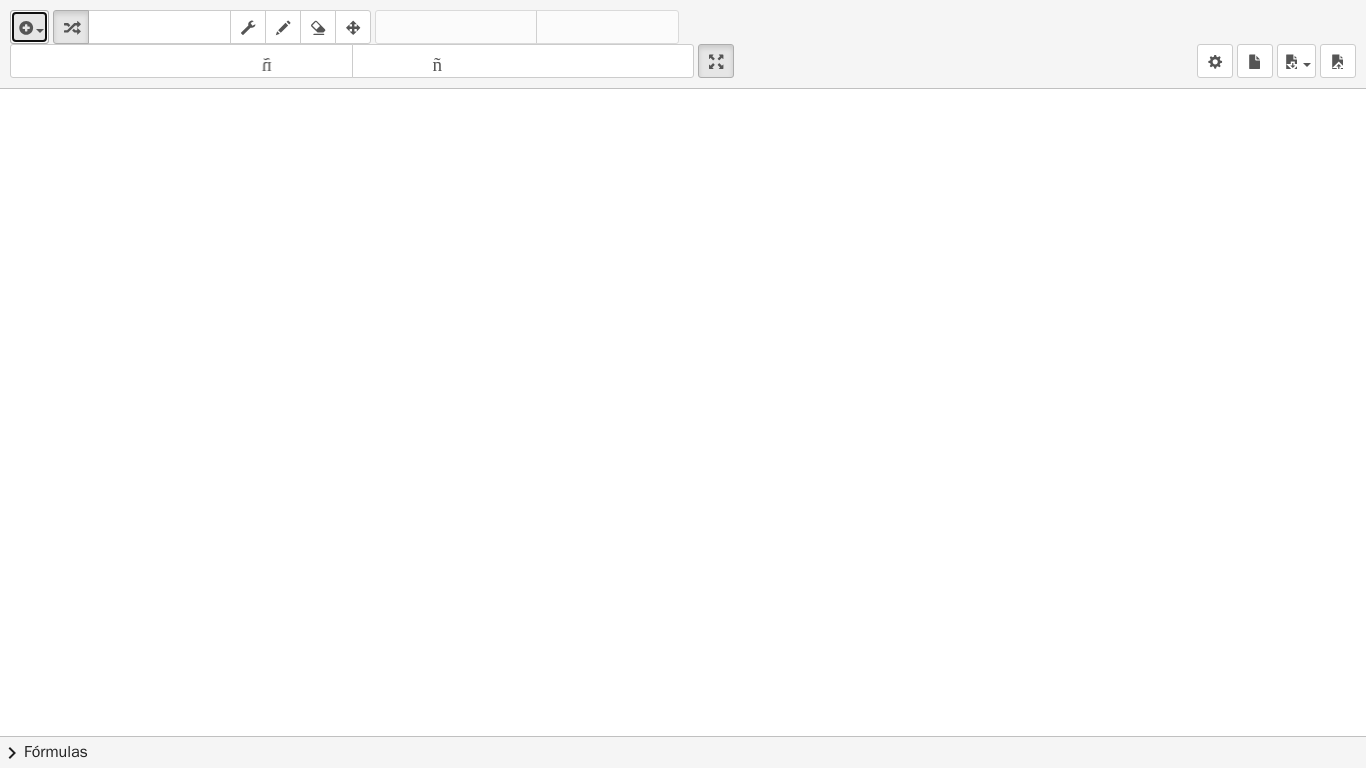 click at bounding box center [40, 31] 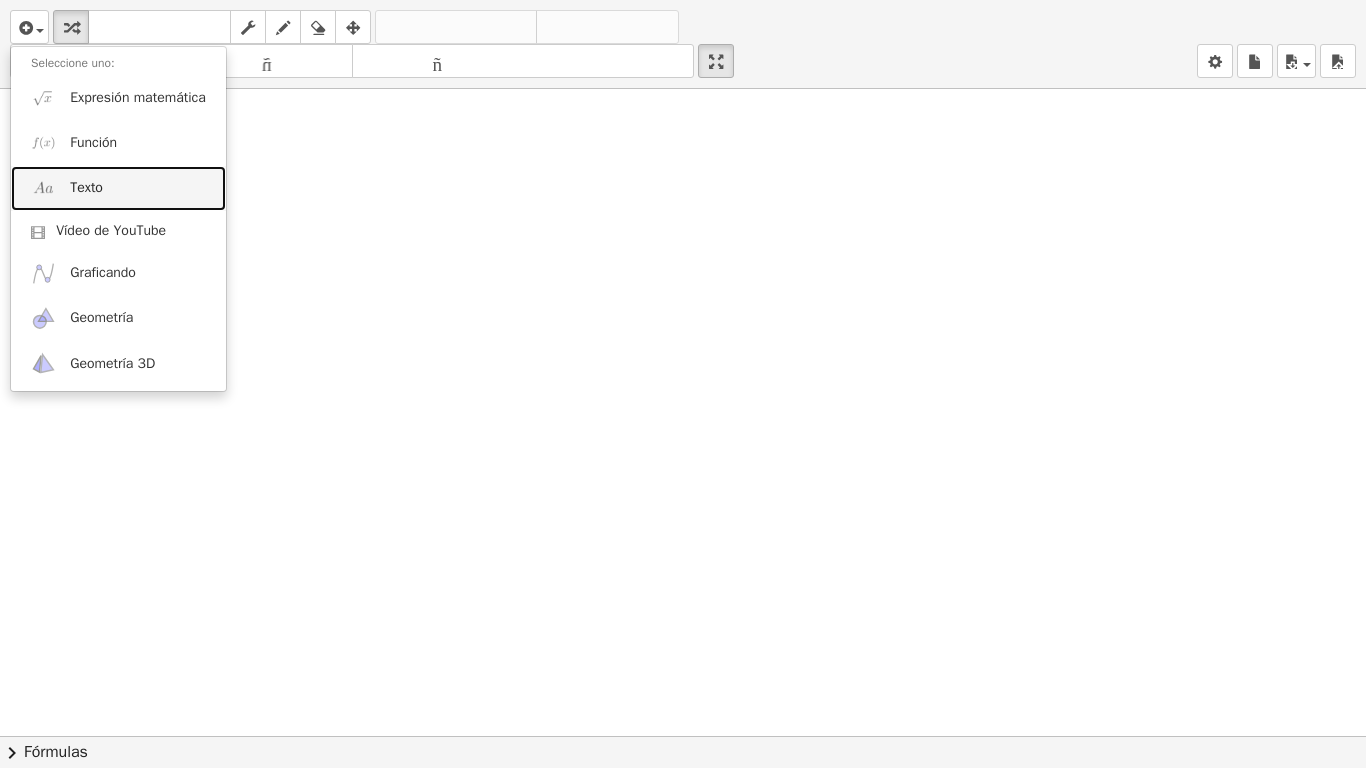 click on "Texto" at bounding box center [86, 187] 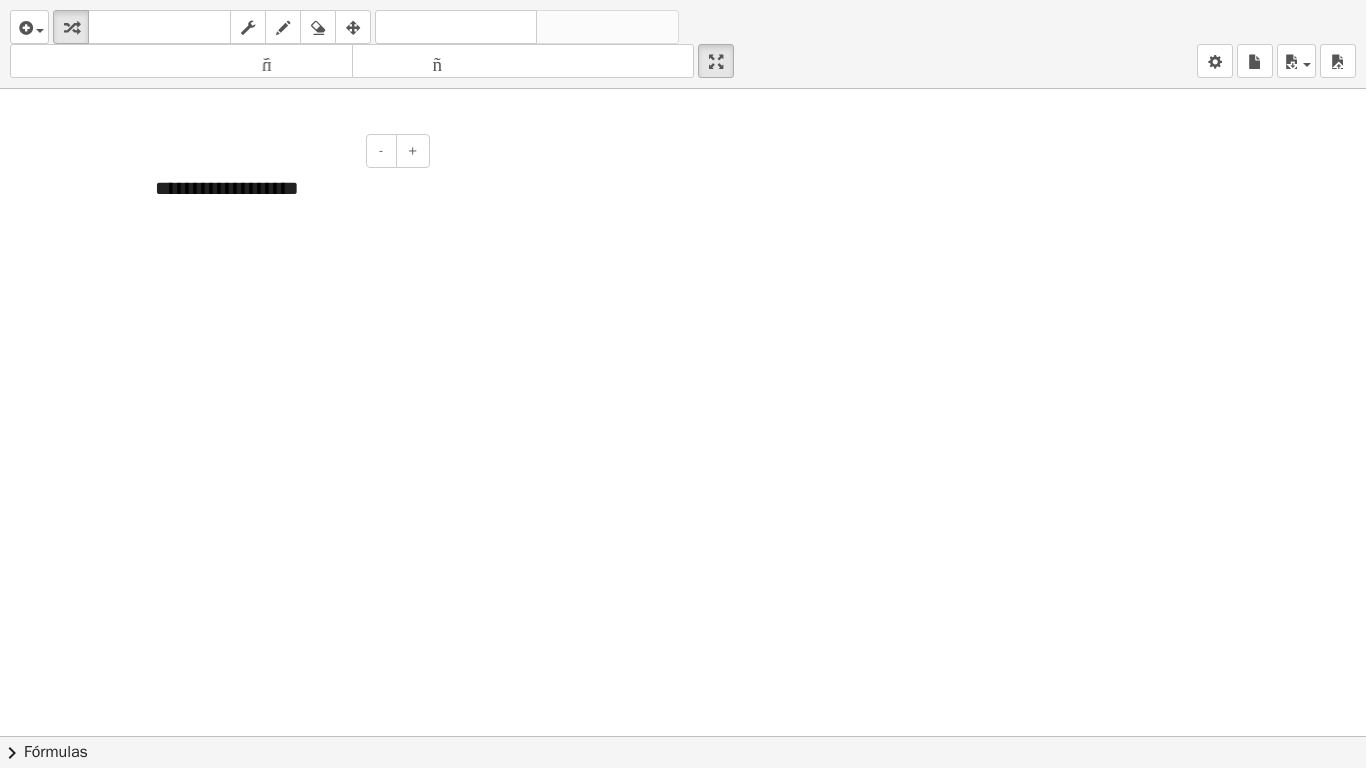 type 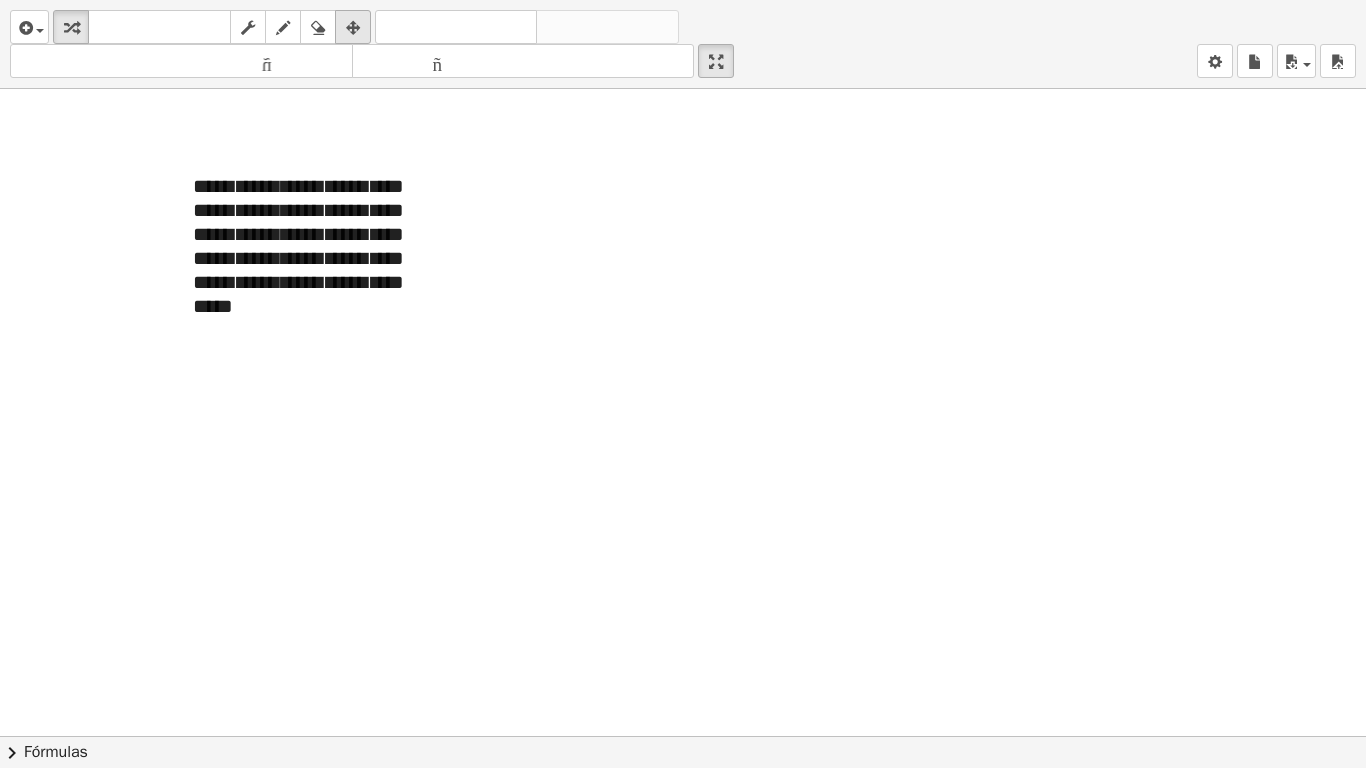 click at bounding box center [353, 28] 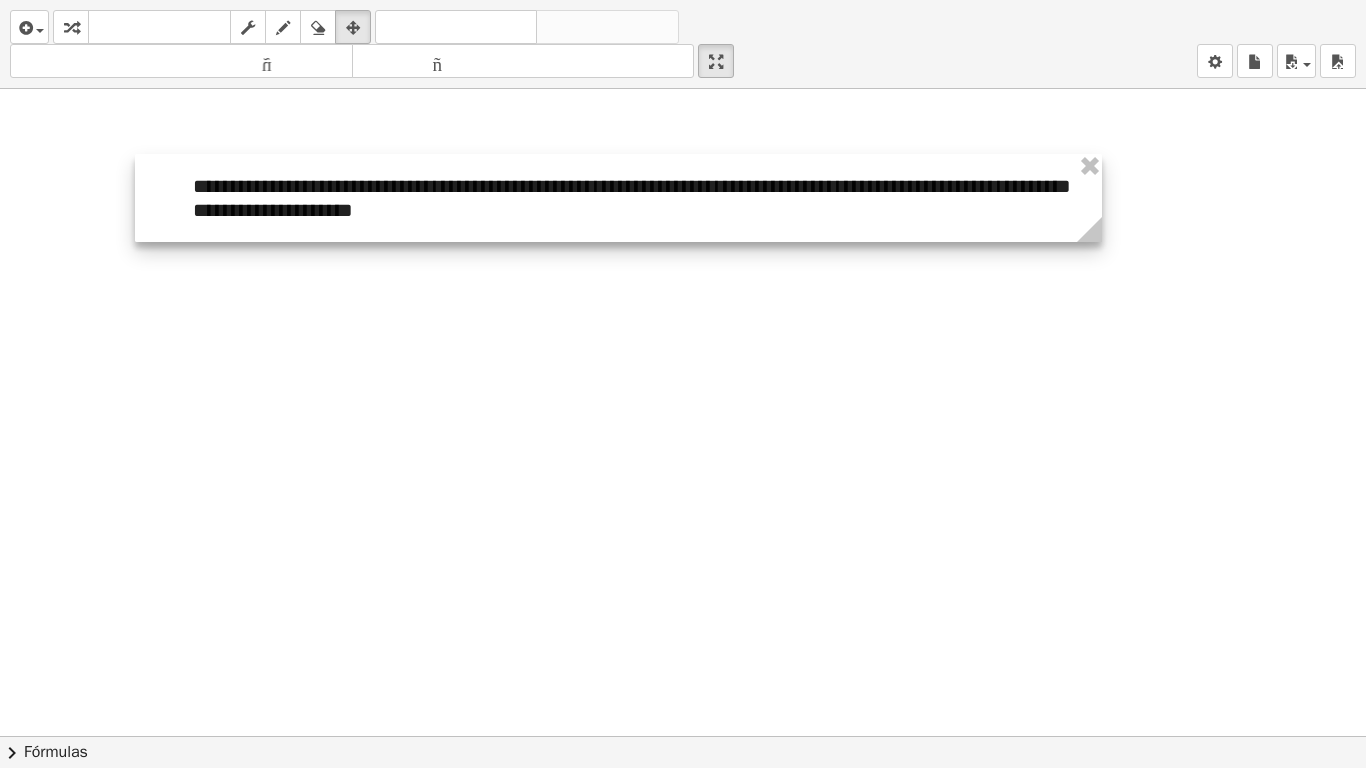 drag, startPoint x: 432, startPoint y: 357, endPoint x: 1099, endPoint y: 251, distance: 675.37024 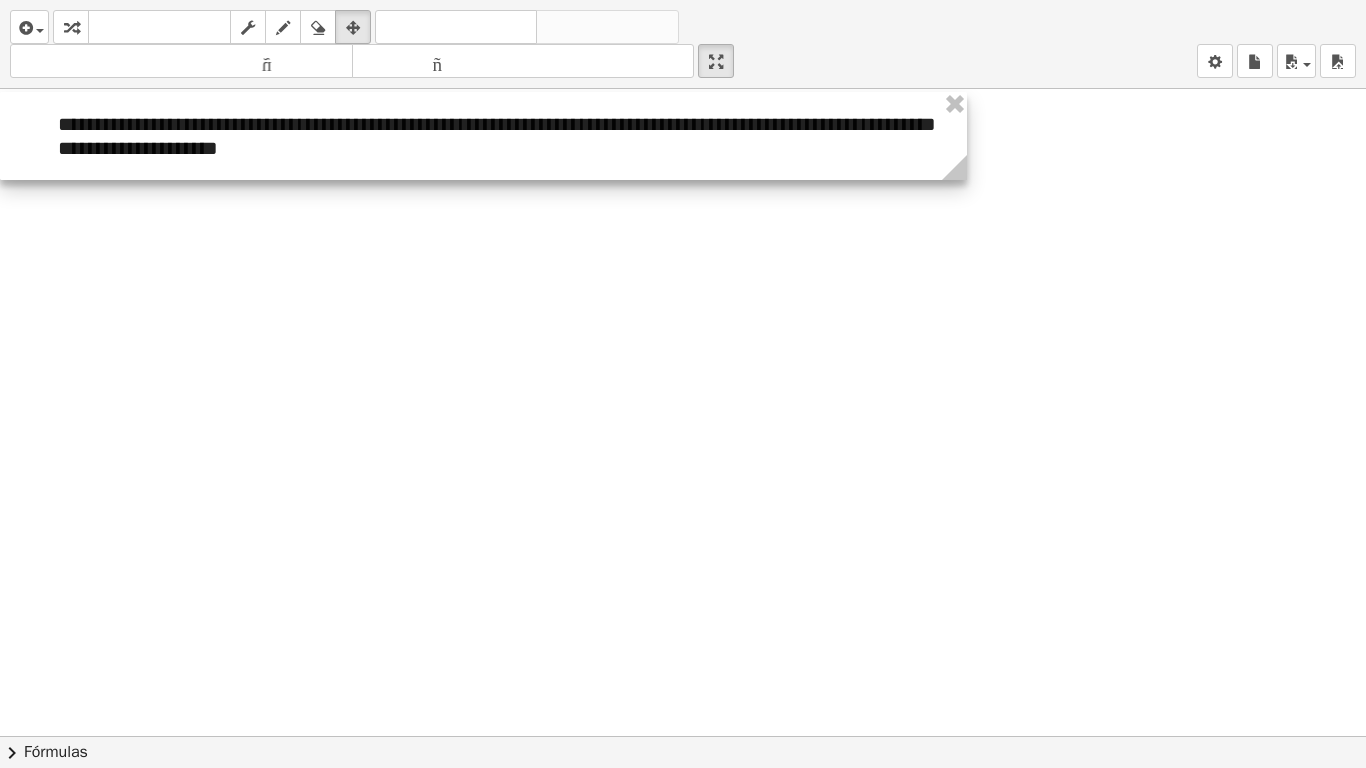 drag, startPoint x: 501, startPoint y: 229, endPoint x: 289, endPoint y: 167, distance: 220.88005 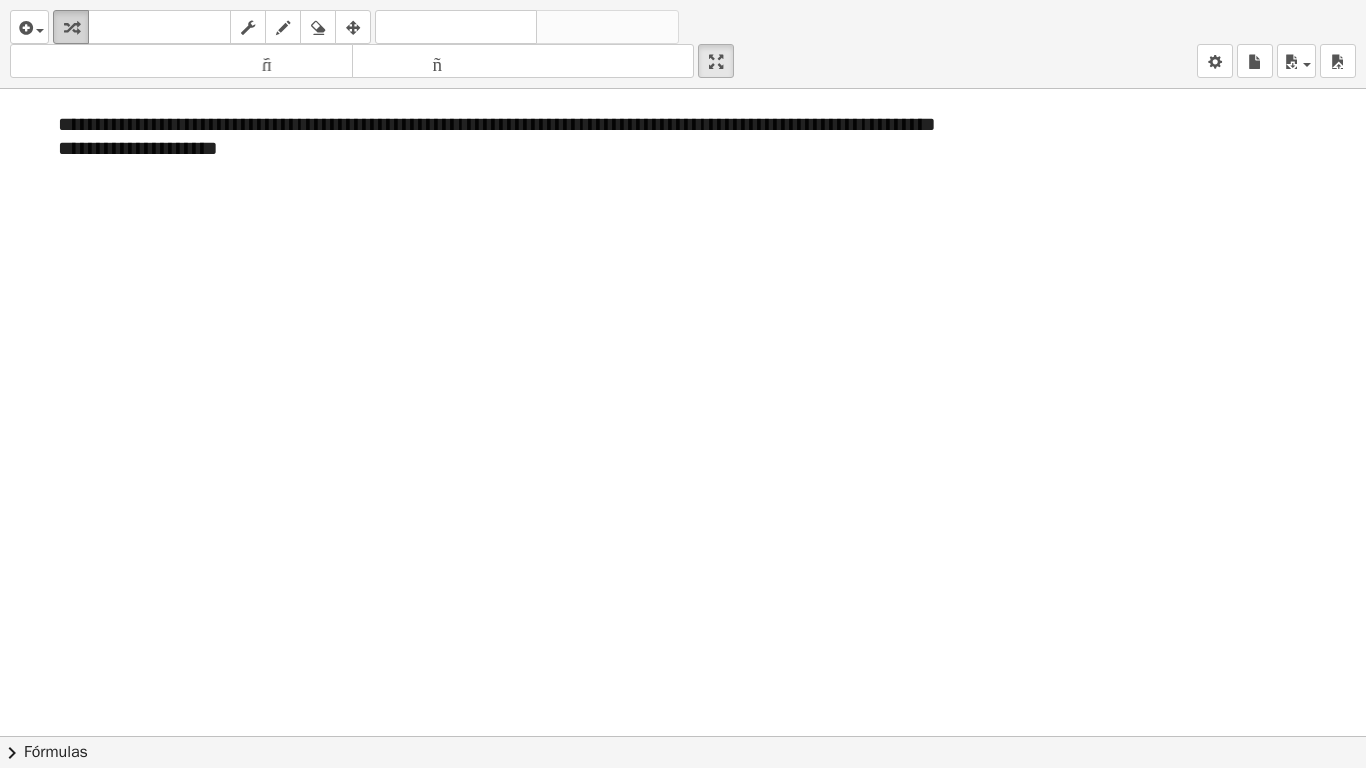 click at bounding box center (71, 28) 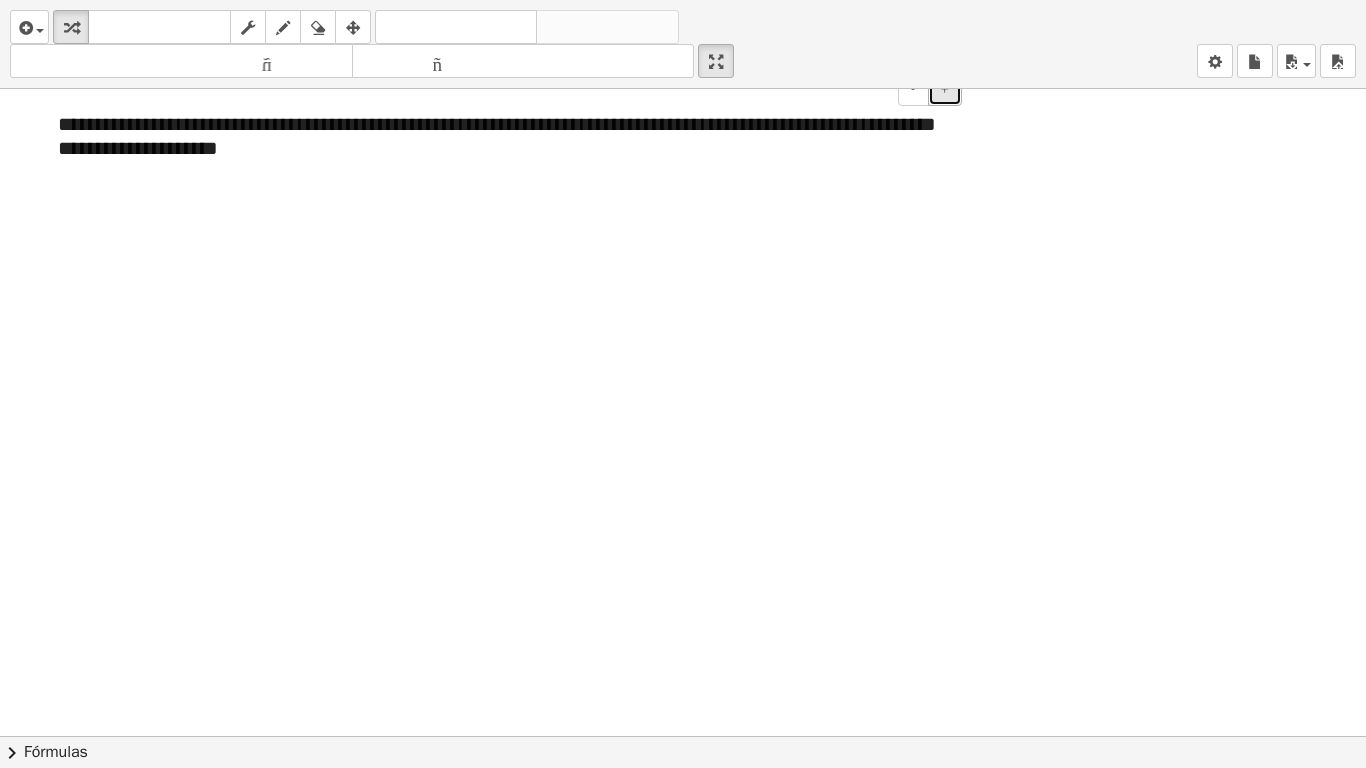 click on "+" at bounding box center [945, 88] 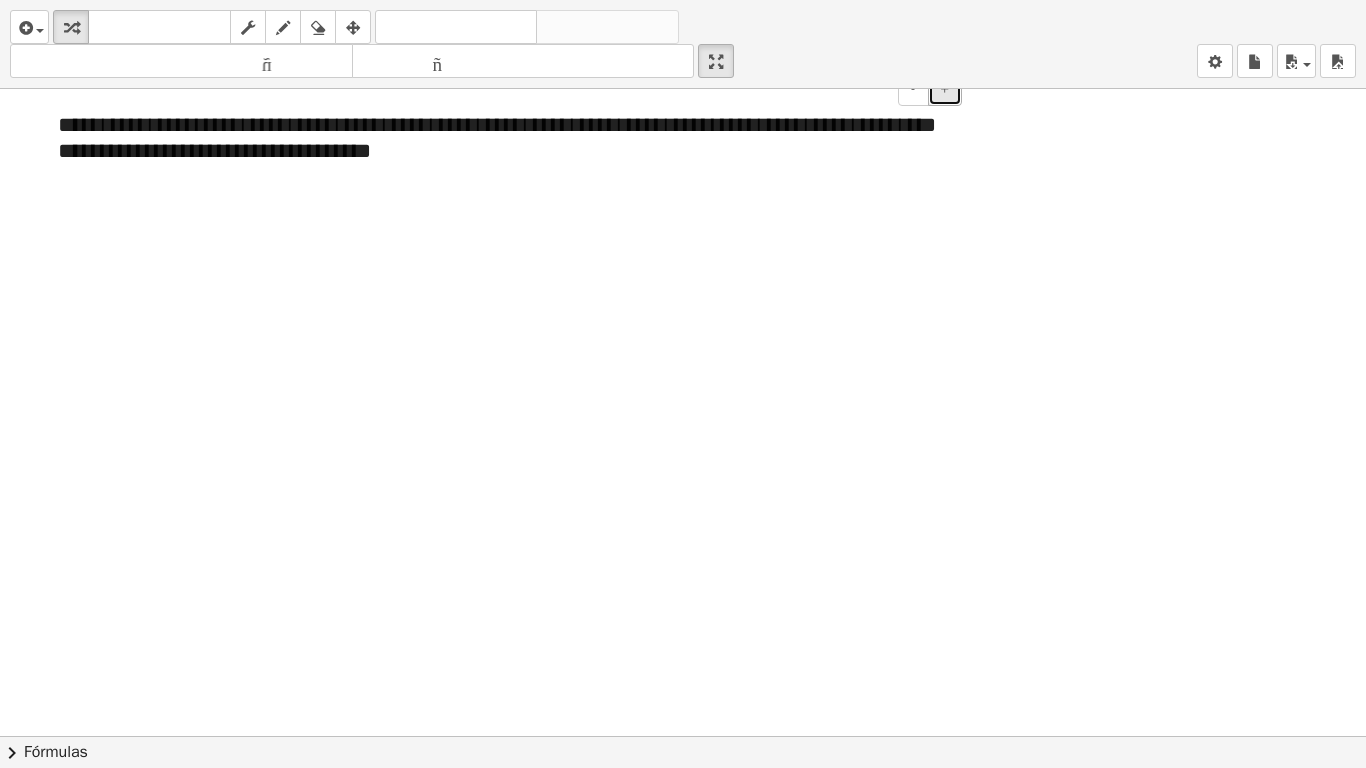 click on "+" at bounding box center (945, 88) 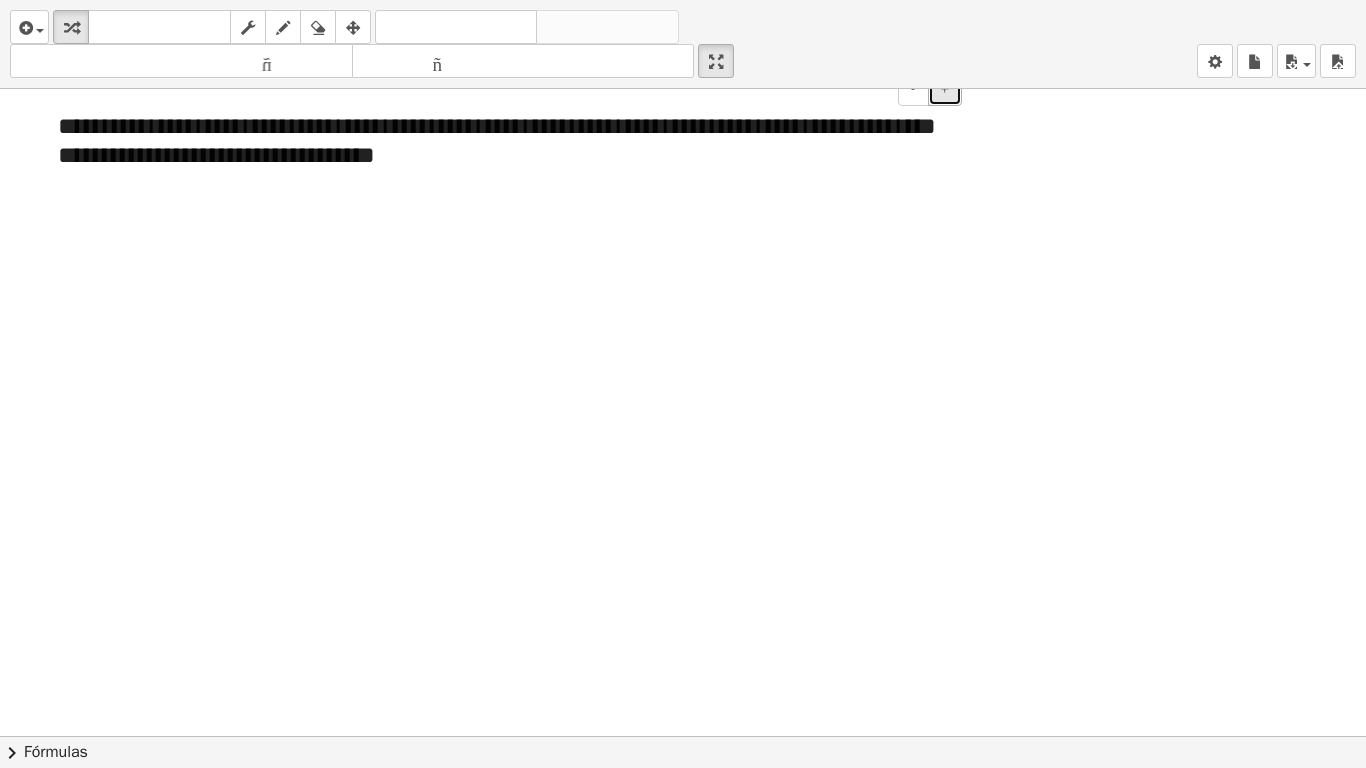 click on "+" at bounding box center [945, 88] 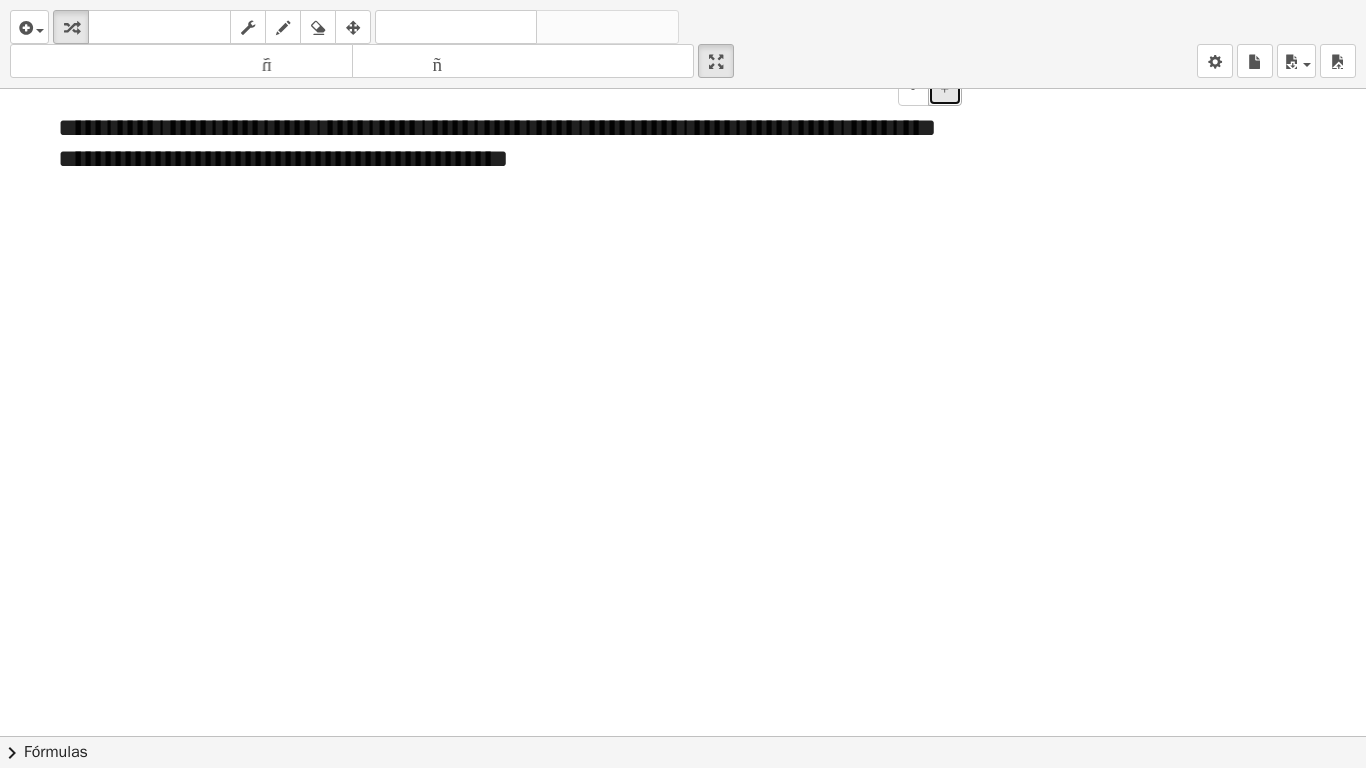 click on "+" at bounding box center [945, 88] 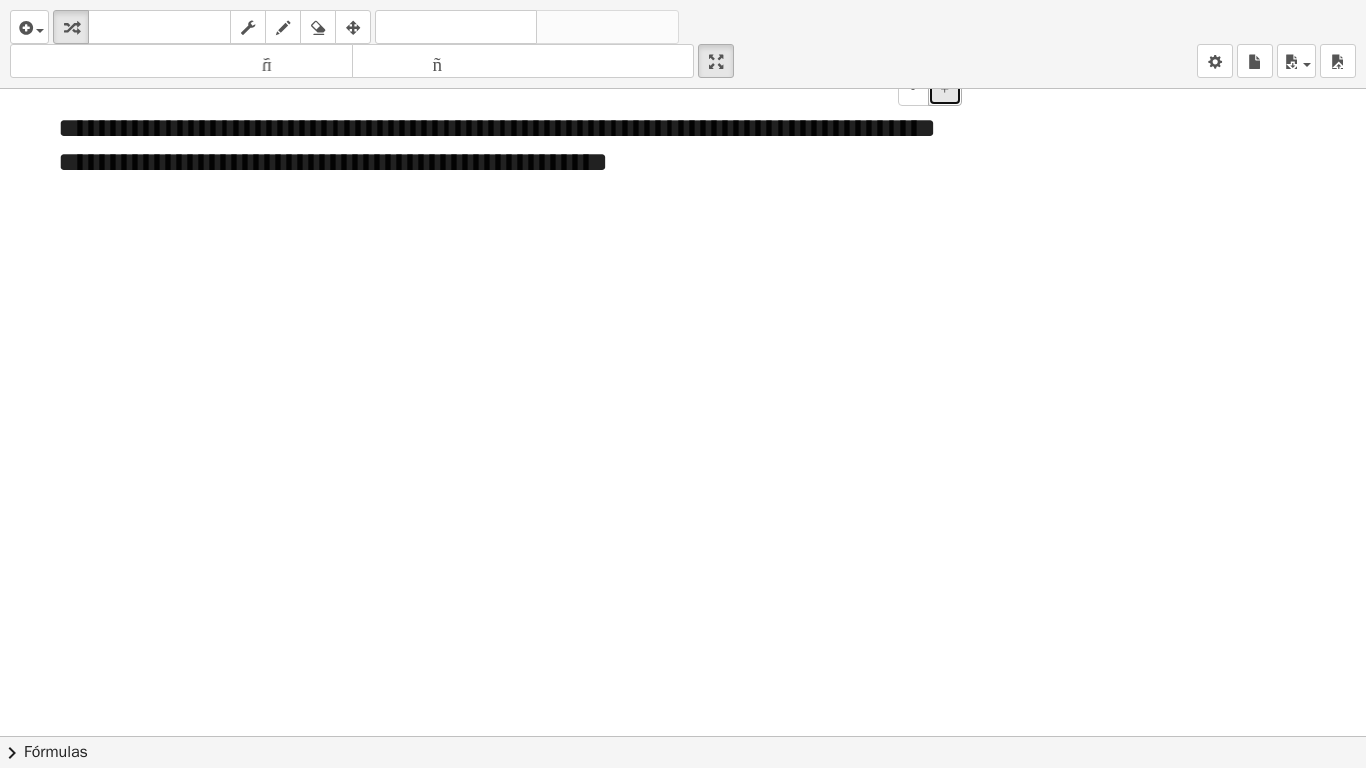 click on "+" at bounding box center [945, 88] 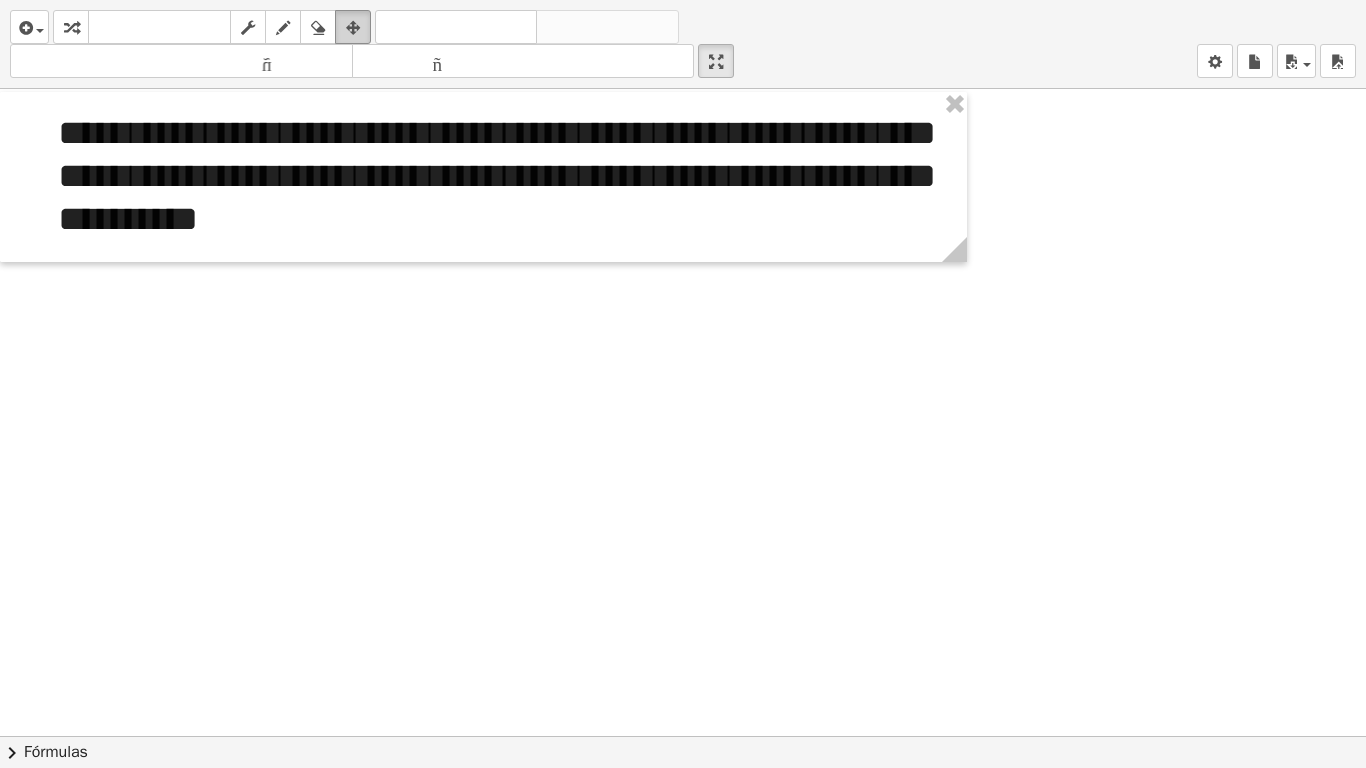click at bounding box center (353, 28) 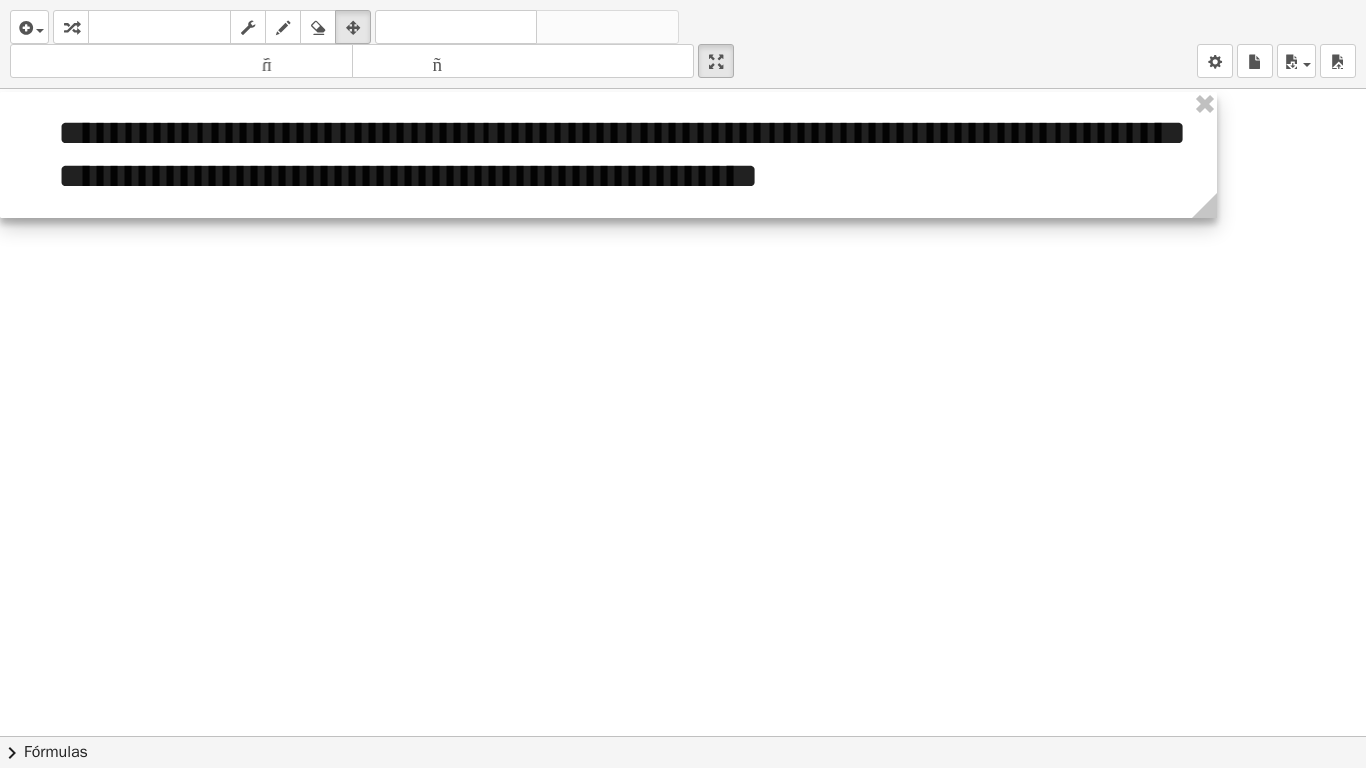 drag, startPoint x: 963, startPoint y: 254, endPoint x: 1213, endPoint y: 172, distance: 263.10455 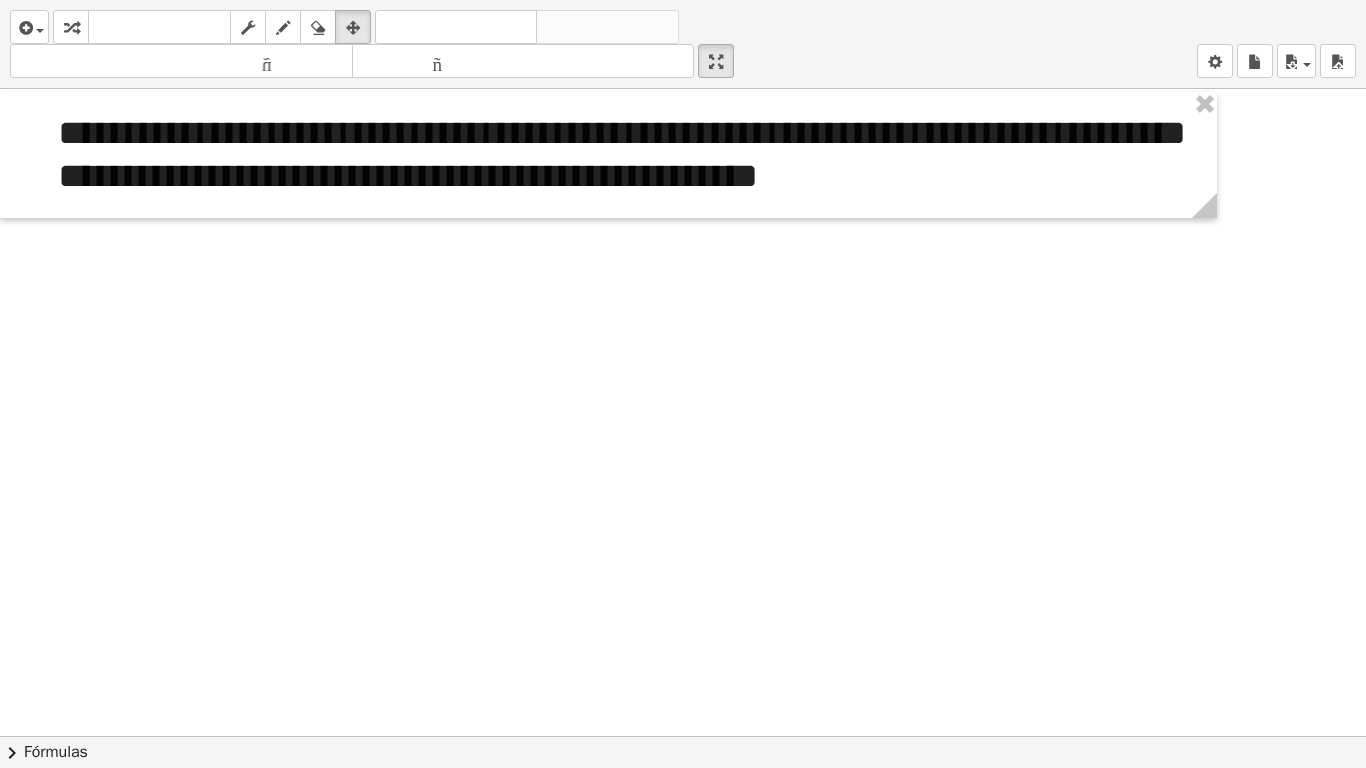 click at bounding box center (683, 736) 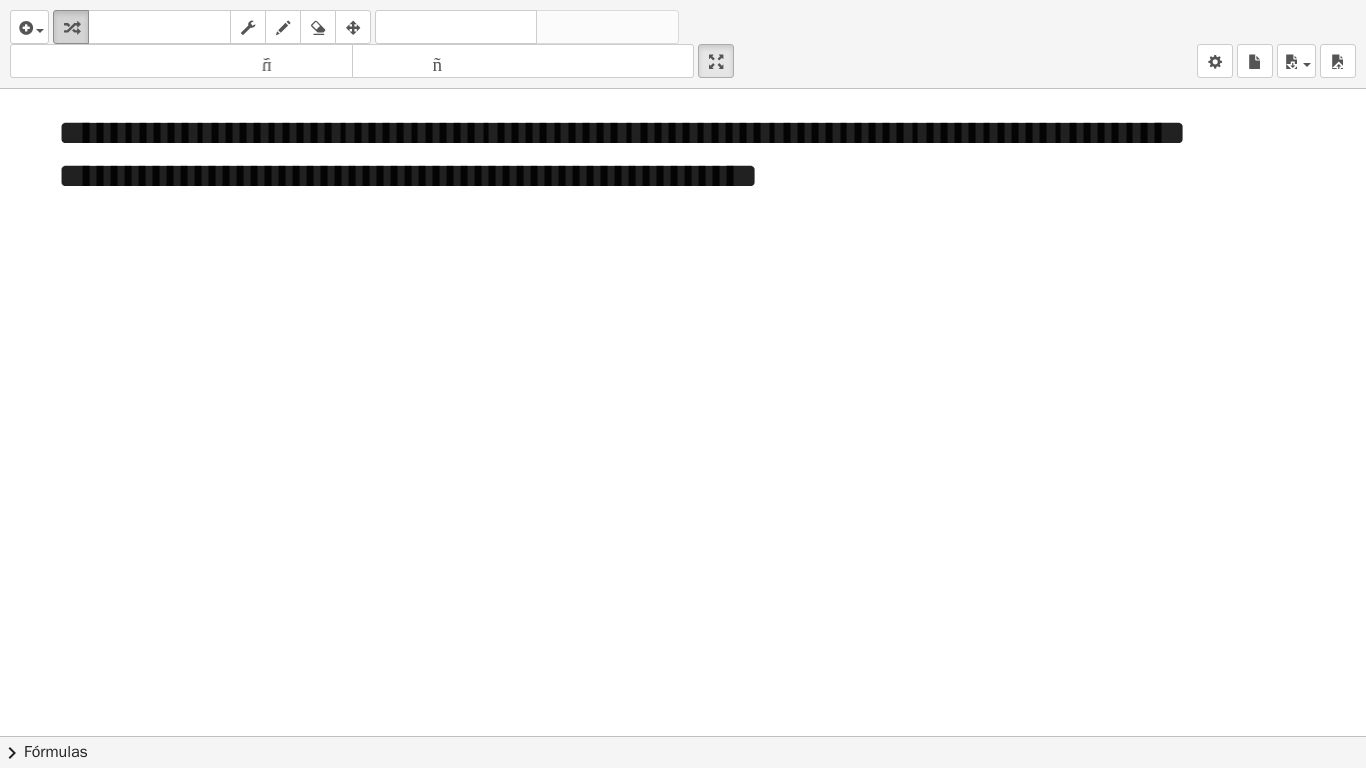 click at bounding box center (71, 28) 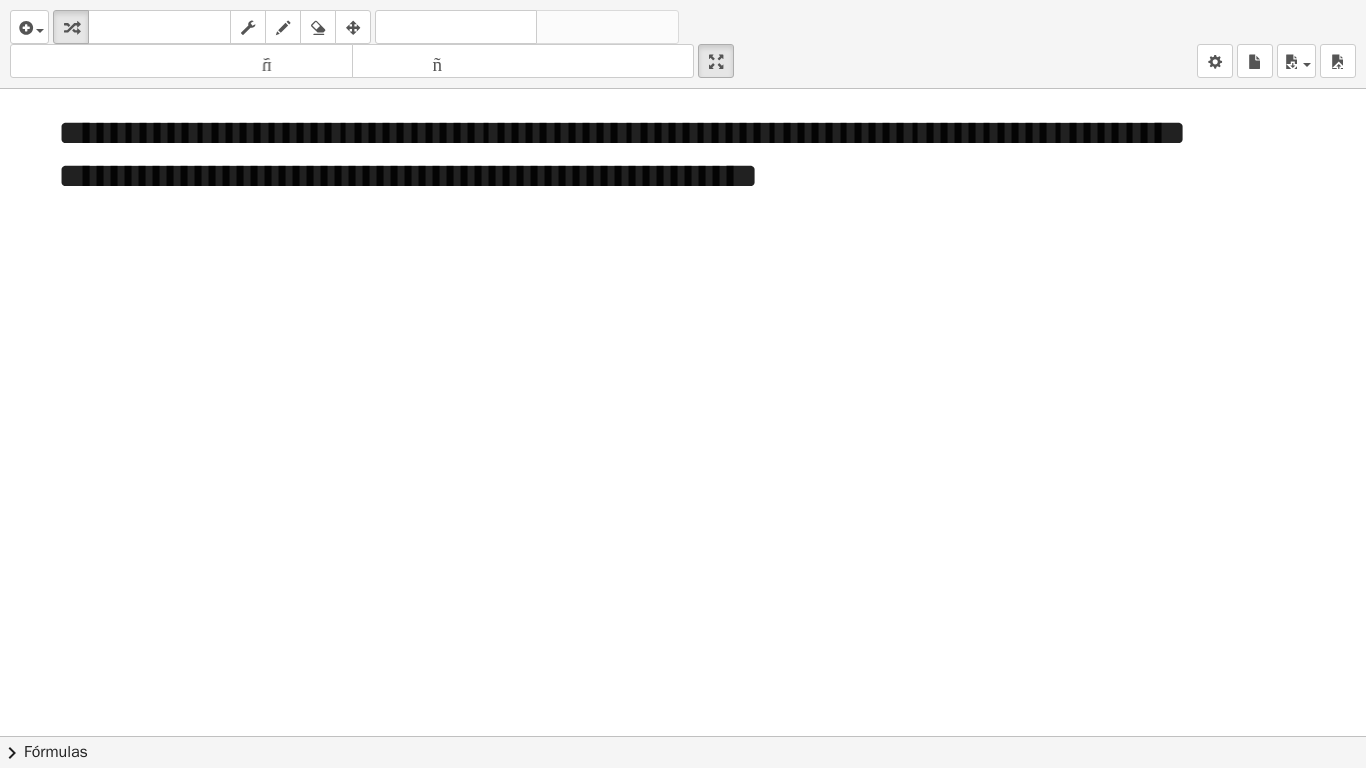 click at bounding box center (683, 736) 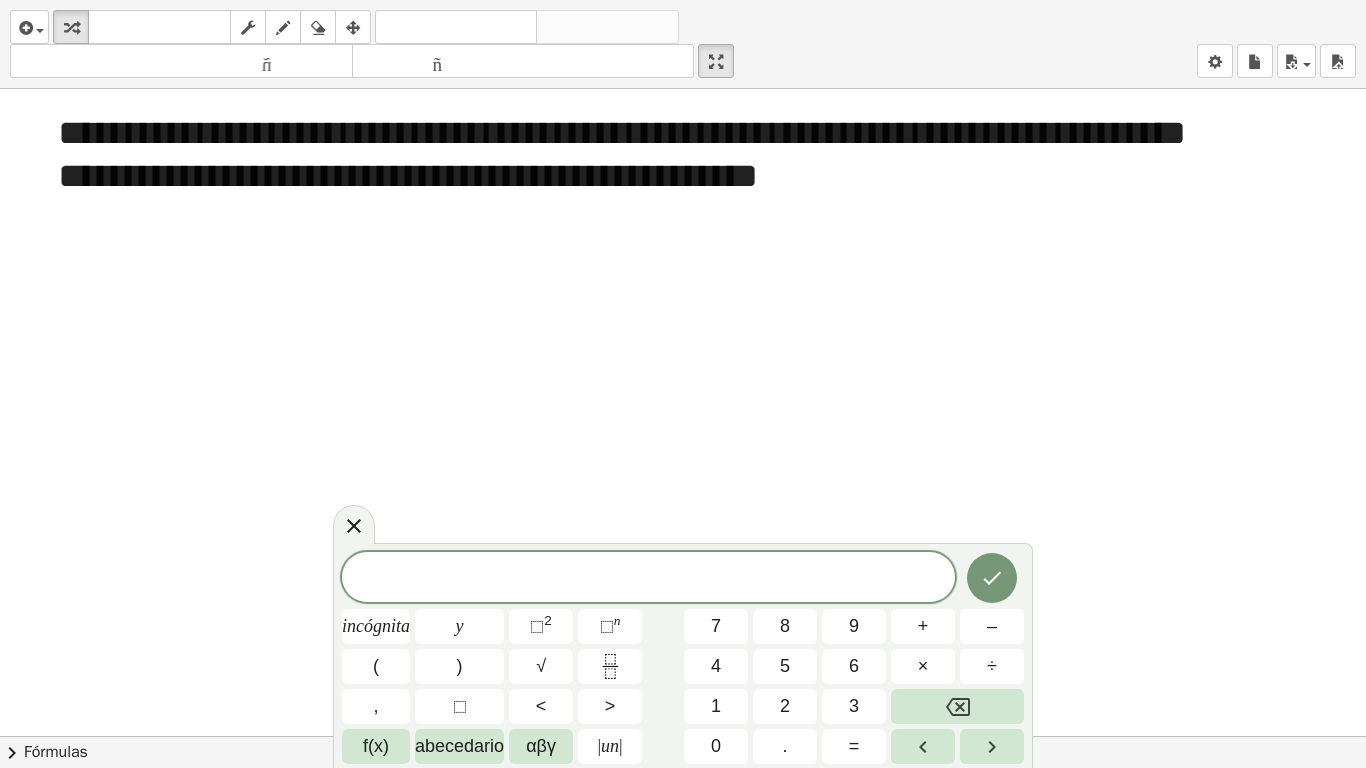 click at bounding box center [683, 736] 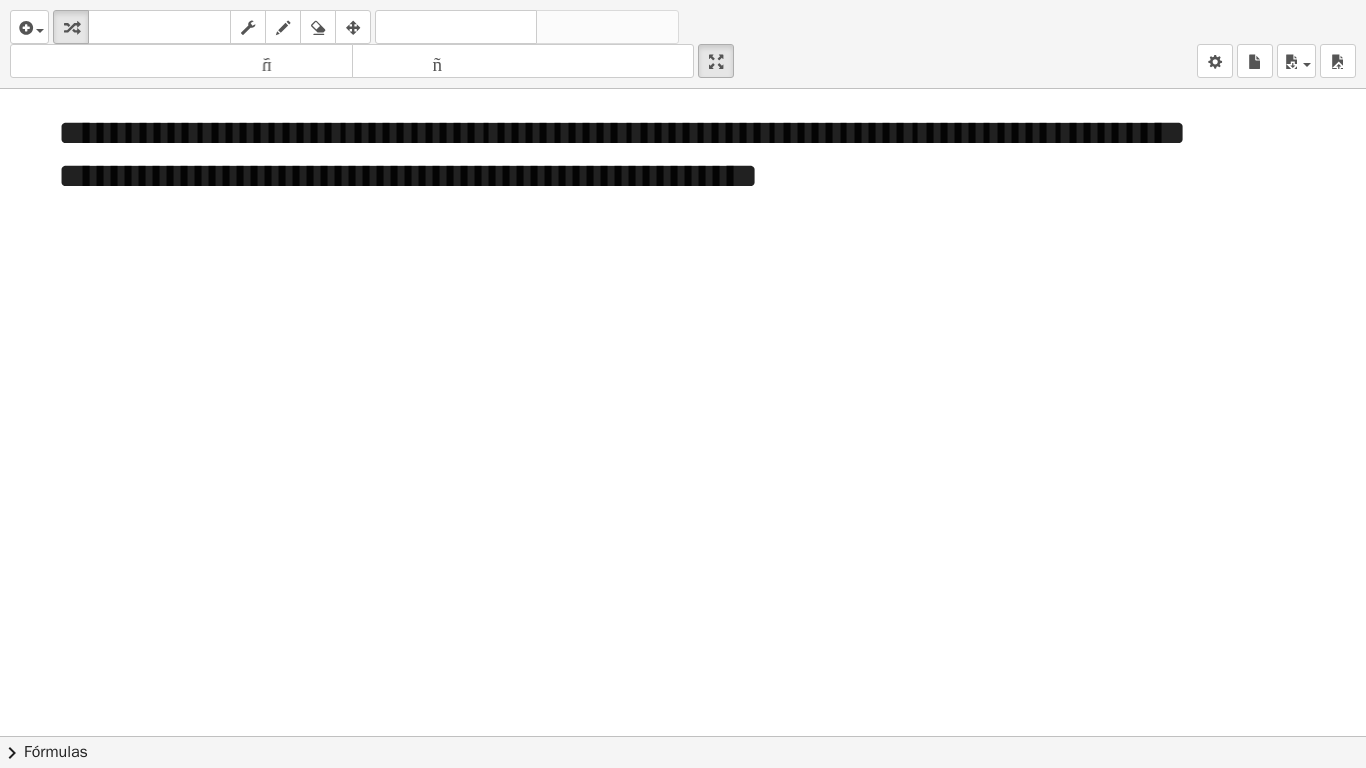 drag, startPoint x: 999, startPoint y: 471, endPoint x: 1163, endPoint y: 554, distance: 183.80696 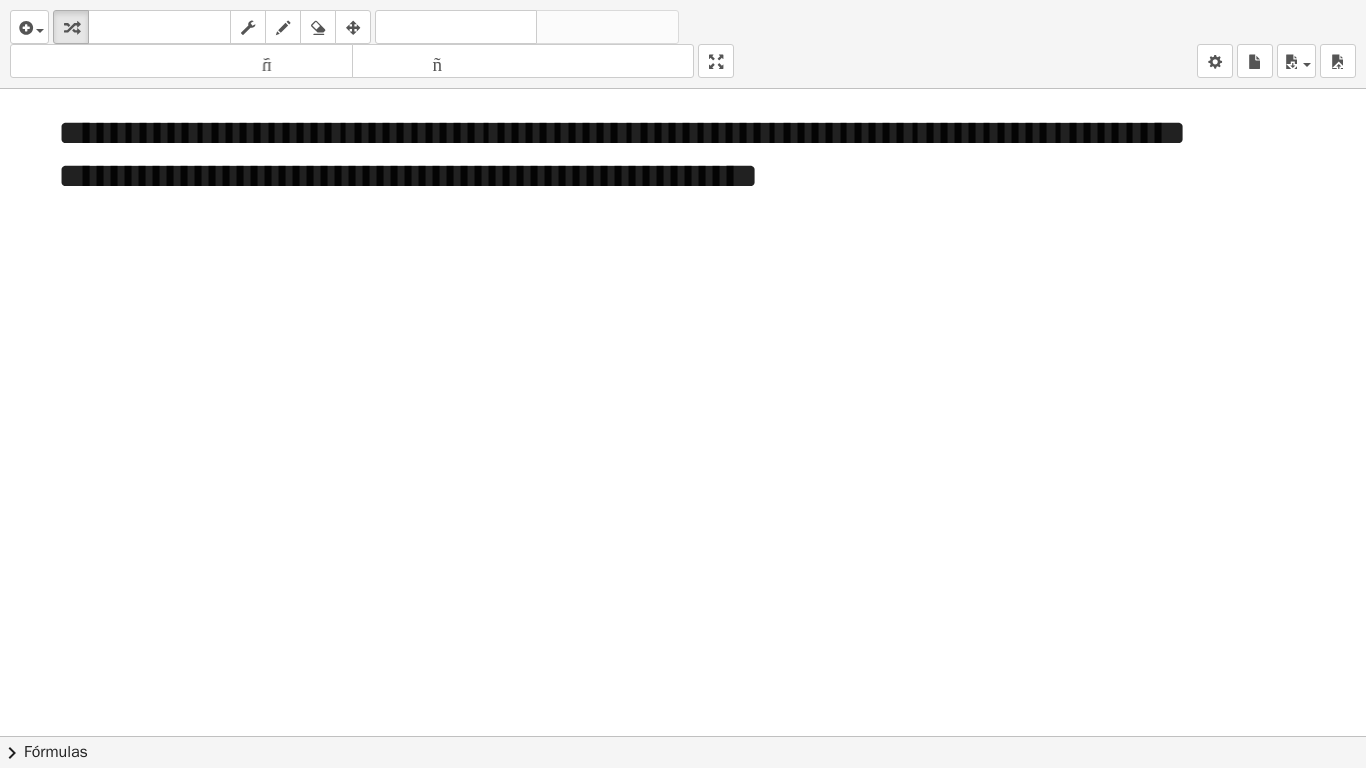 drag, startPoint x: 735, startPoint y: 61, endPoint x: 735, endPoint y: -26, distance: 87 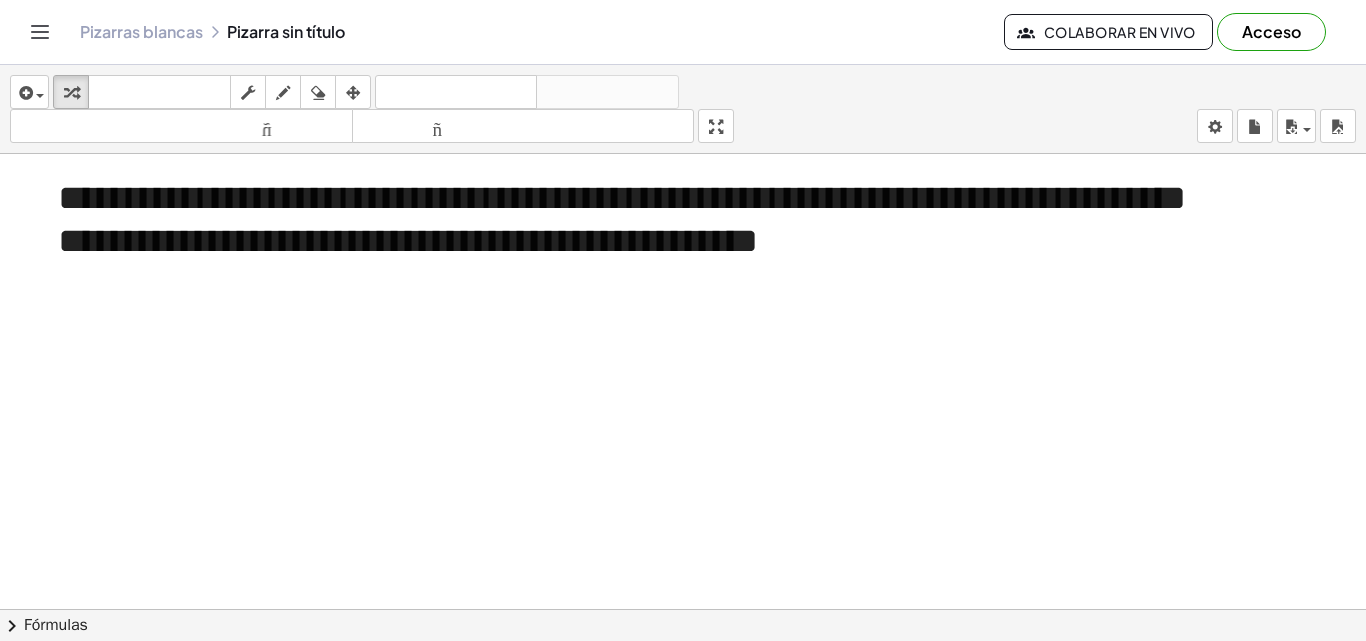 drag, startPoint x: 725, startPoint y: 130, endPoint x: 725, endPoint y: 217, distance: 87 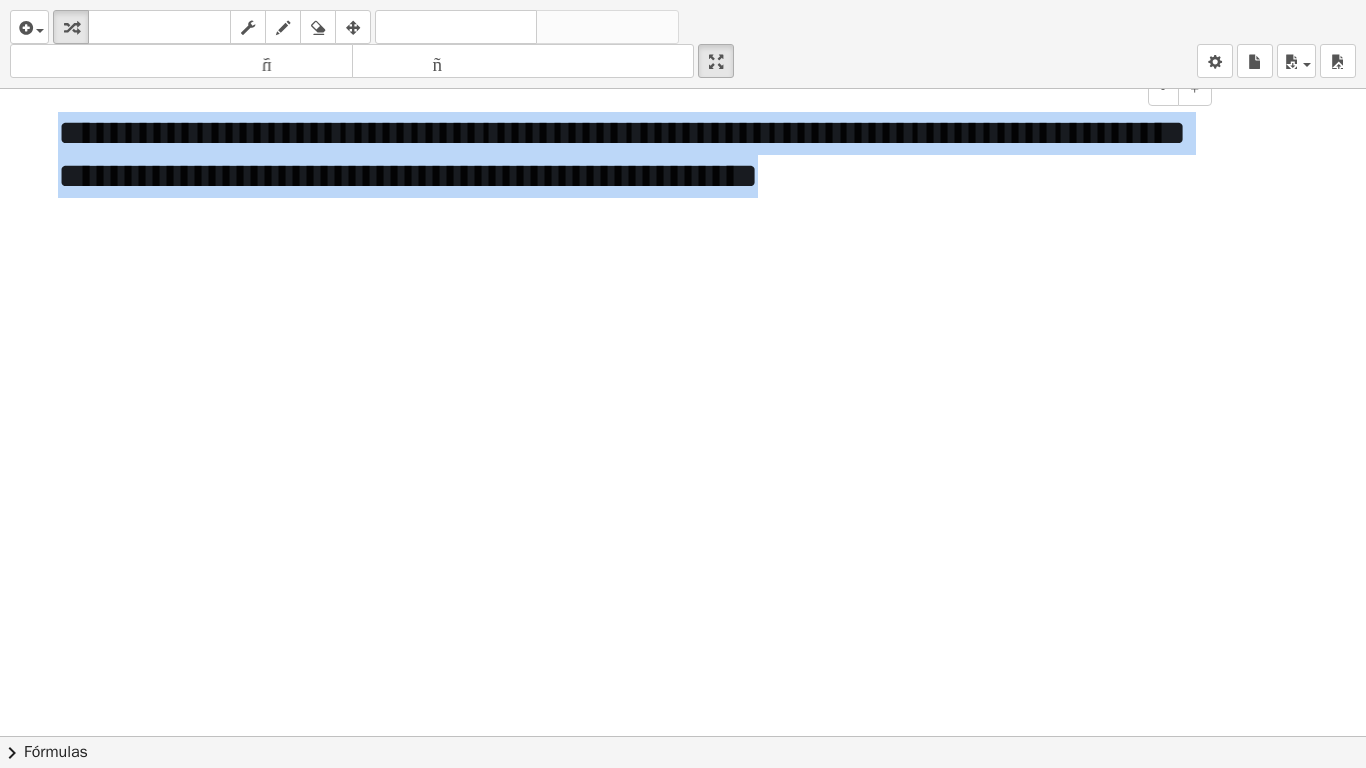 drag, startPoint x: 1033, startPoint y: 183, endPoint x: 54, endPoint y: 128, distance: 980.5437 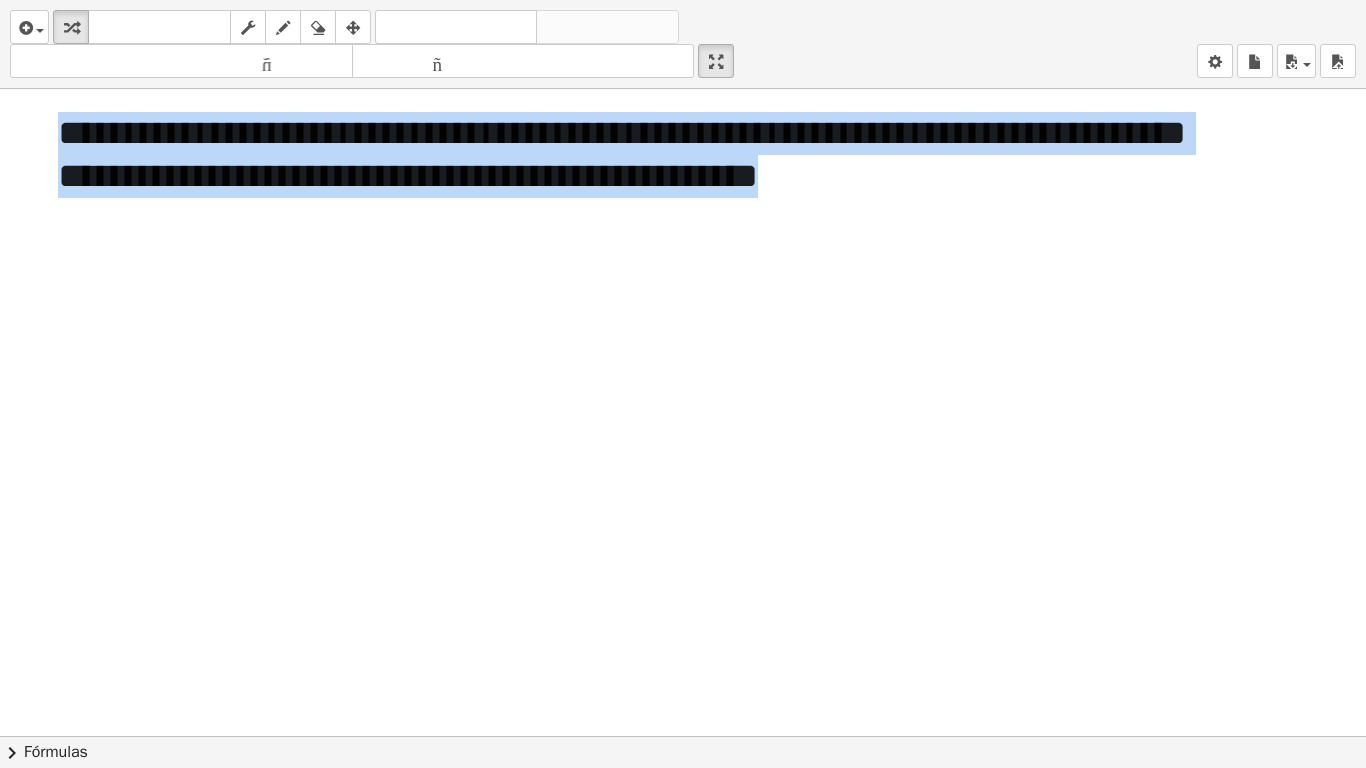 click at bounding box center [683, 736] 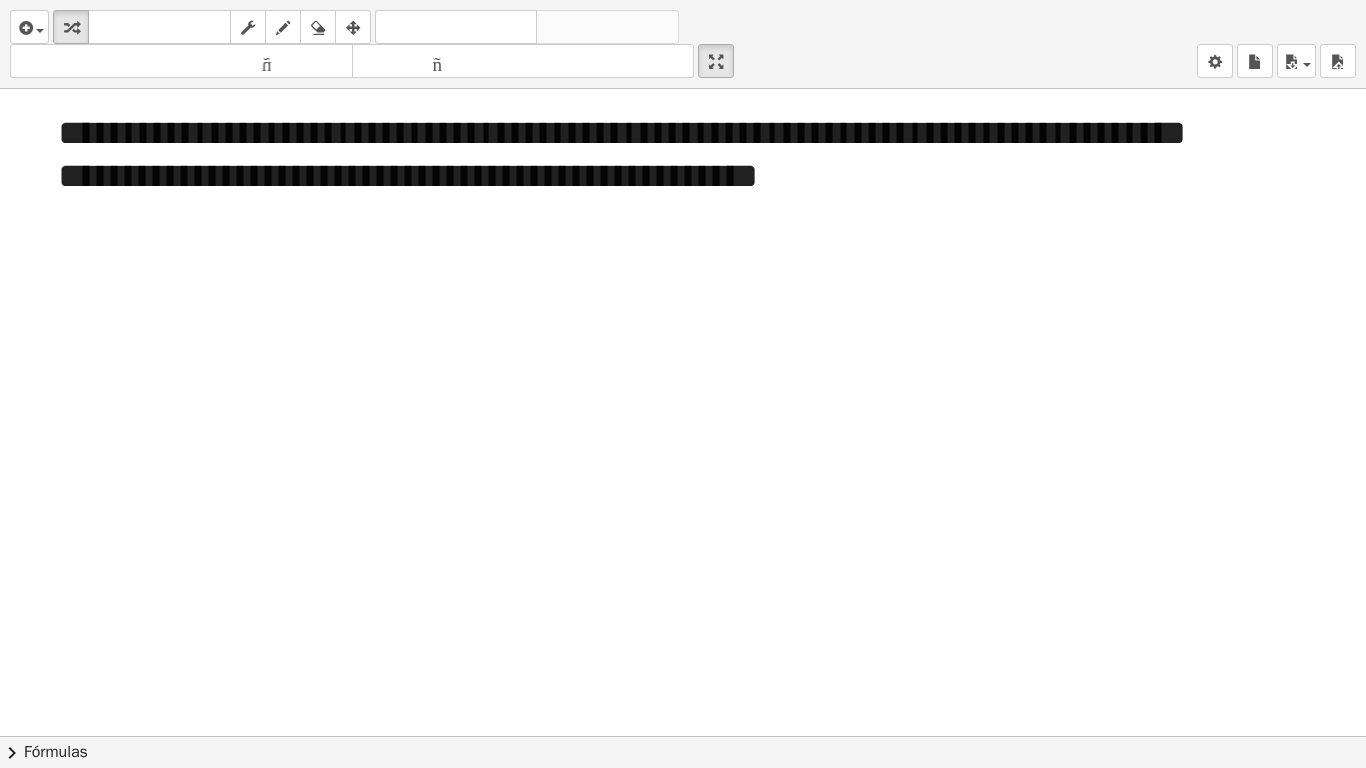 click on "**********" at bounding box center (683, 384) 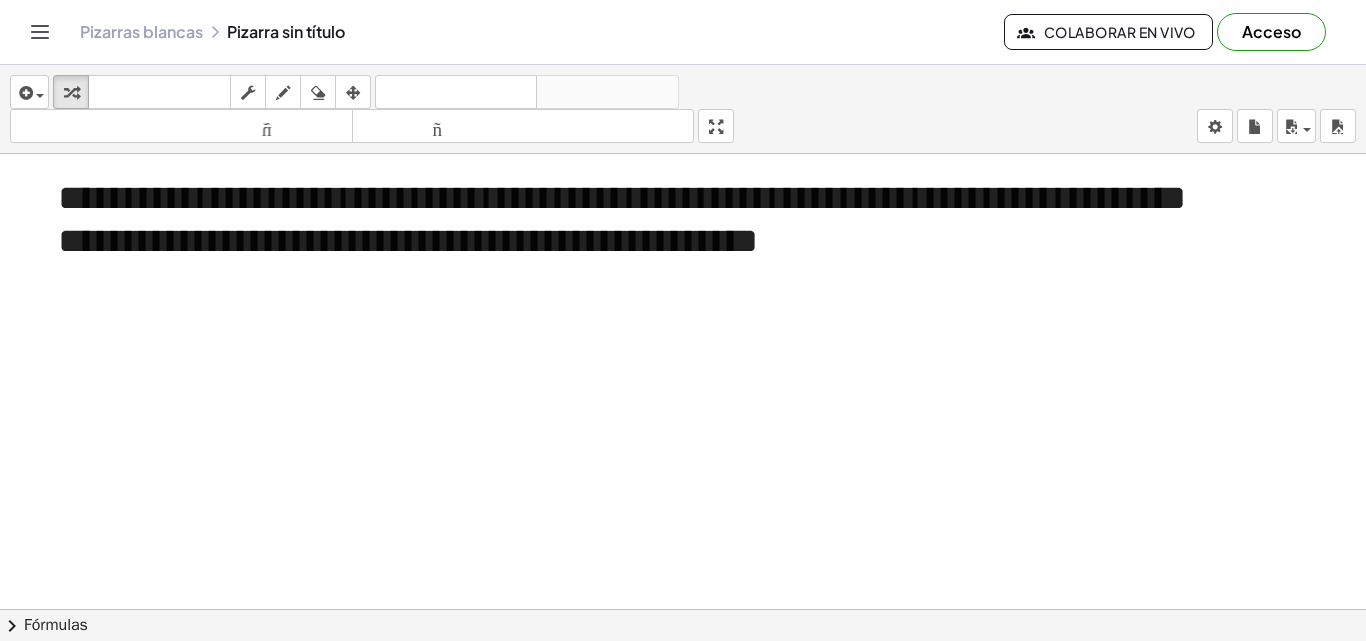 drag, startPoint x: 722, startPoint y: 127, endPoint x: 722, endPoint y: 214, distance: 87 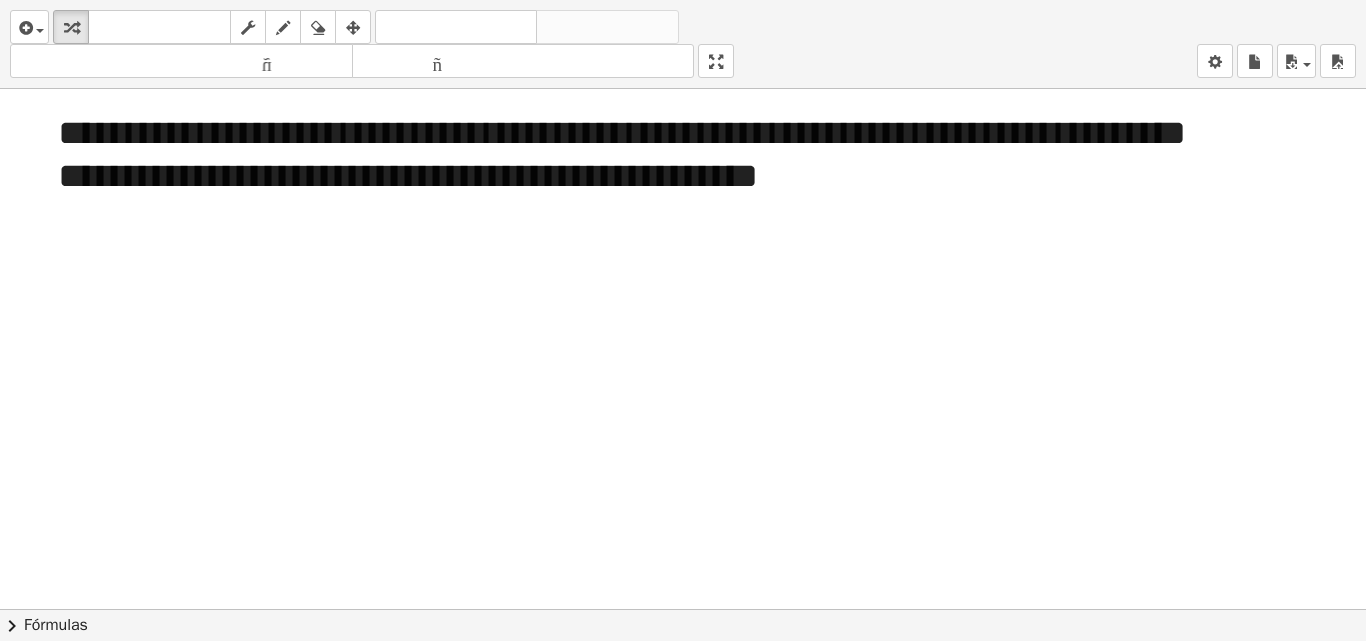 click on "**********" at bounding box center [683, 320] 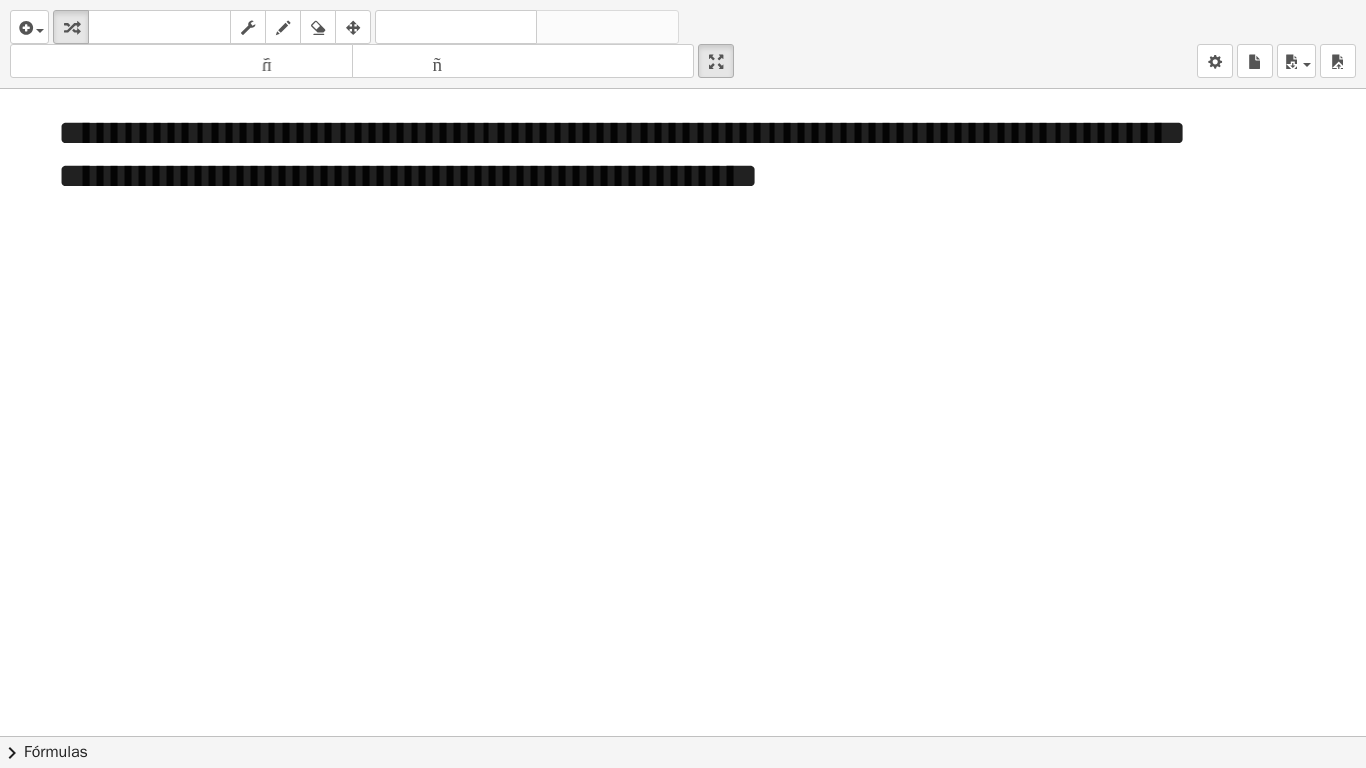 drag, startPoint x: 726, startPoint y: 62, endPoint x: 726, endPoint y: -25, distance: 87 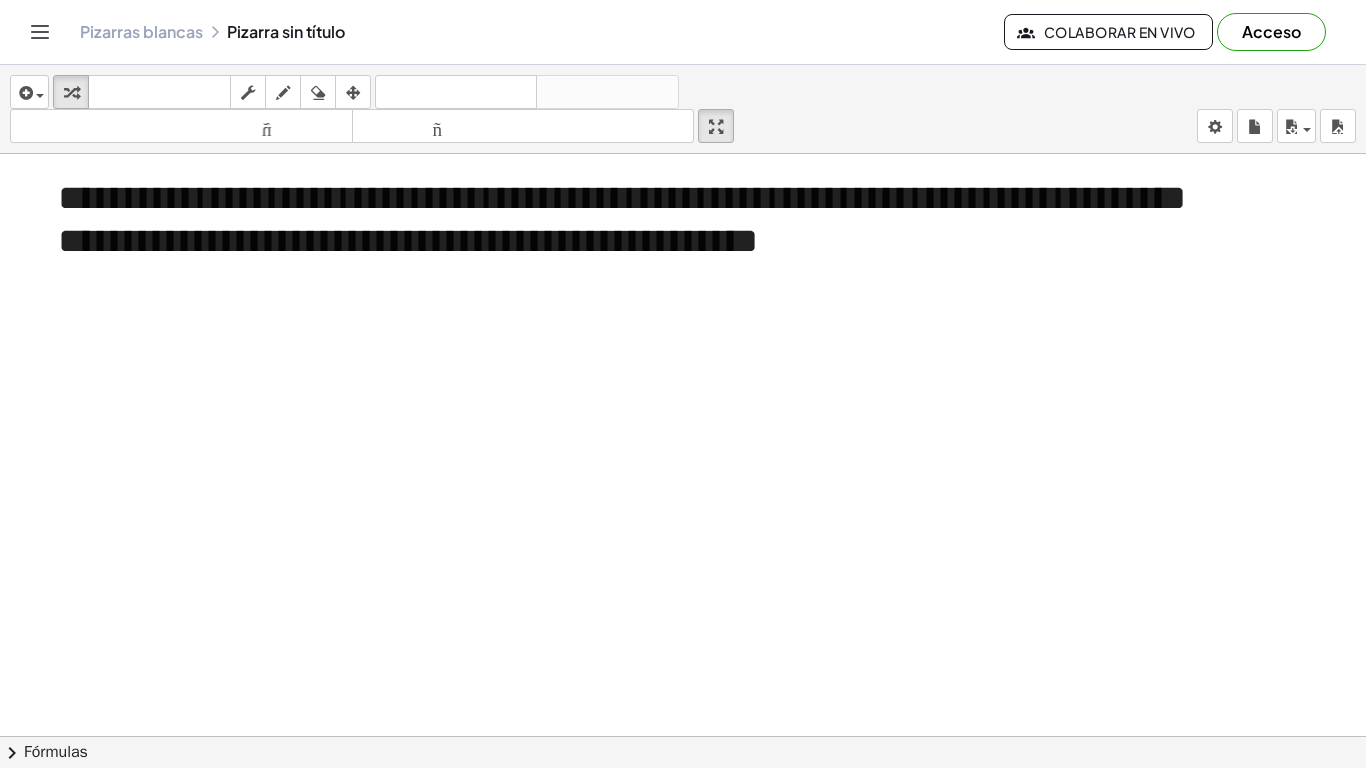 click on "**********" at bounding box center [683, 384] 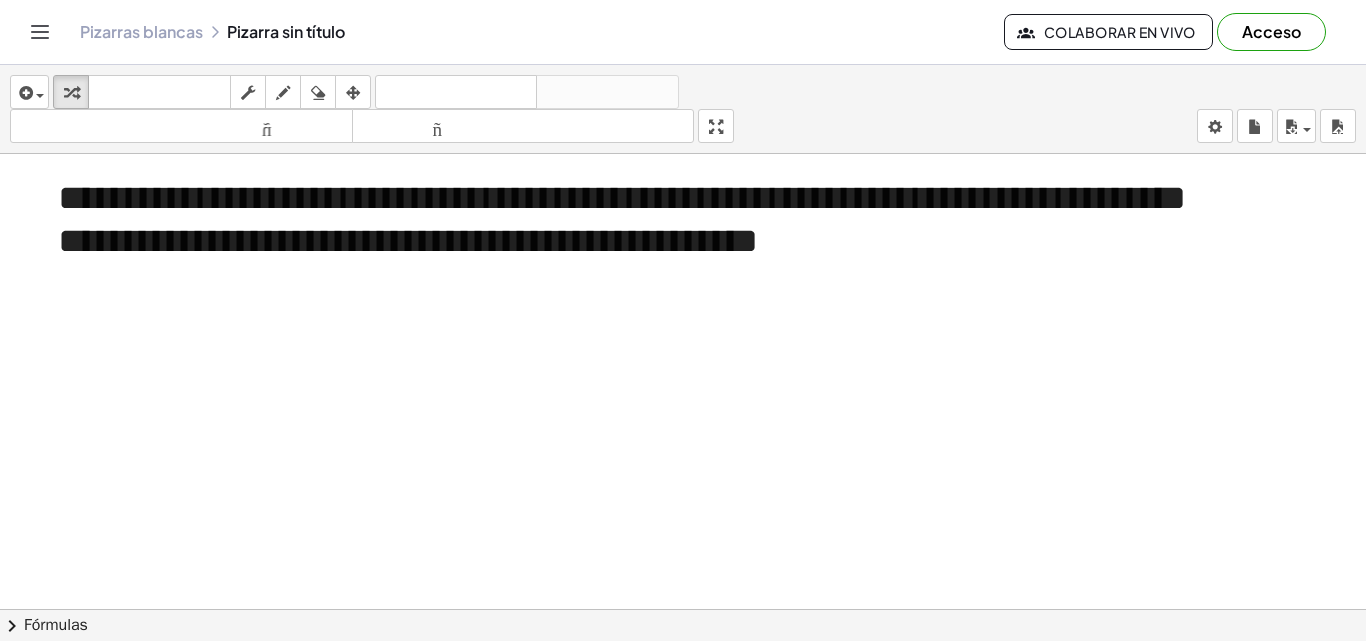 drag, startPoint x: 723, startPoint y: 130, endPoint x: 723, endPoint y: 217, distance: 87 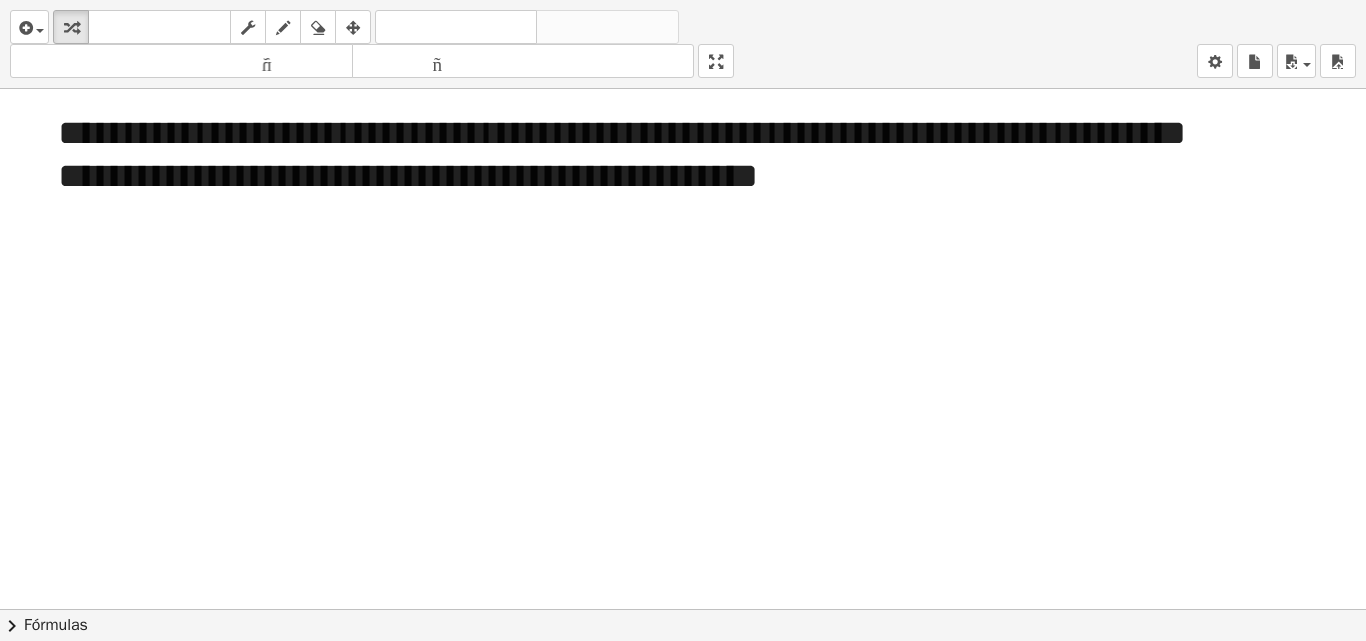 click on "**********" at bounding box center [683, 320] 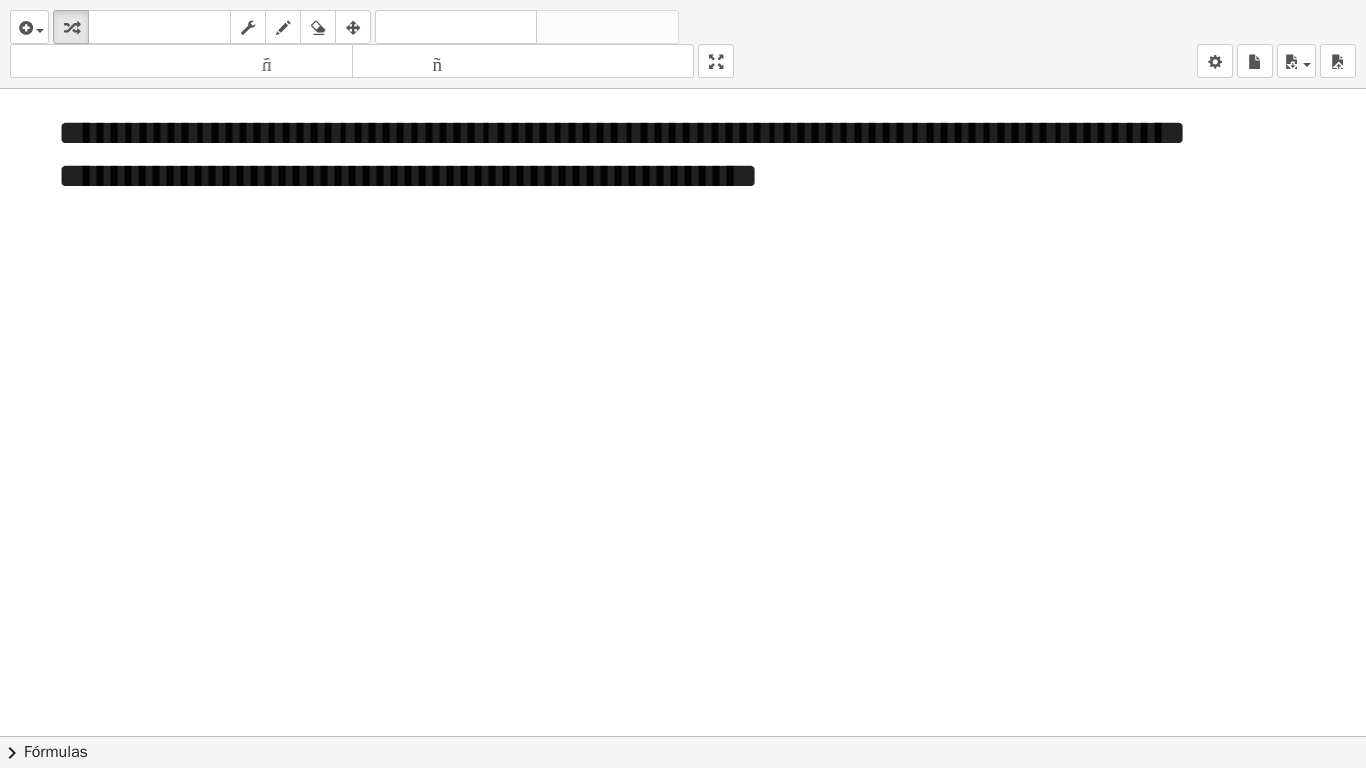 drag, startPoint x: 724, startPoint y: 56, endPoint x: 726, endPoint y: -28, distance: 84.0238 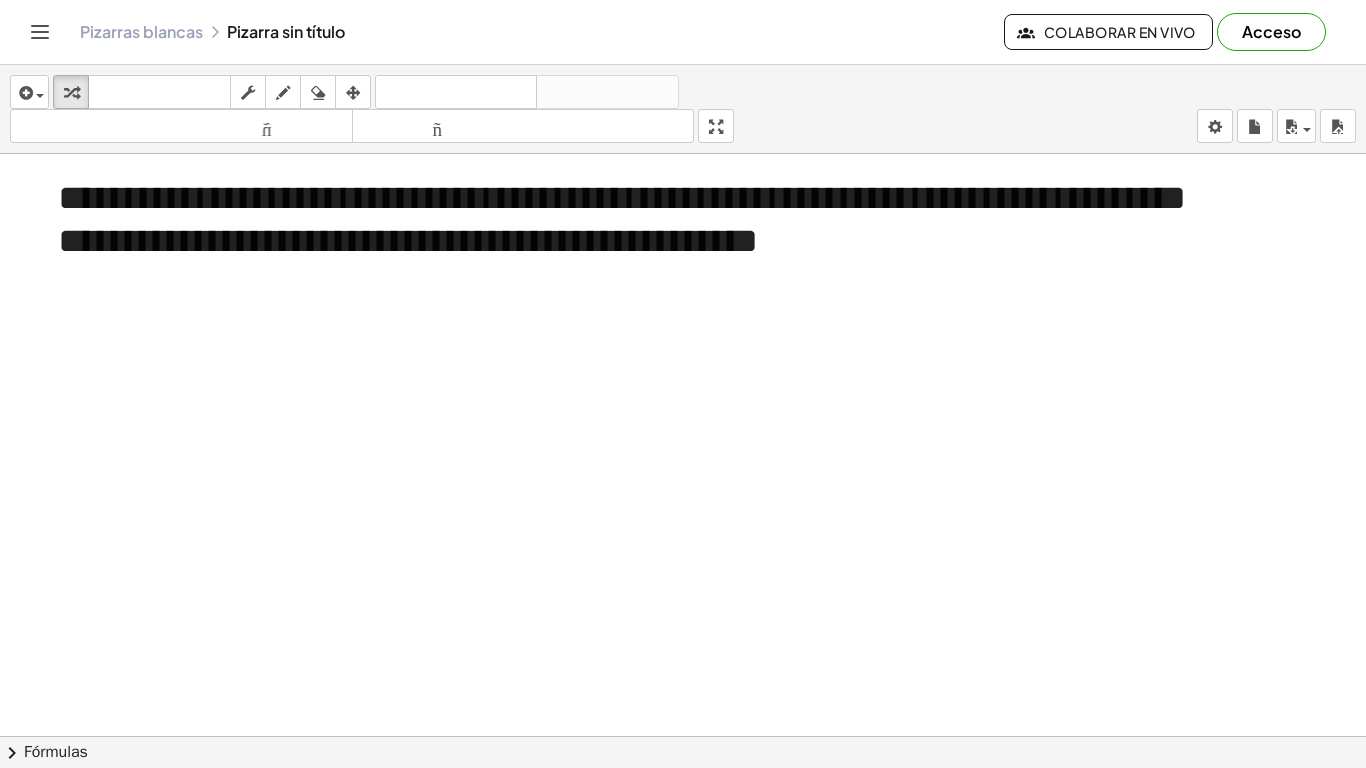 click on "**********" at bounding box center (683, 384) 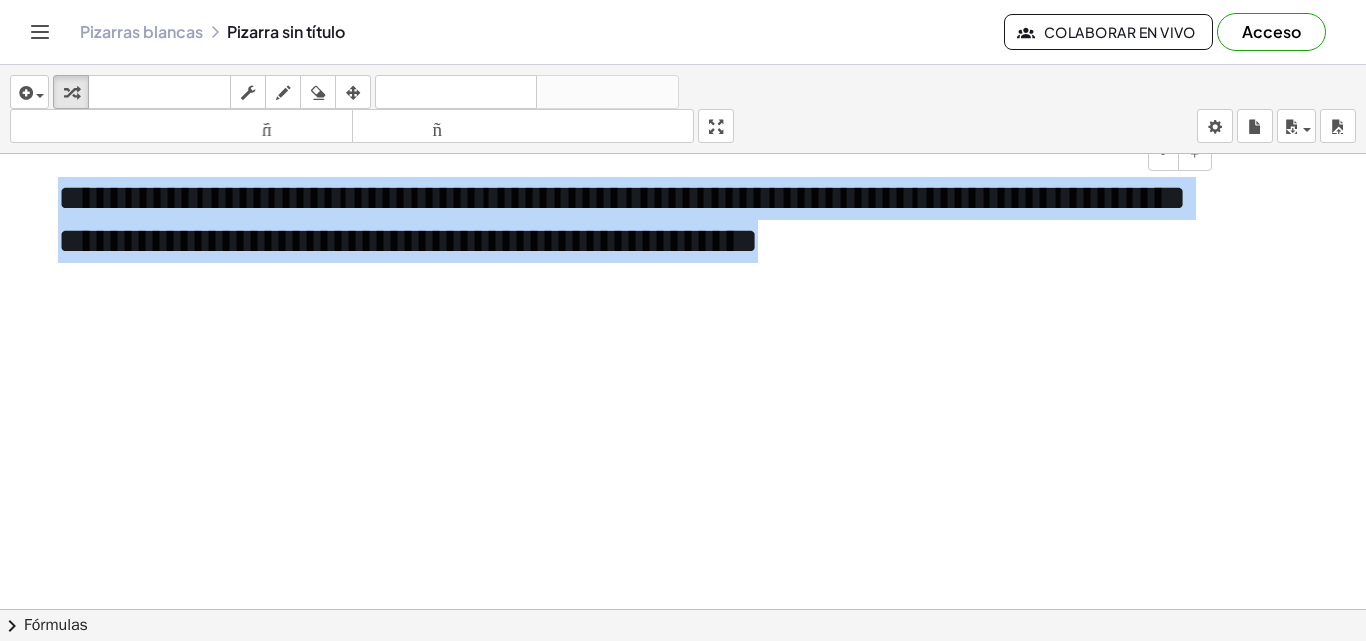 drag, startPoint x: 1037, startPoint y: 244, endPoint x: 62, endPoint y: 206, distance: 975.74023 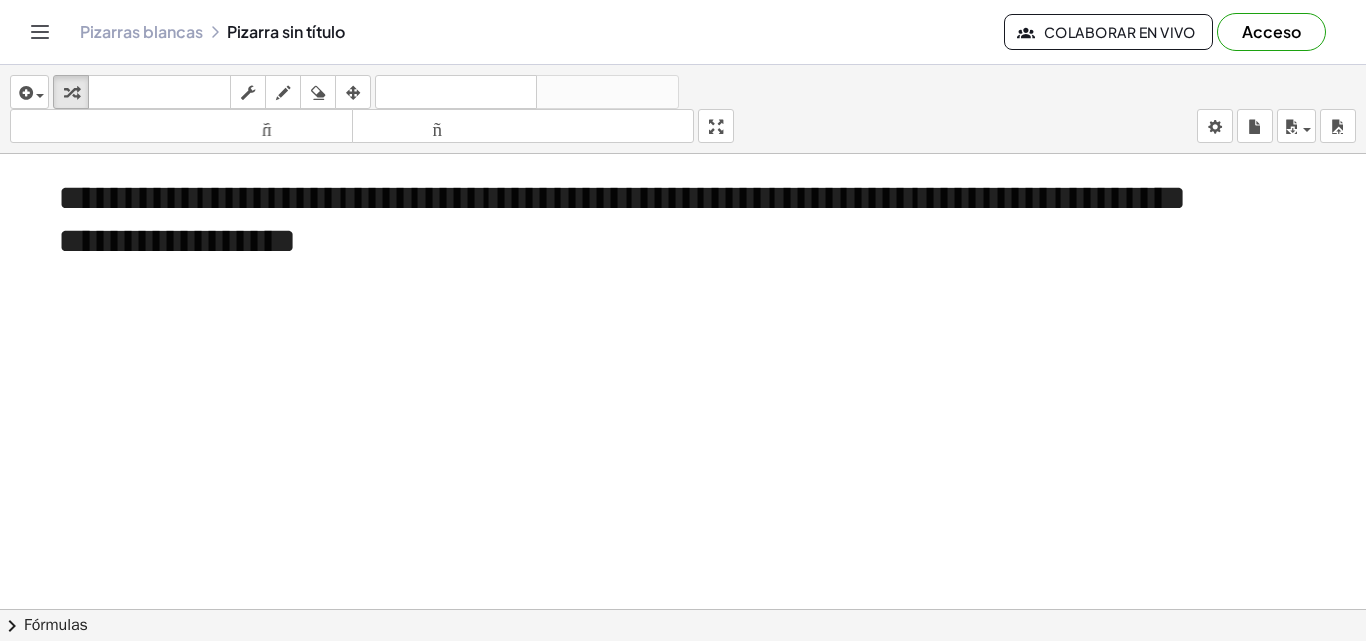 drag, startPoint x: 722, startPoint y: 126, endPoint x: 722, endPoint y: 213, distance: 87 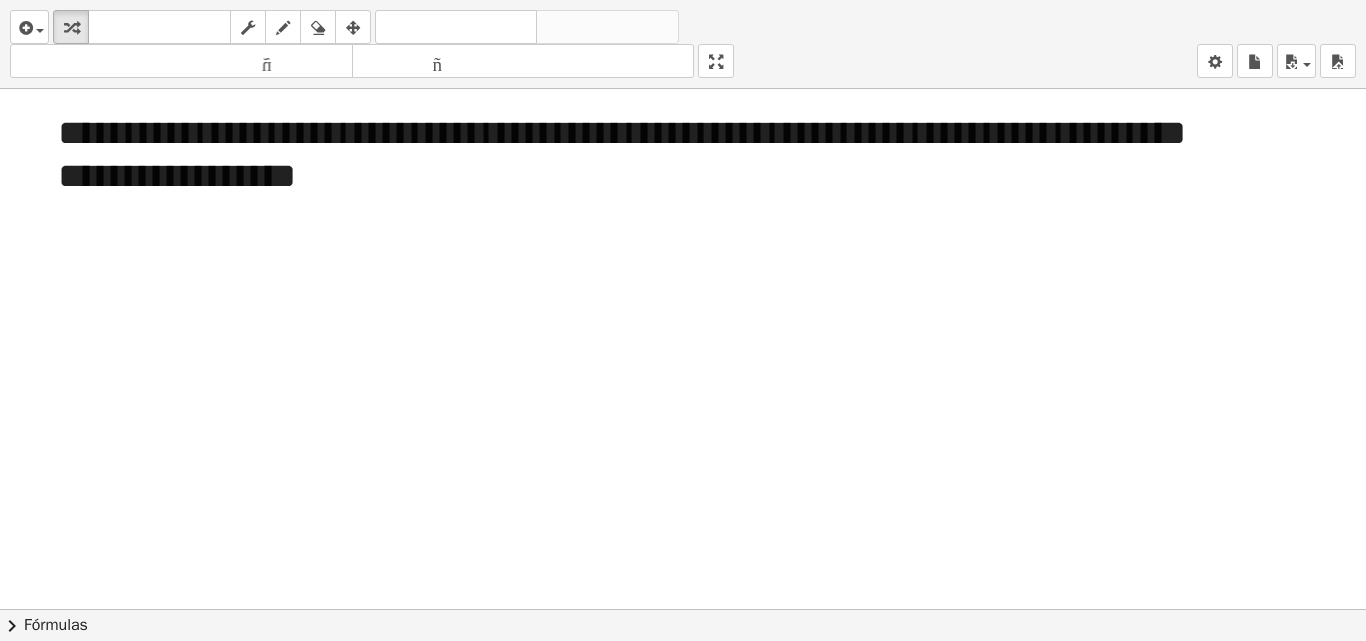 click on "**********" at bounding box center [683, 320] 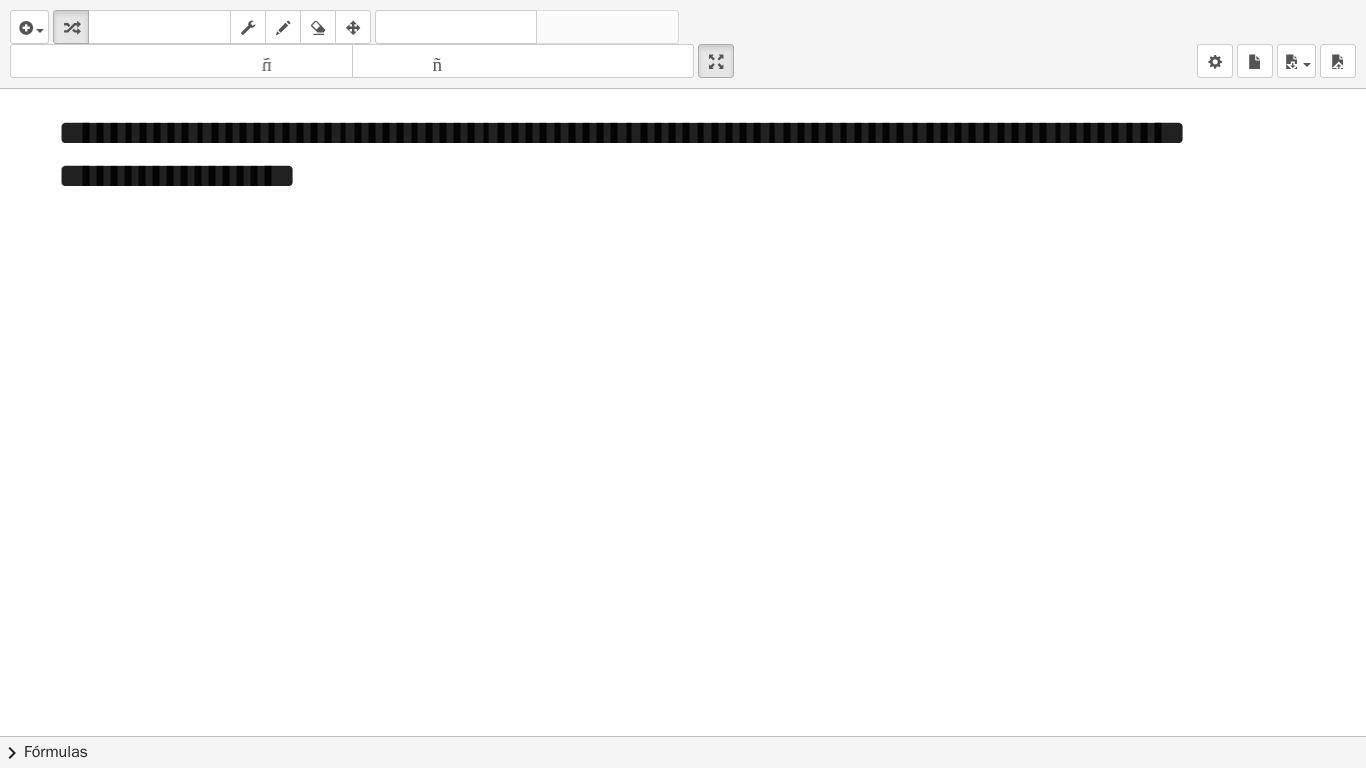 click at bounding box center [683, 736] 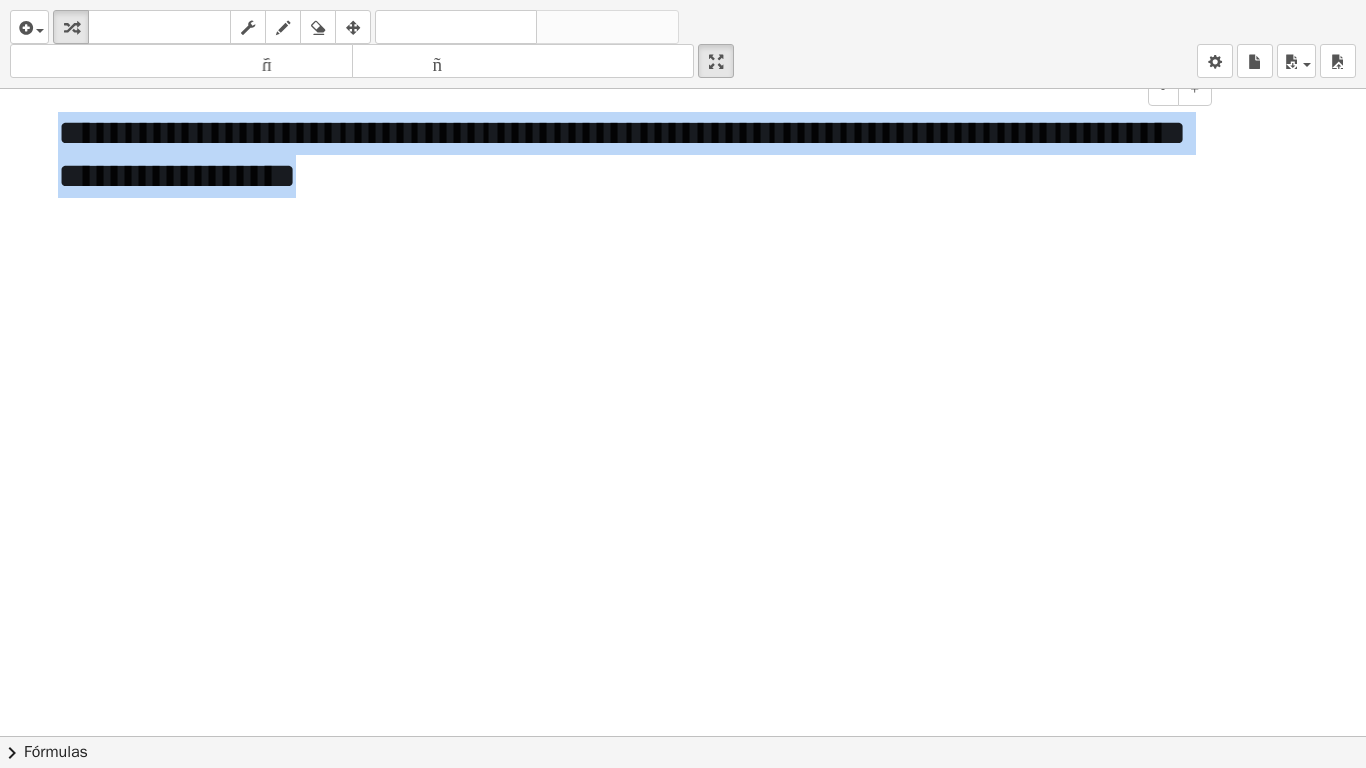 drag, startPoint x: 522, startPoint y: 196, endPoint x: 32, endPoint y: 111, distance: 497.3178 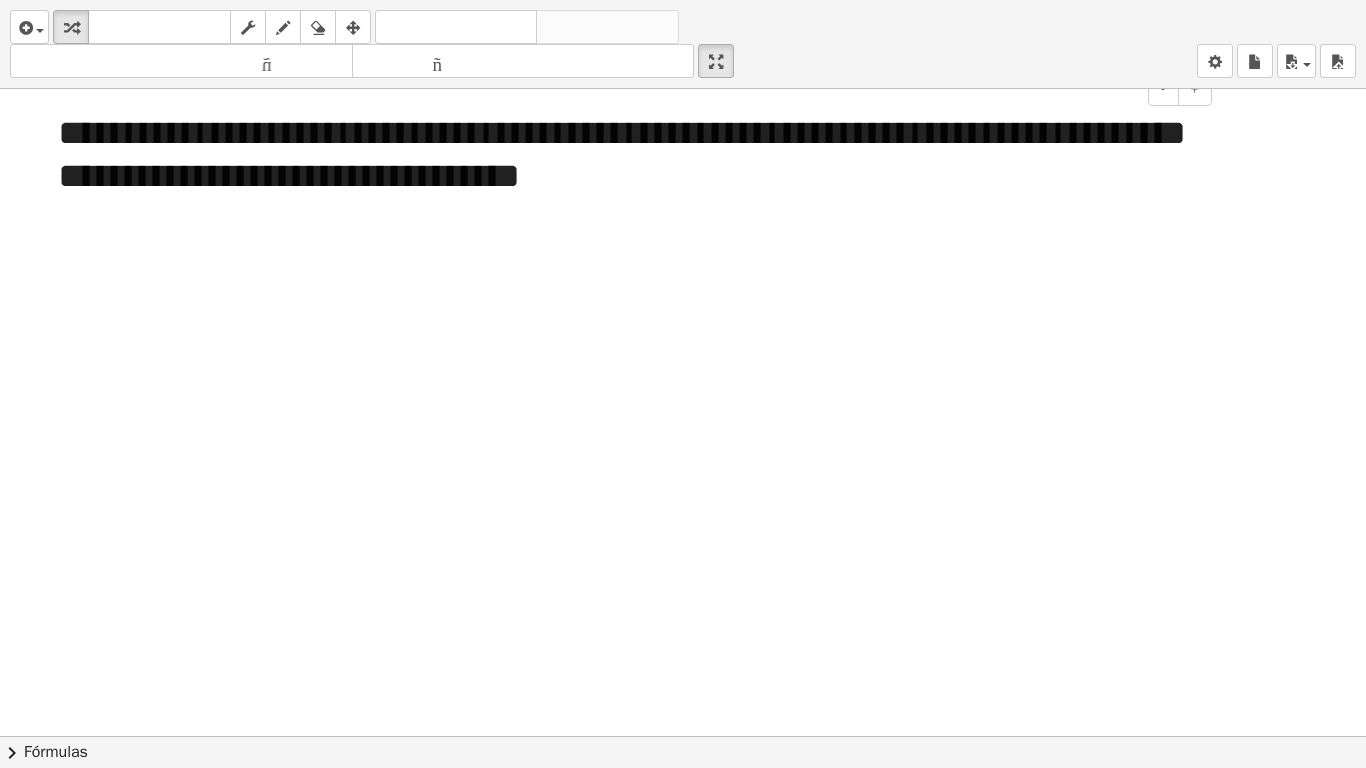 click at bounding box center [683, 736] 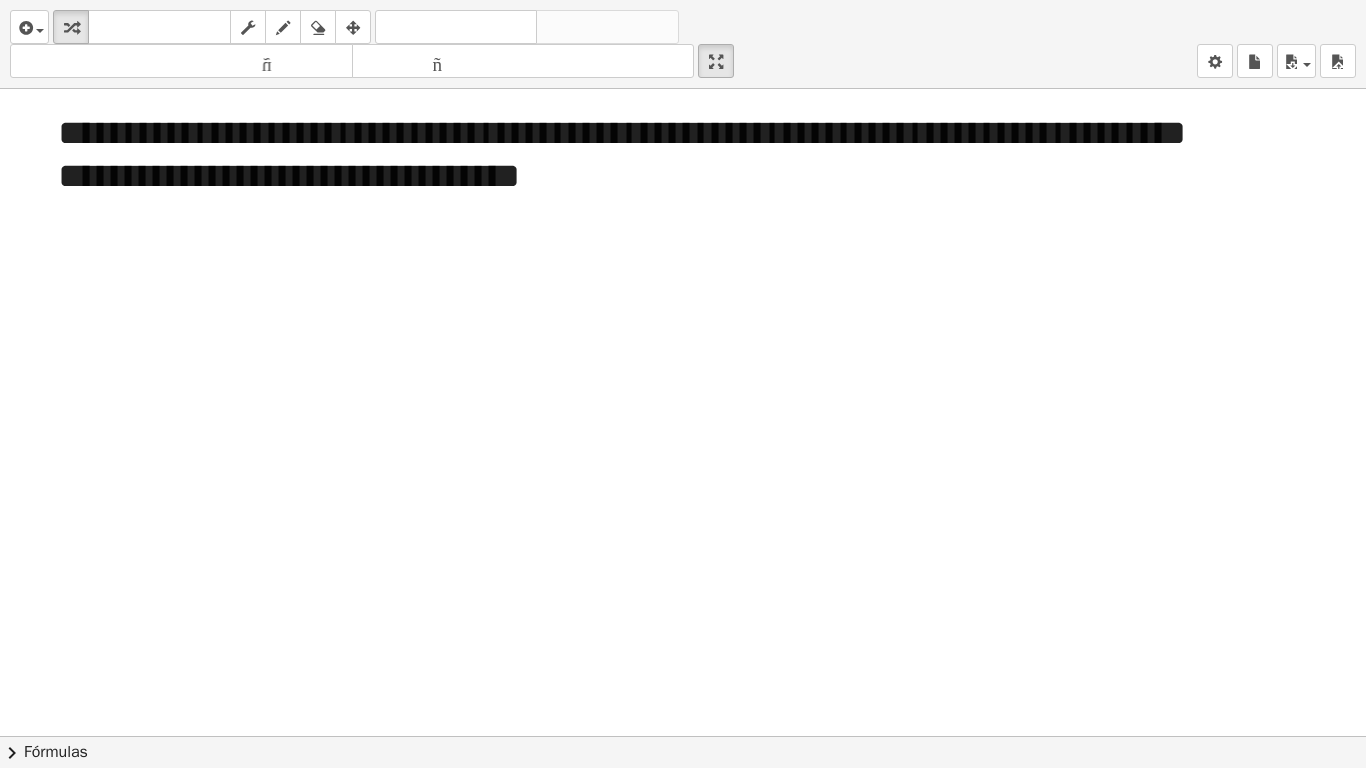 click at bounding box center [683, 736] 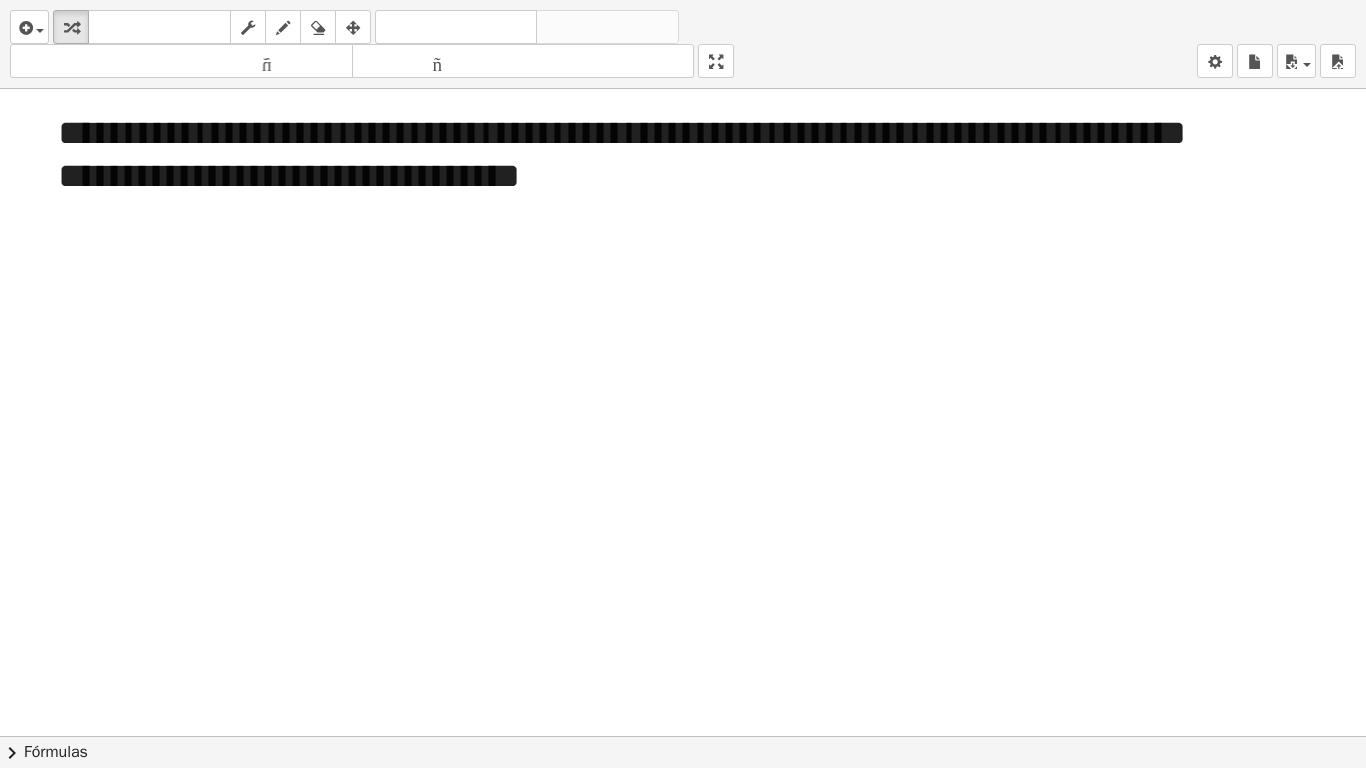 drag, startPoint x: 725, startPoint y: 62, endPoint x: 725, endPoint y: -25, distance: 87 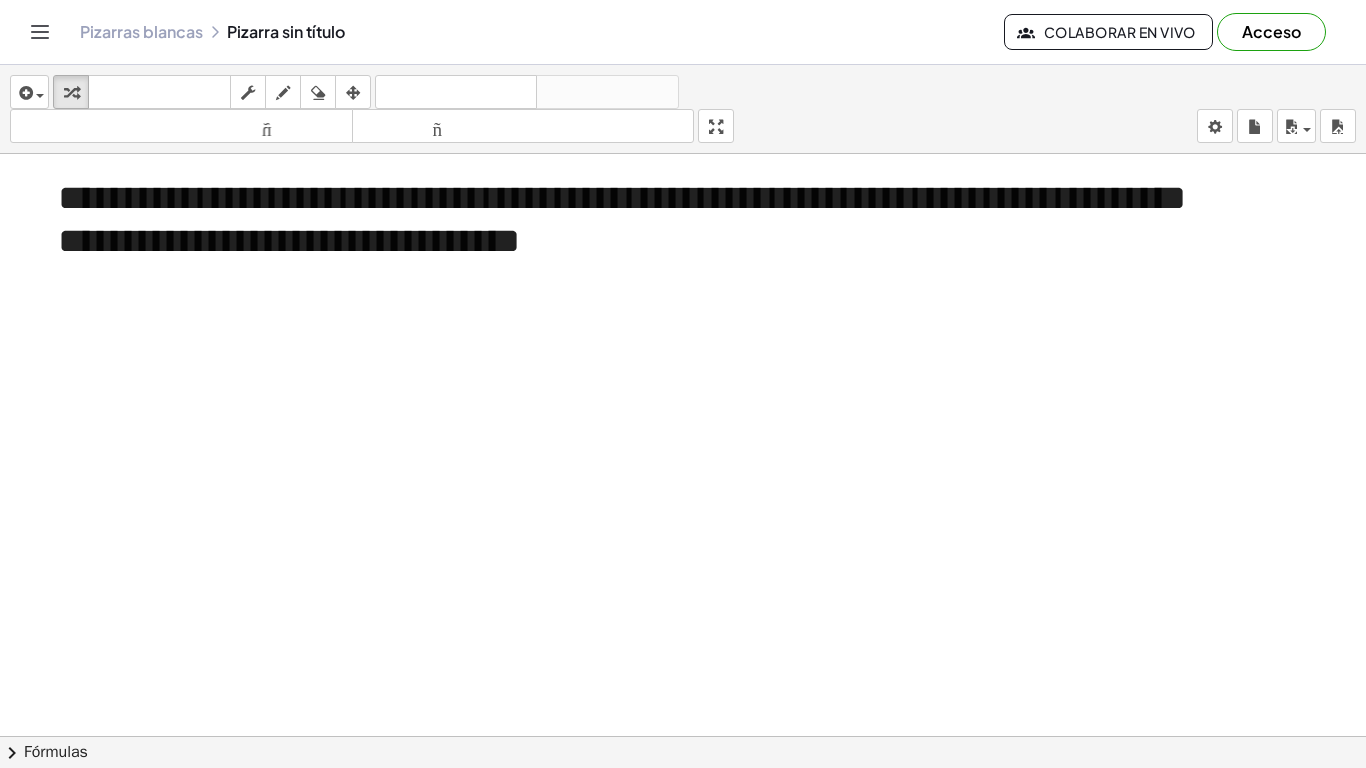 click on "**********" at bounding box center (683, 384) 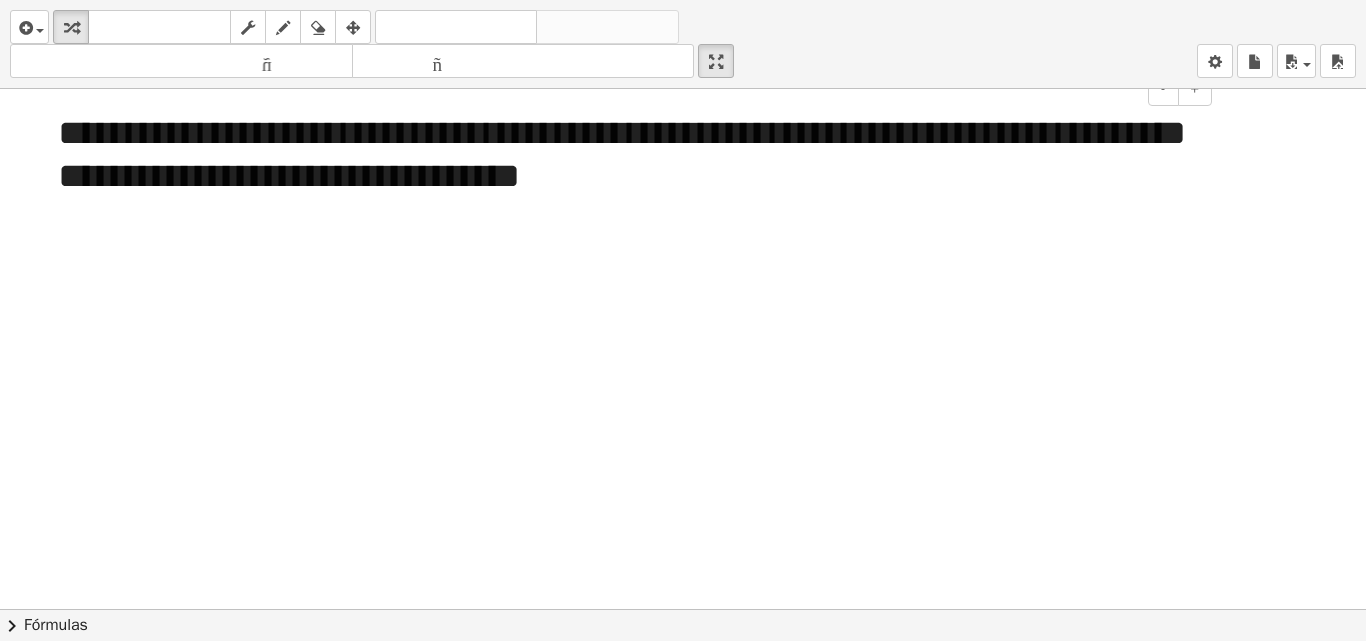 click on "**********" at bounding box center [683, 320] 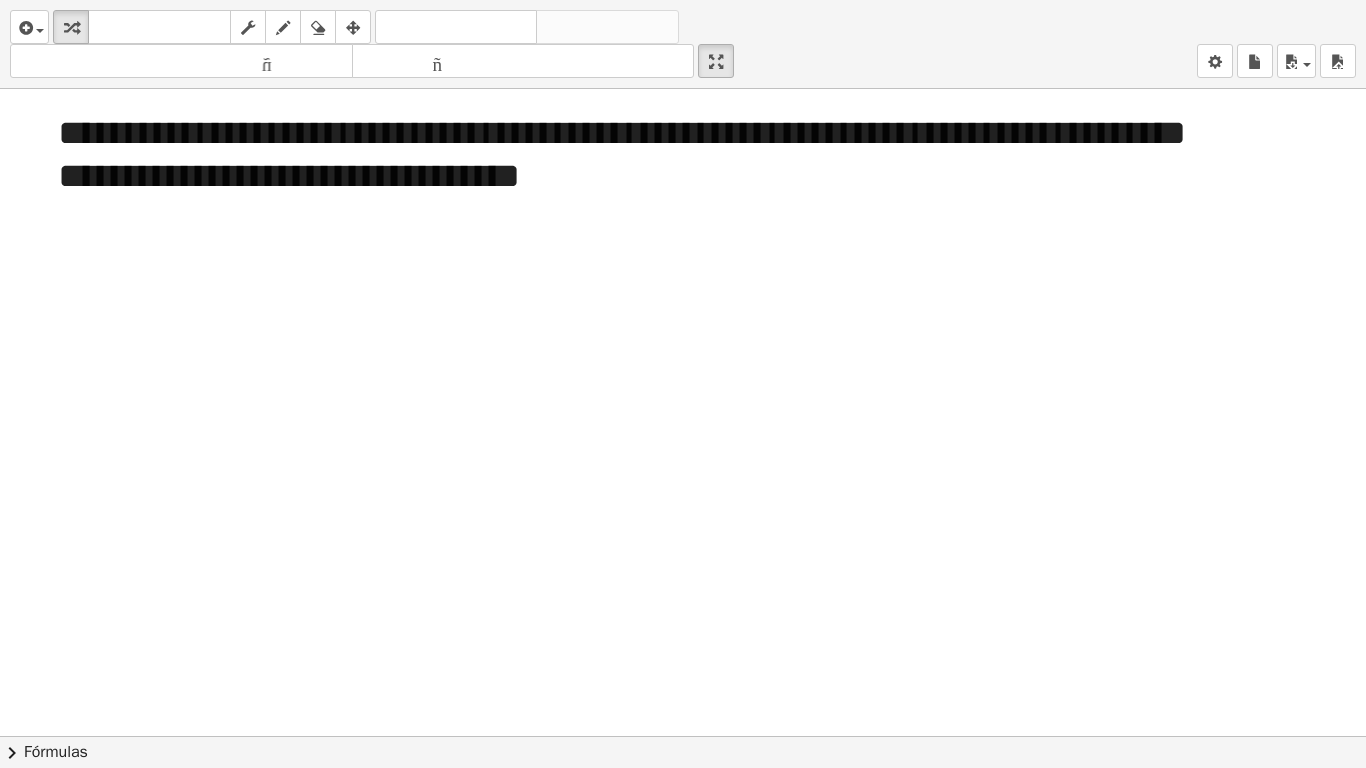 drag, startPoint x: 724, startPoint y: 65, endPoint x: 724, endPoint y: -22, distance: 87 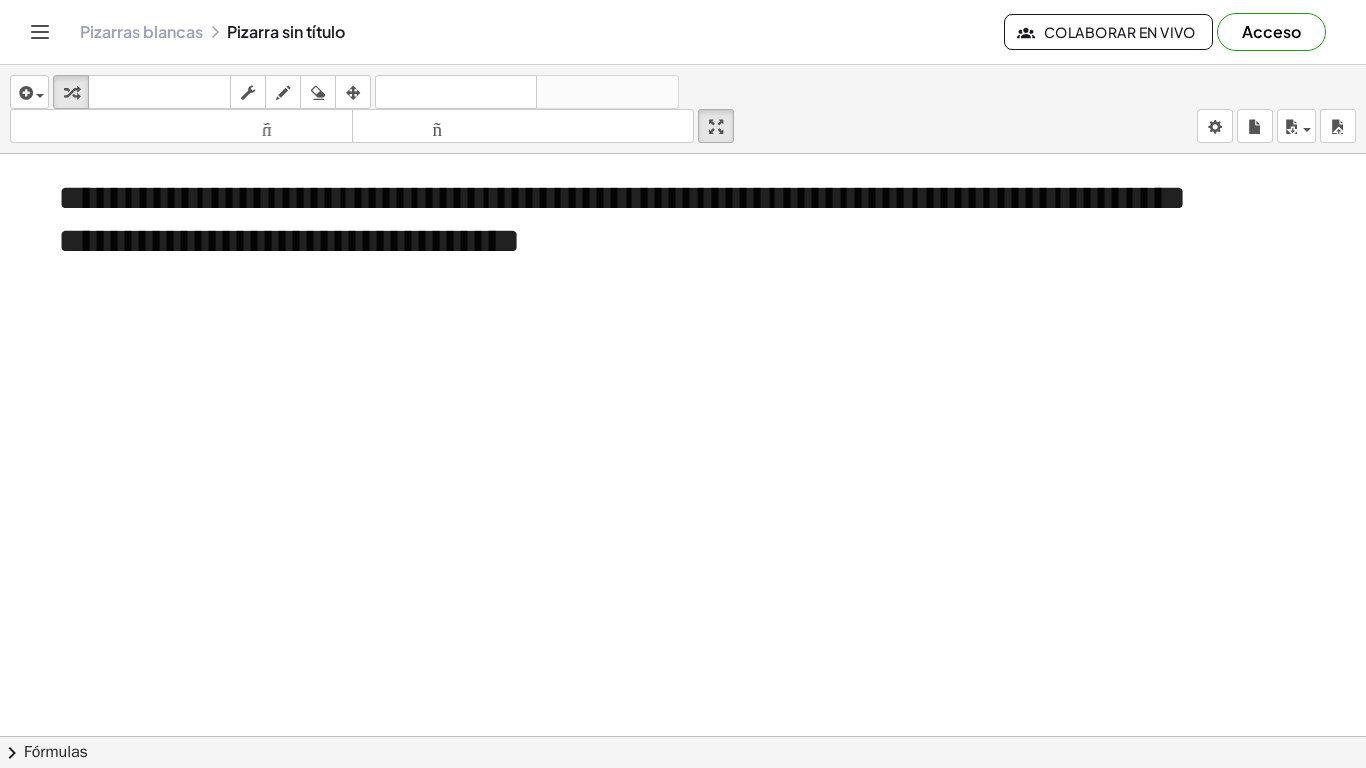 click on "**********" at bounding box center (683, 384) 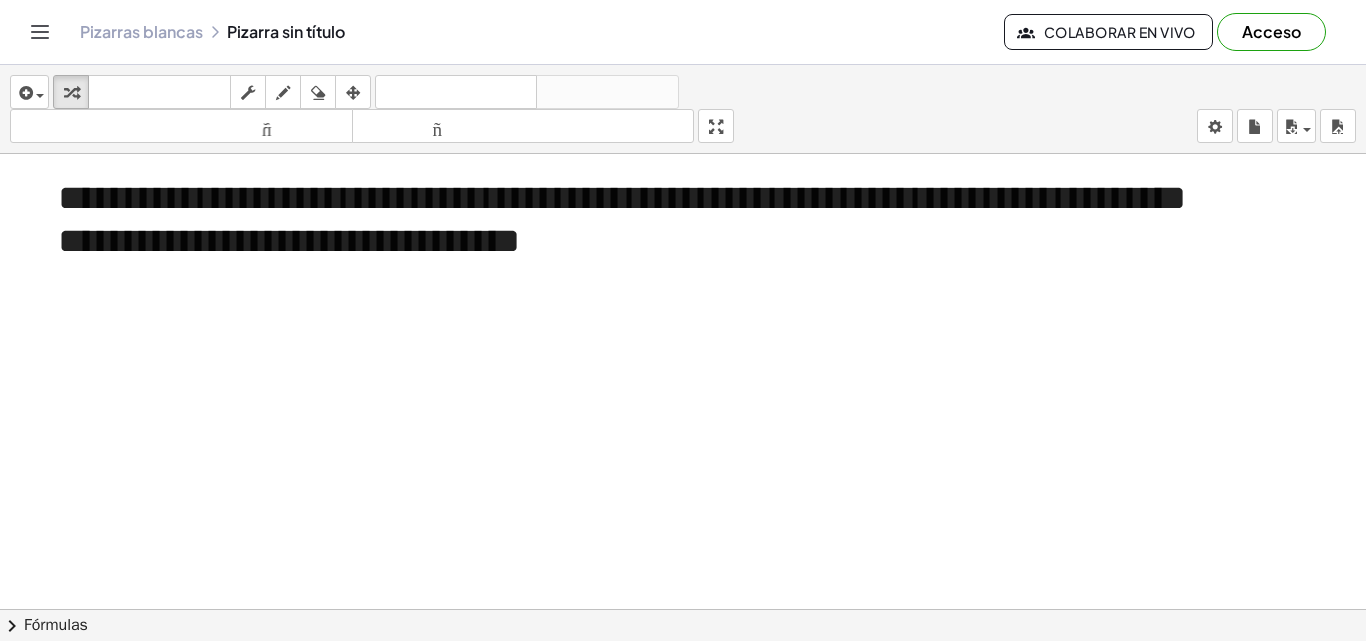 drag, startPoint x: 728, startPoint y: 133, endPoint x: 728, endPoint y: 220, distance: 87 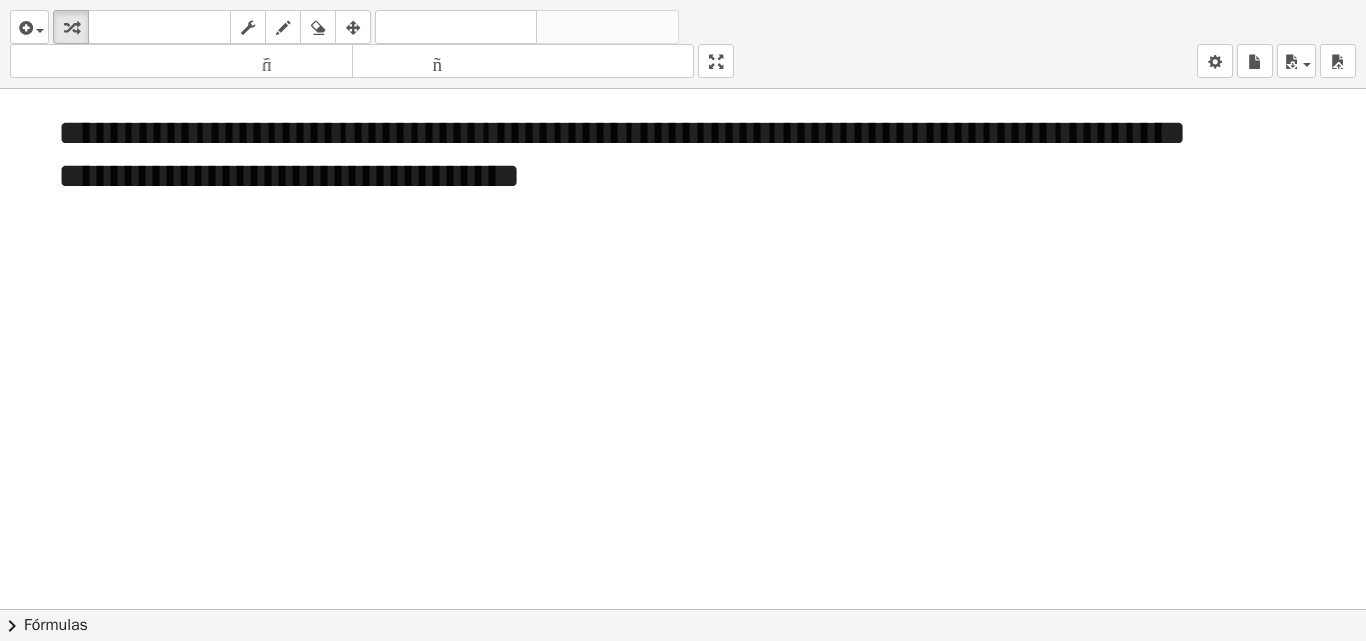 click on "**********" at bounding box center (683, 320) 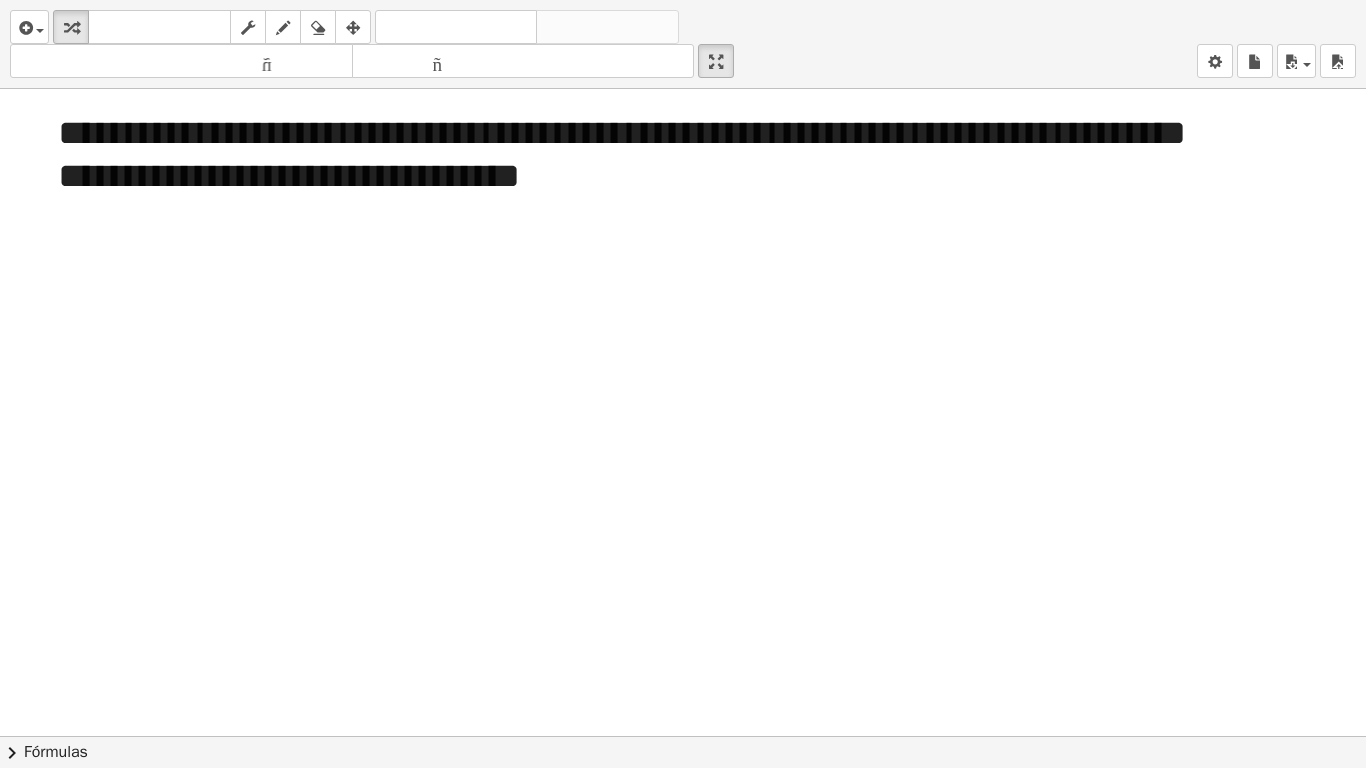 drag, startPoint x: 727, startPoint y: 59, endPoint x: 727, endPoint y: -28, distance: 87 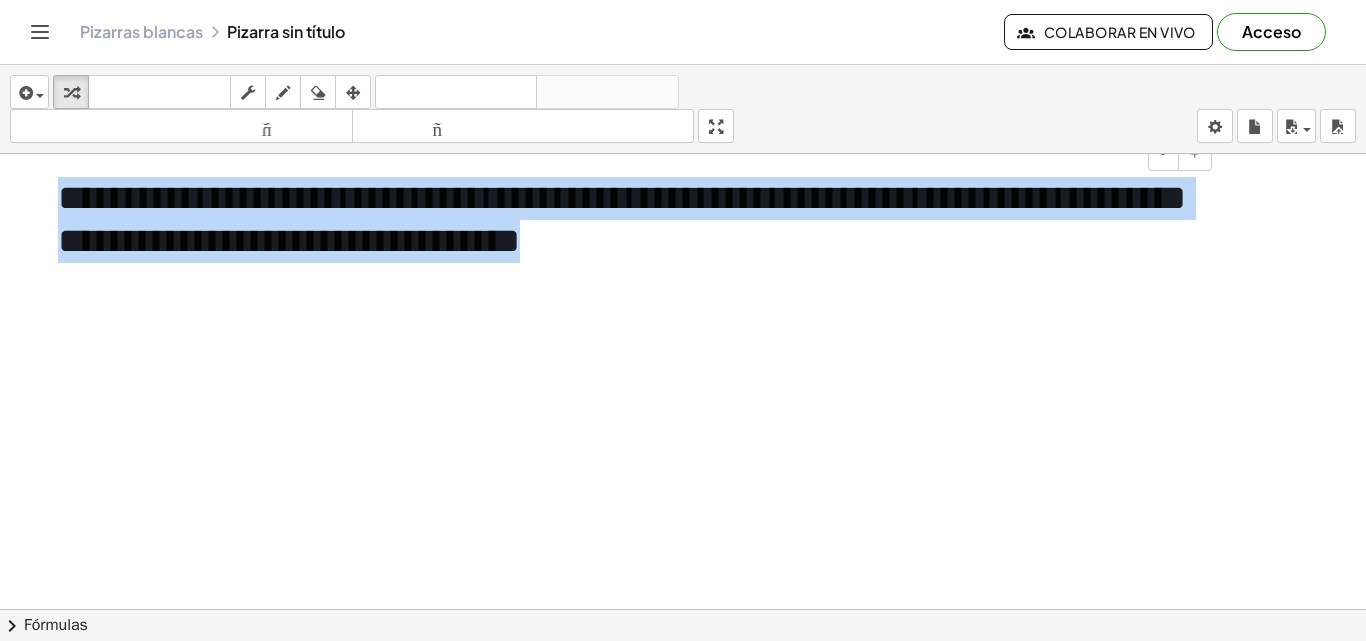 drag, startPoint x: 811, startPoint y: 236, endPoint x: 0, endPoint y: 206, distance: 811.5547 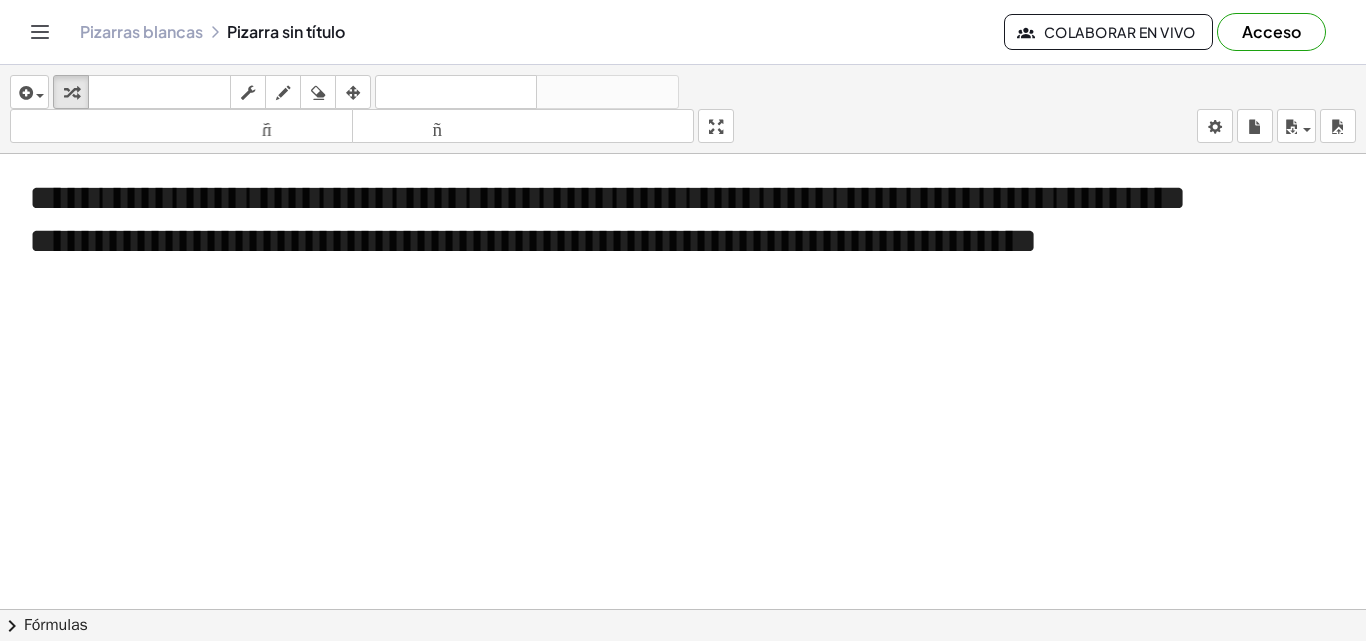 drag, startPoint x: 718, startPoint y: 127, endPoint x: 718, endPoint y: 214, distance: 87 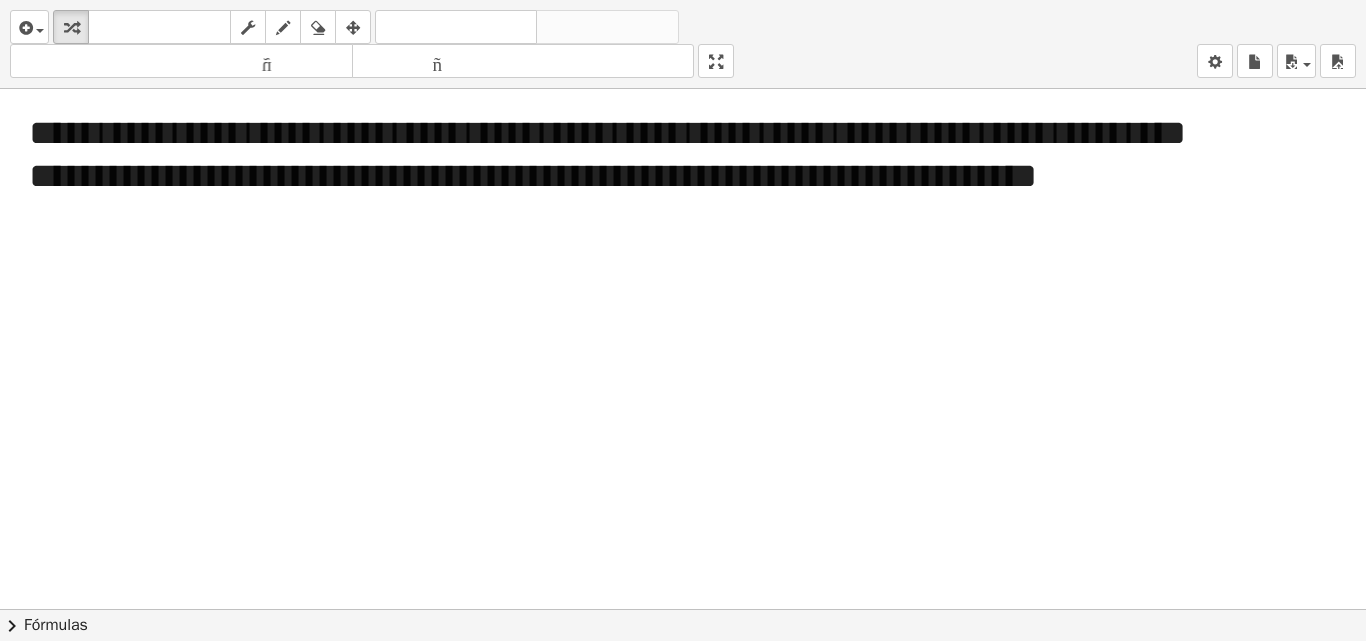 click on "**********" at bounding box center (683, 320) 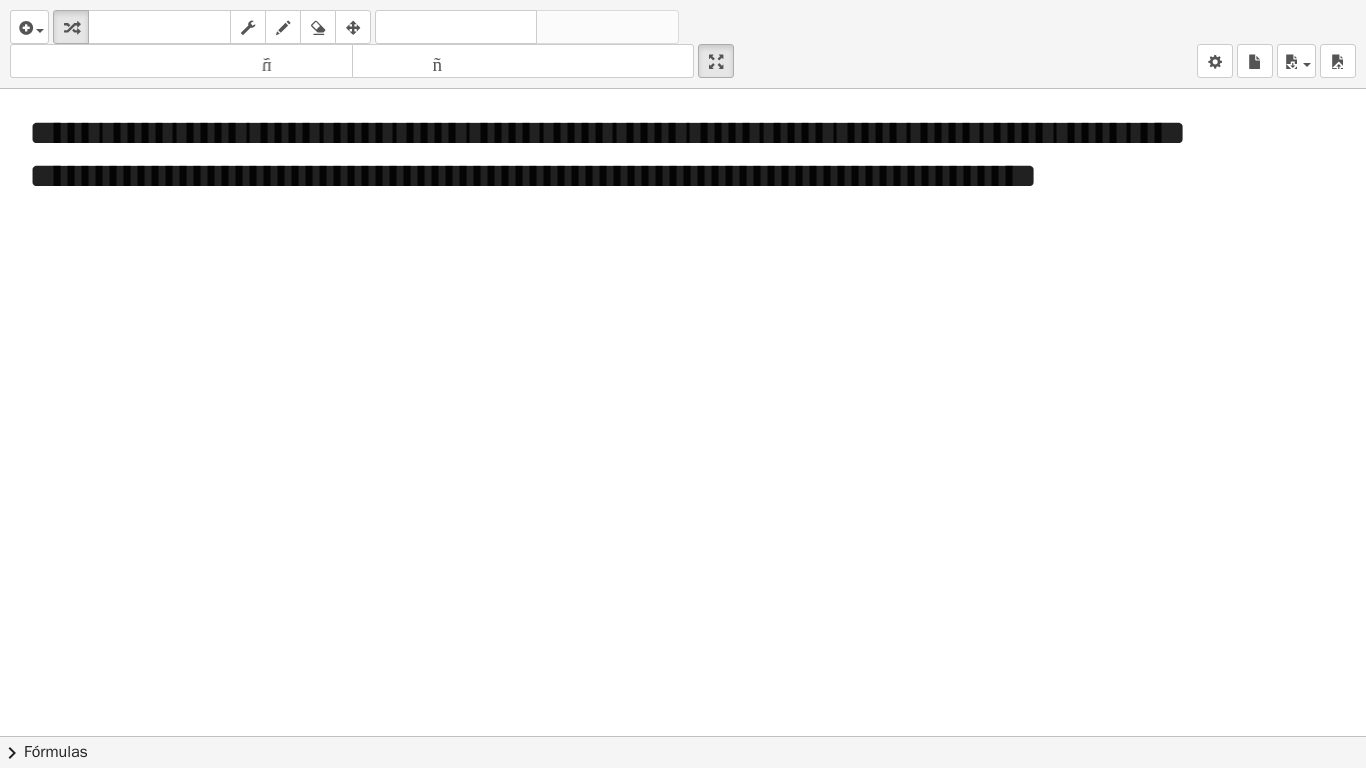 click at bounding box center (683, 736) 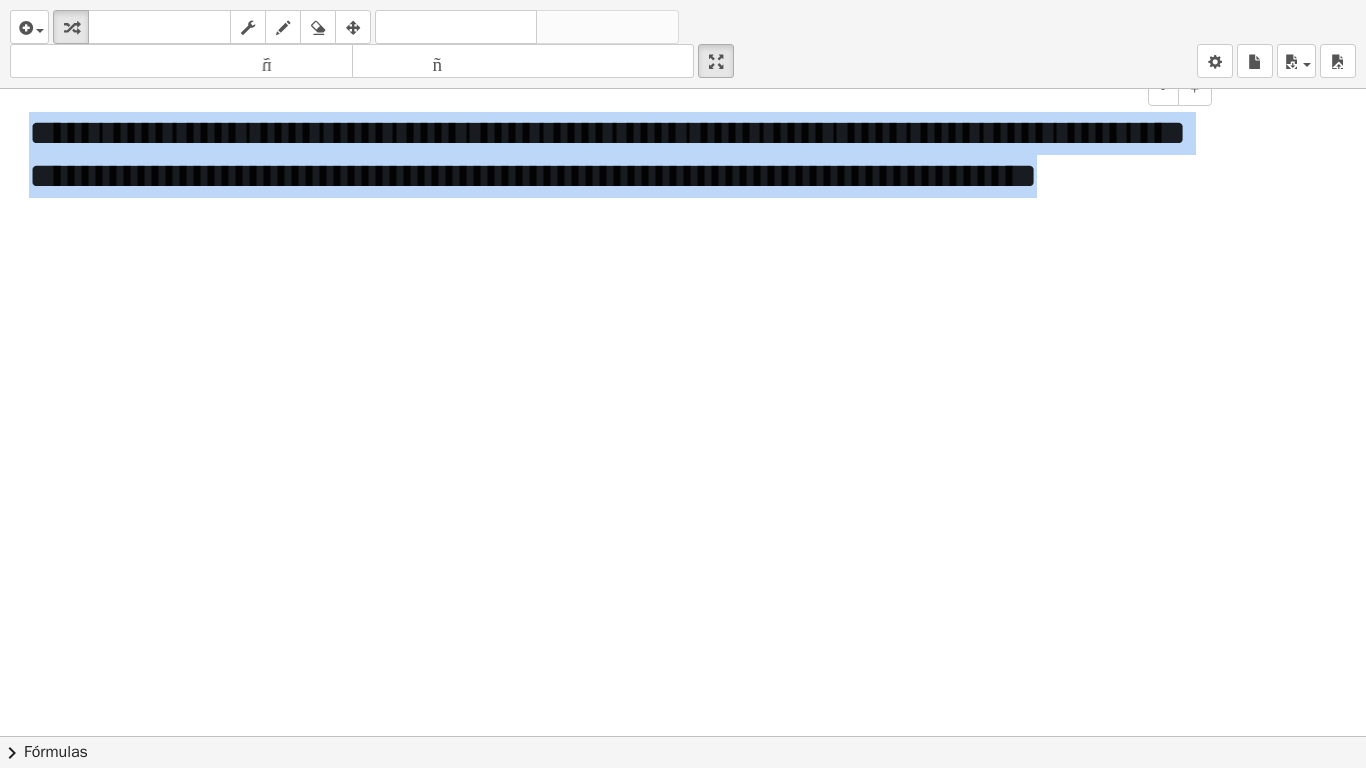 drag, startPoint x: 242, startPoint y: 229, endPoint x: 21, endPoint y: 148, distance: 235.3763 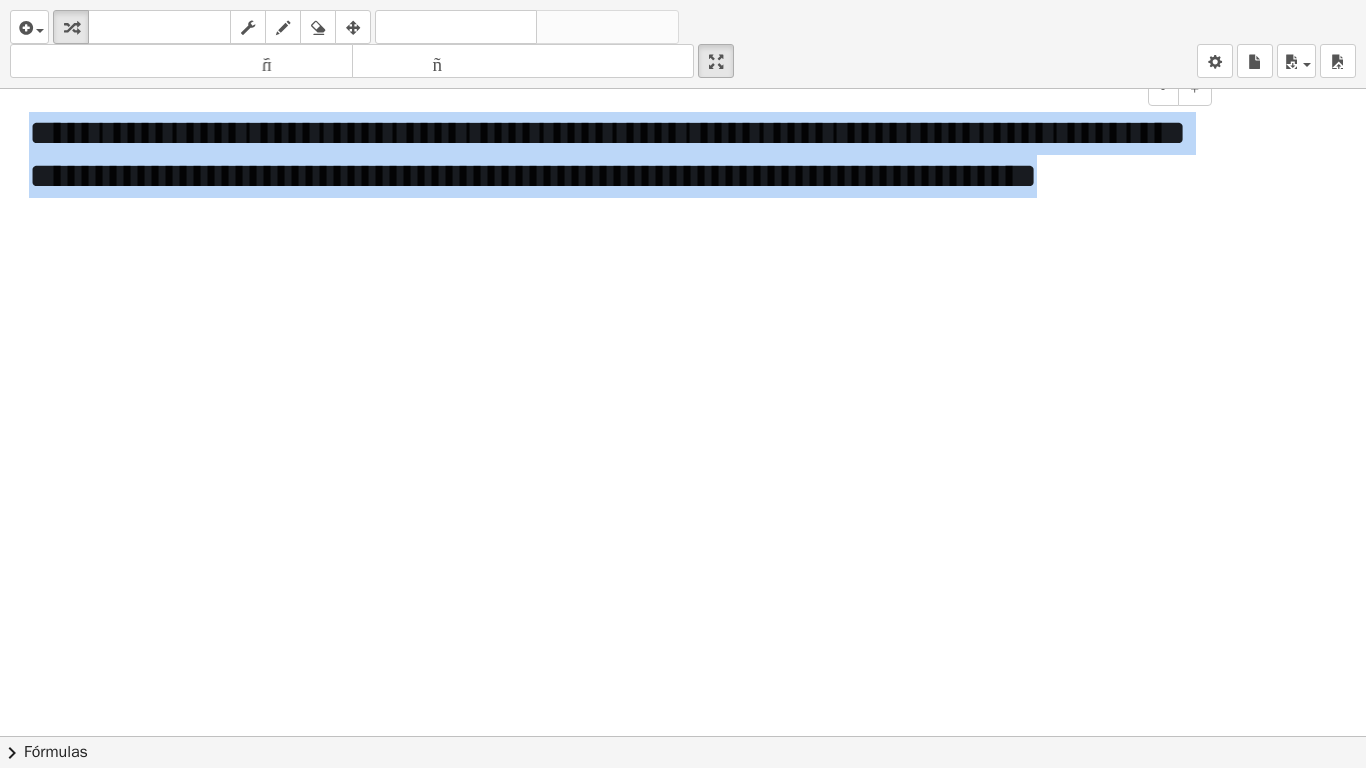 copy on "**********" 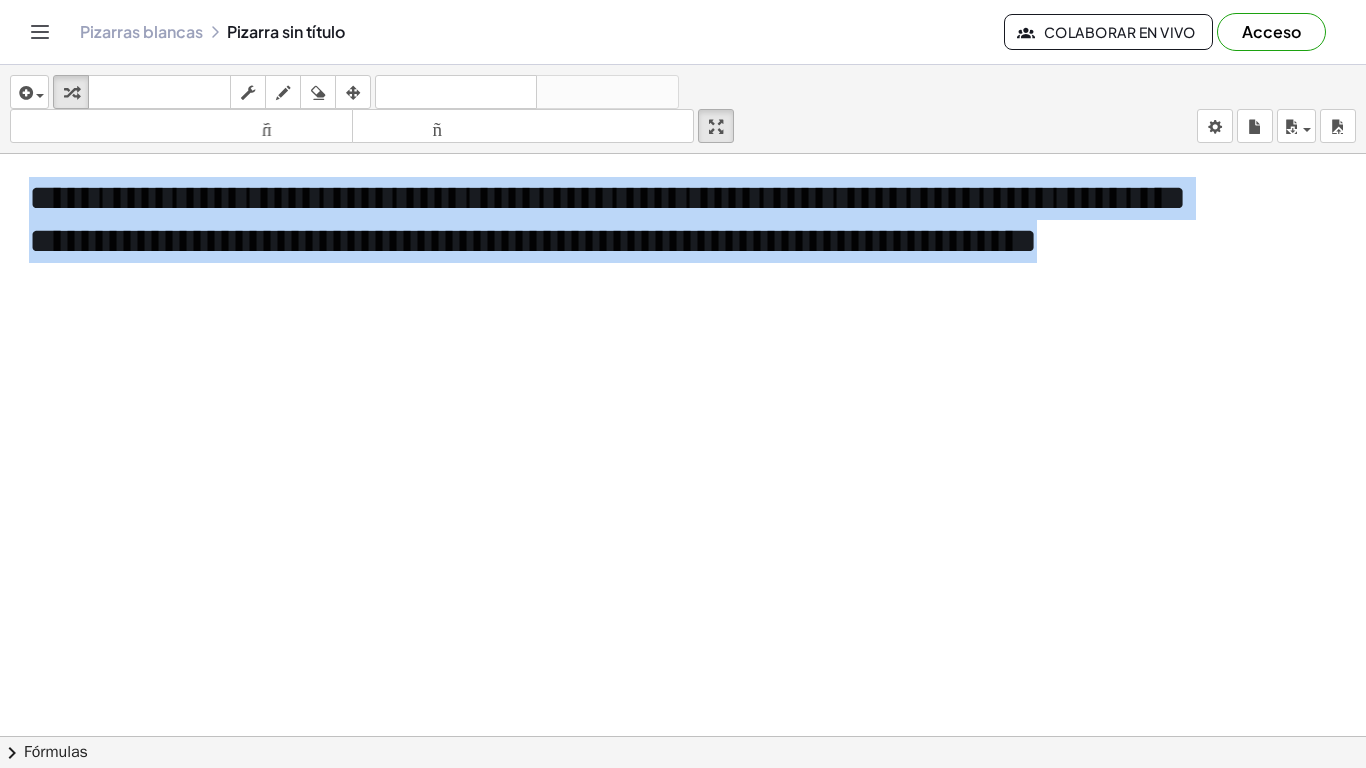 click on "**********" at bounding box center [683, 384] 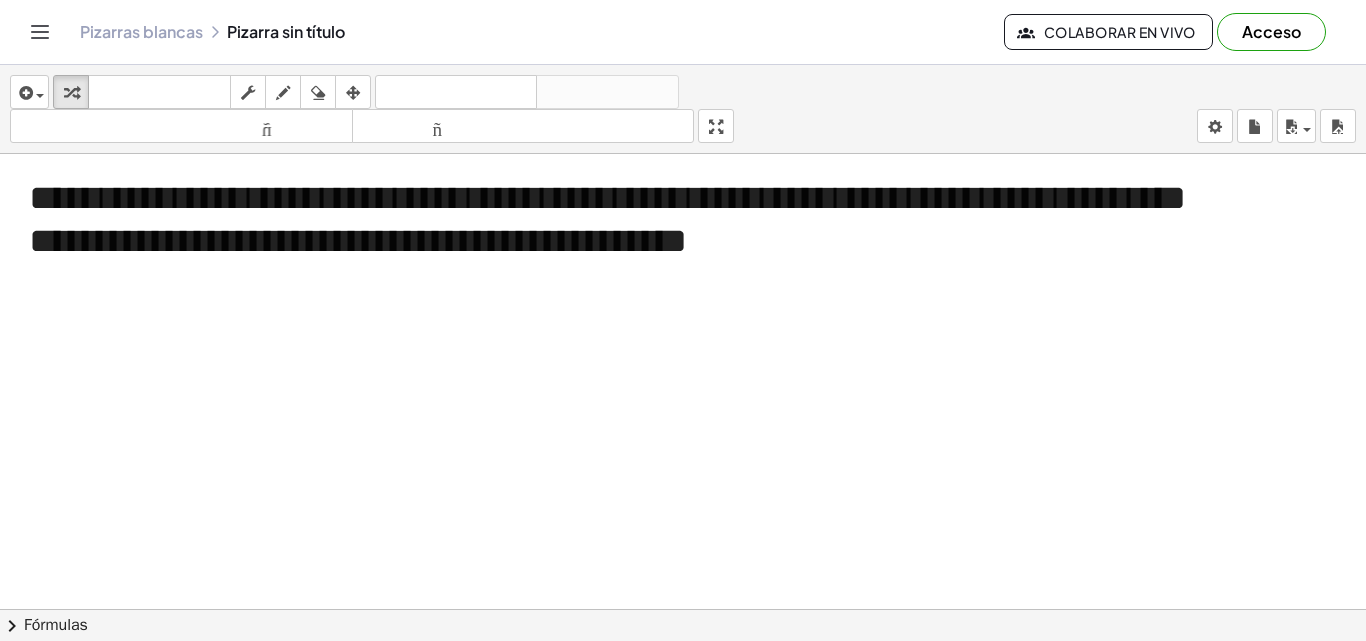 click at bounding box center [683, 623] 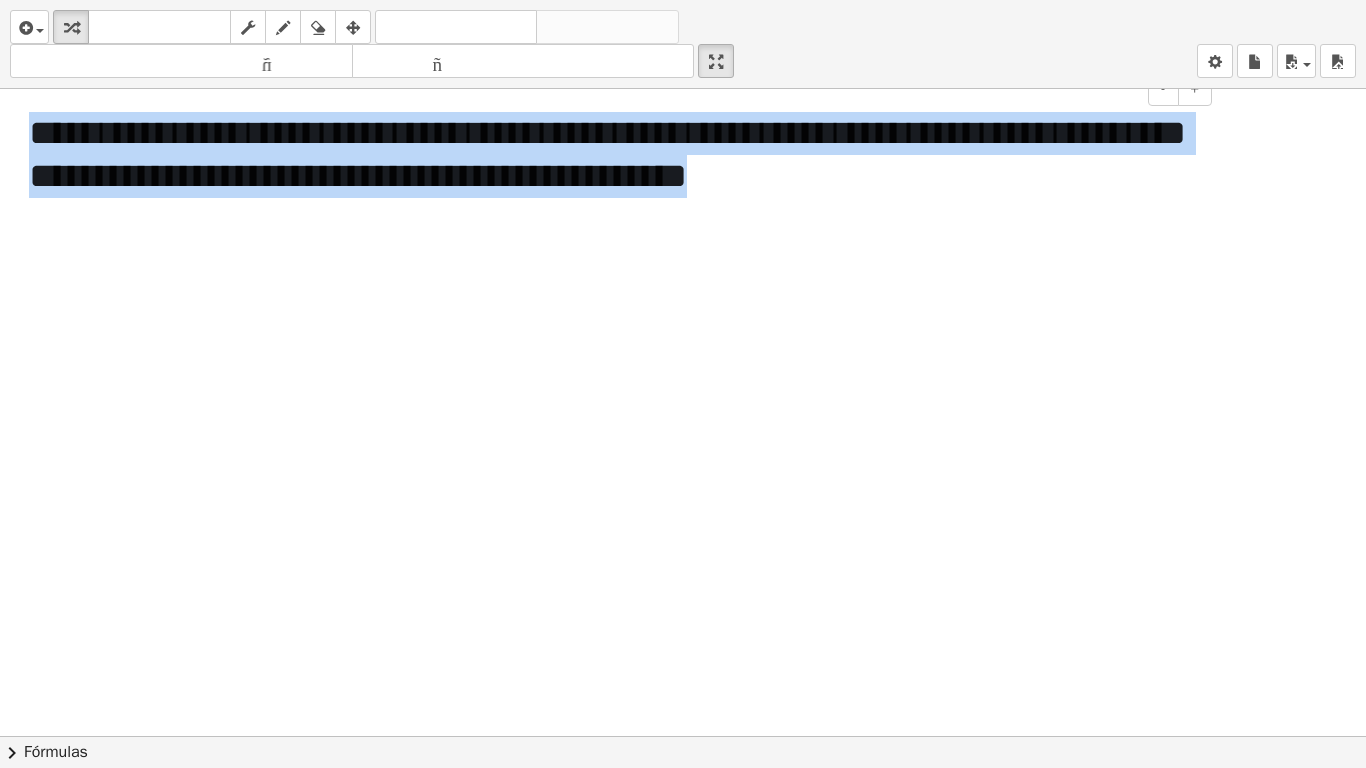 drag, startPoint x: 915, startPoint y: 182, endPoint x: 0, endPoint y: 115, distance: 917.4497 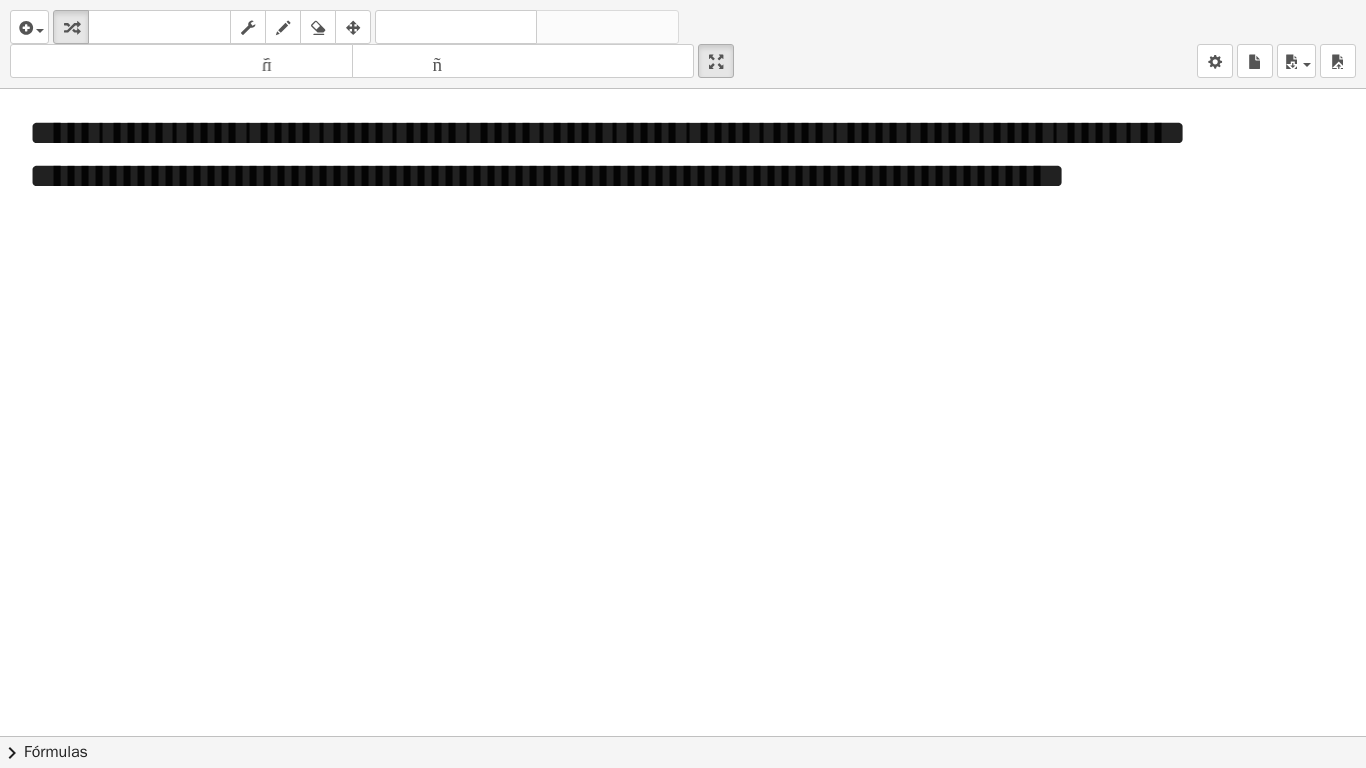 click at bounding box center (683, 736) 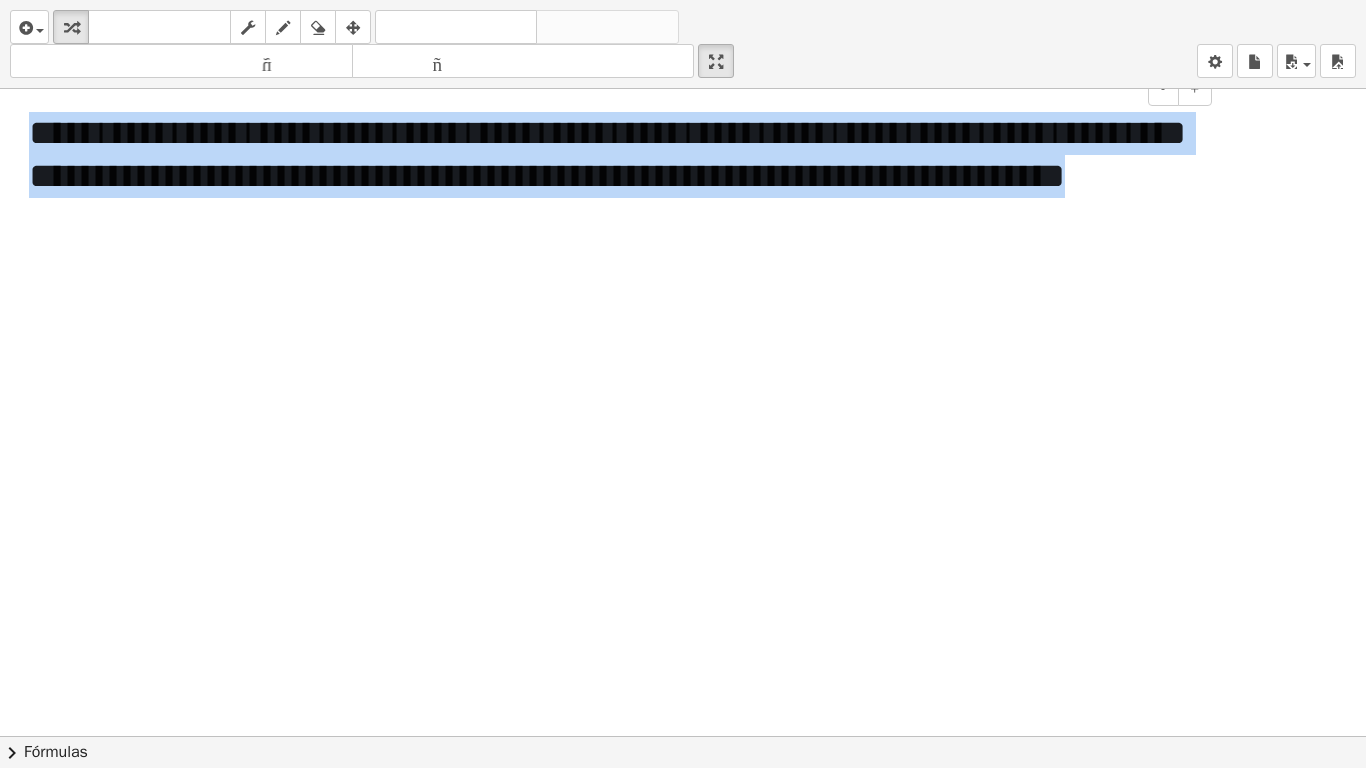 drag, startPoint x: 344, startPoint y: 224, endPoint x: 0, endPoint y: 147, distance: 352.51242 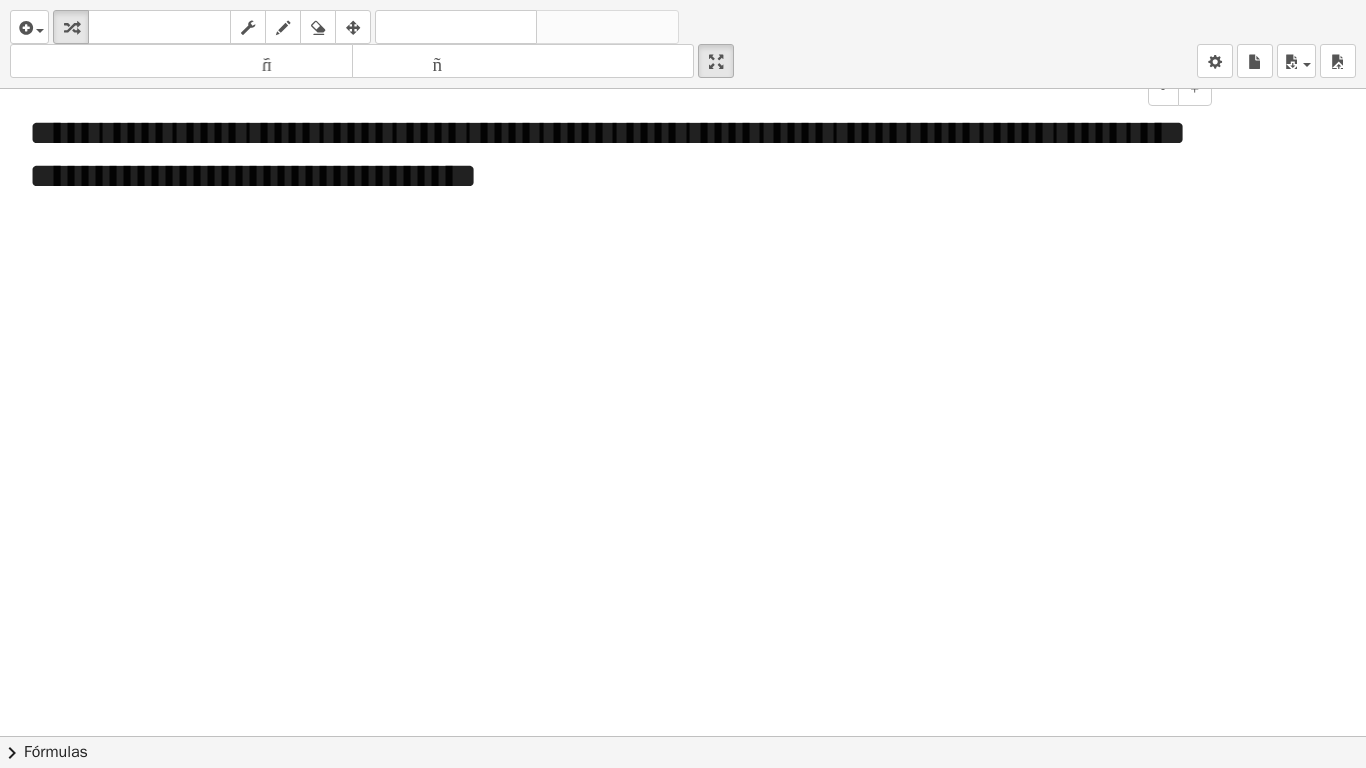 click at bounding box center [683, 736] 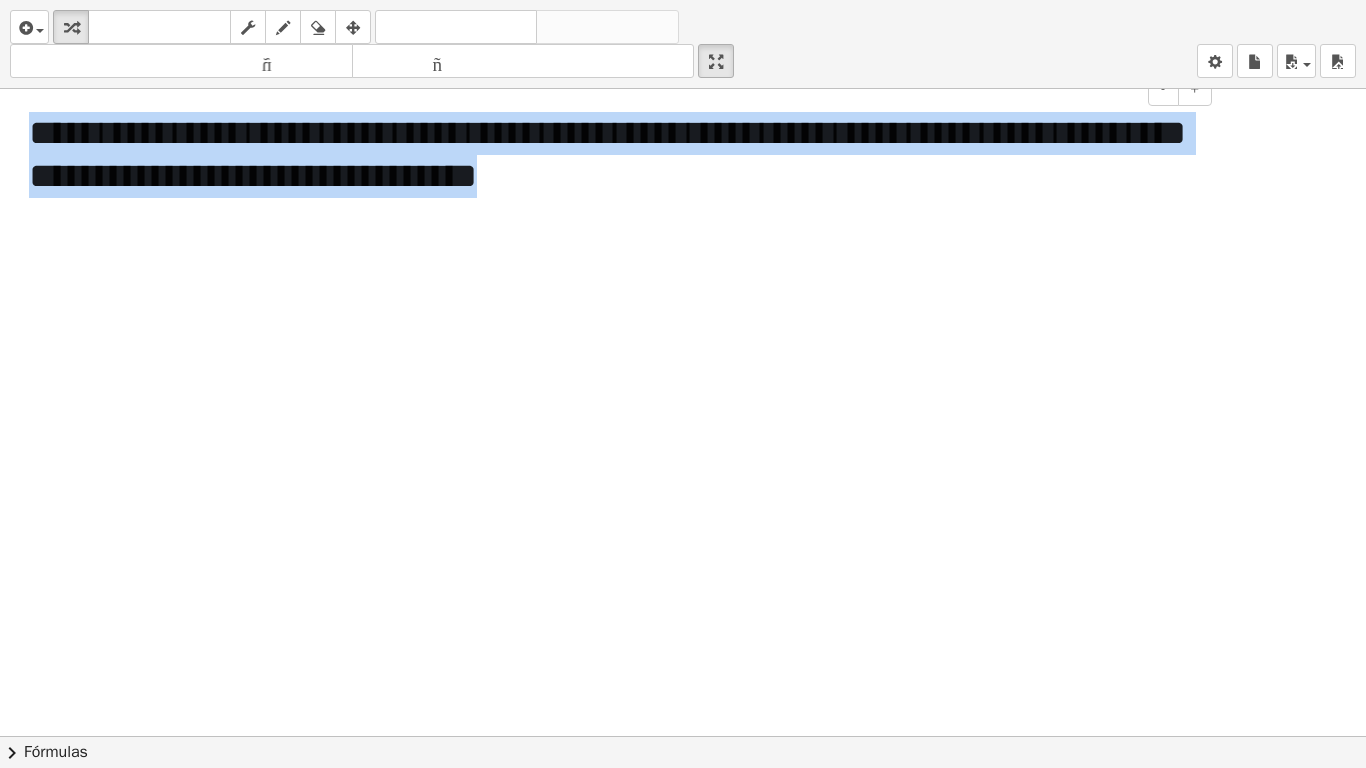 drag, startPoint x: 634, startPoint y: 186, endPoint x: 25, endPoint y: 127, distance: 611.8513 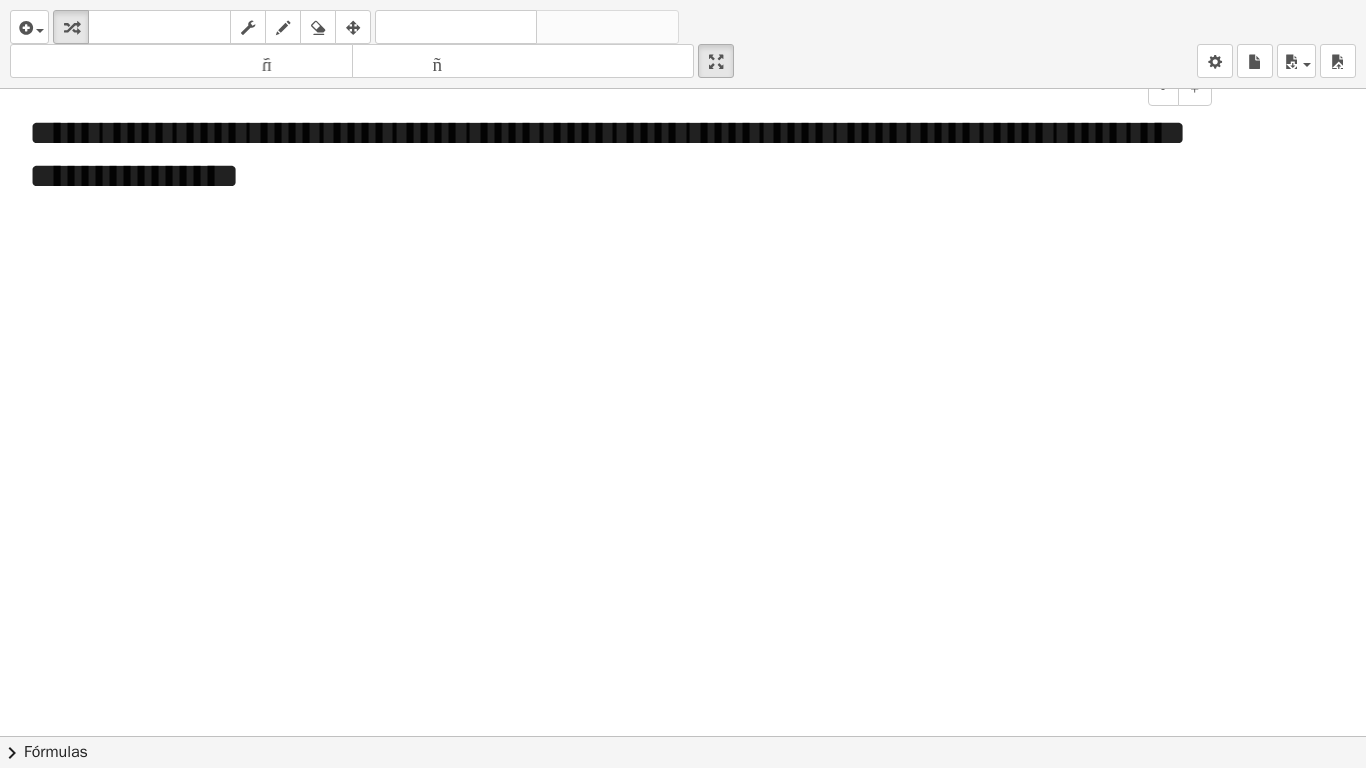 click at bounding box center [683, 736] 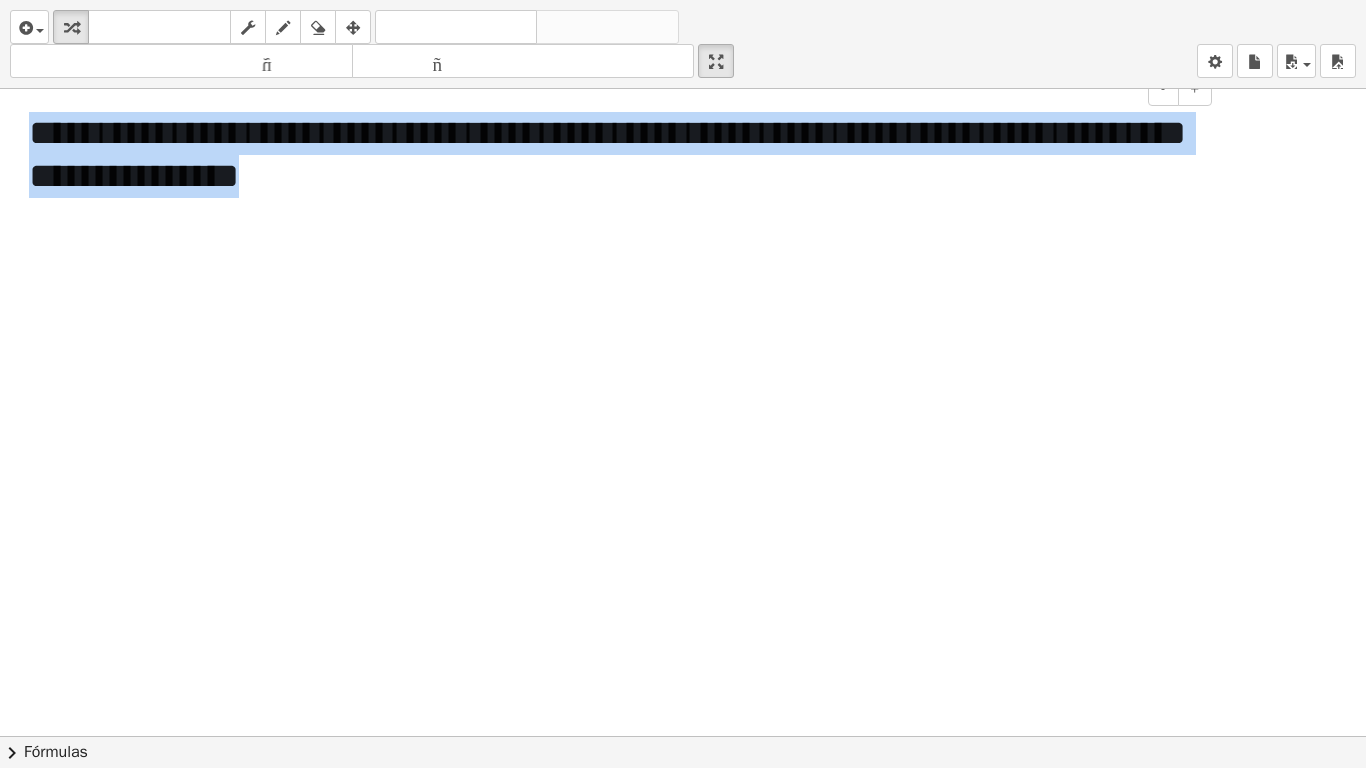 drag, startPoint x: 376, startPoint y: 188, endPoint x: 0, endPoint y: 132, distance: 380.14734 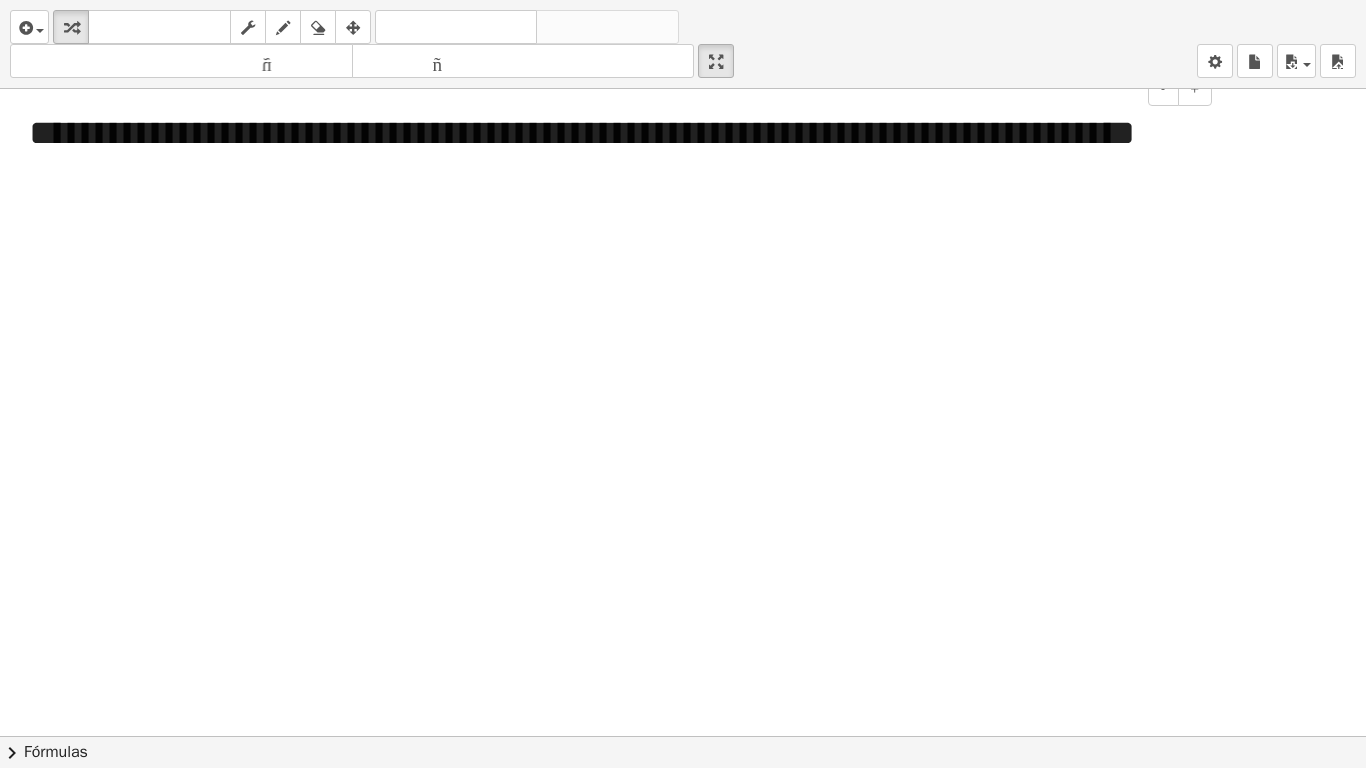 click at bounding box center [683, 736] 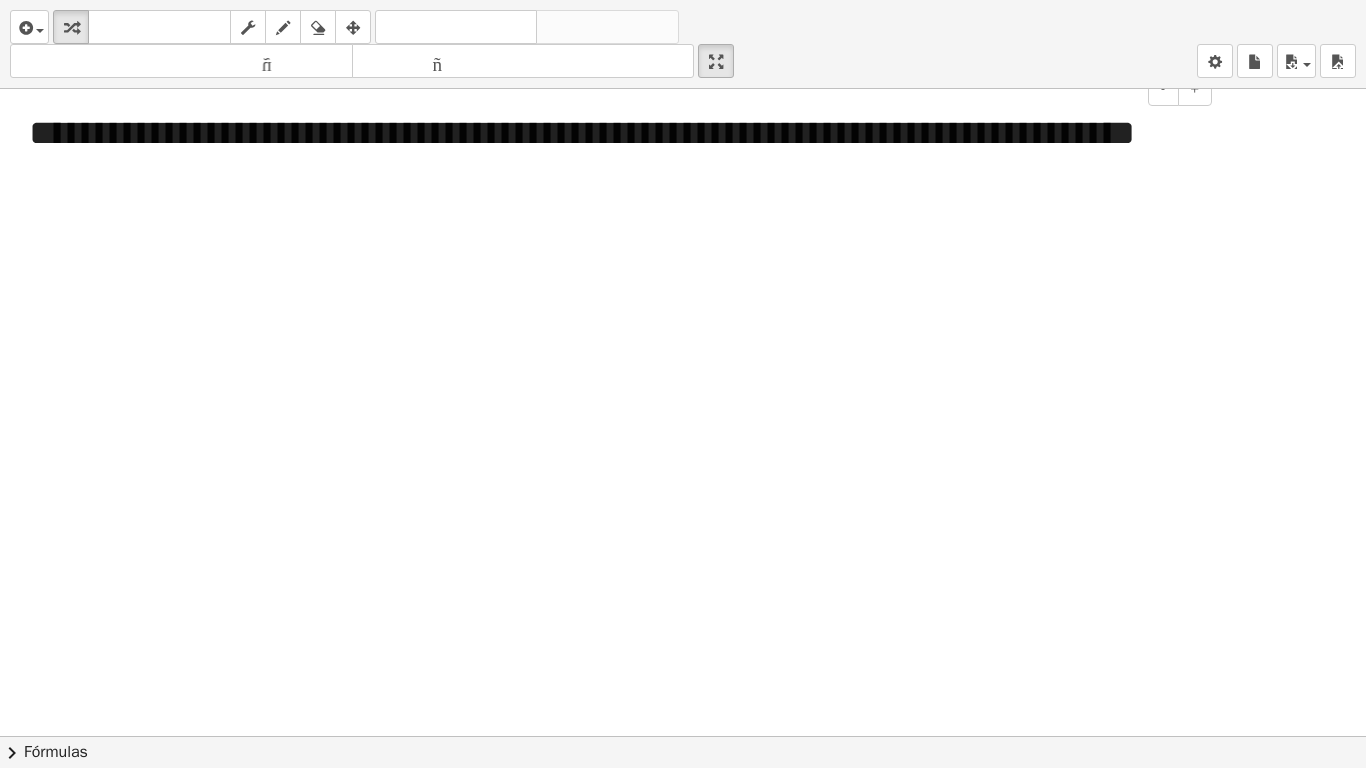 drag, startPoint x: 725, startPoint y: 65, endPoint x: 725, endPoint y: -22, distance: 87 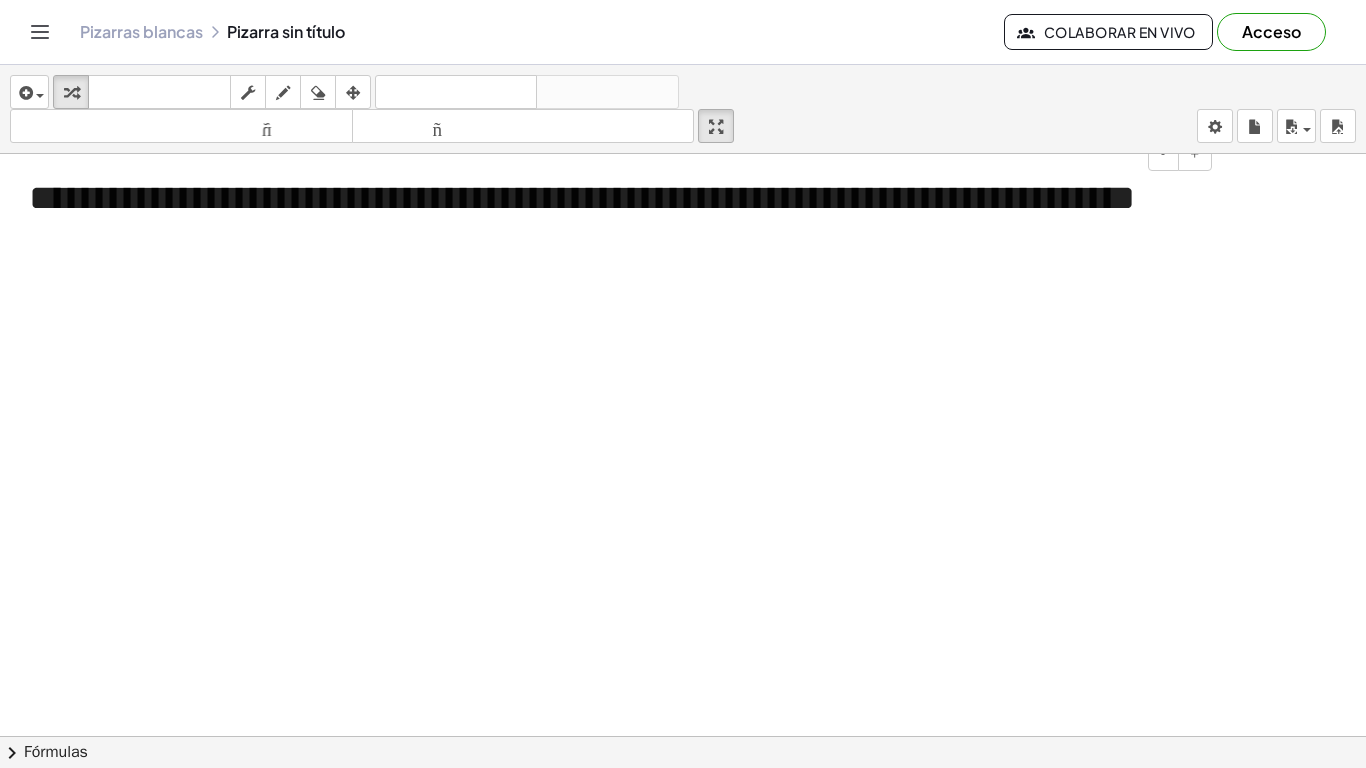 click on "**********" at bounding box center (683, 384) 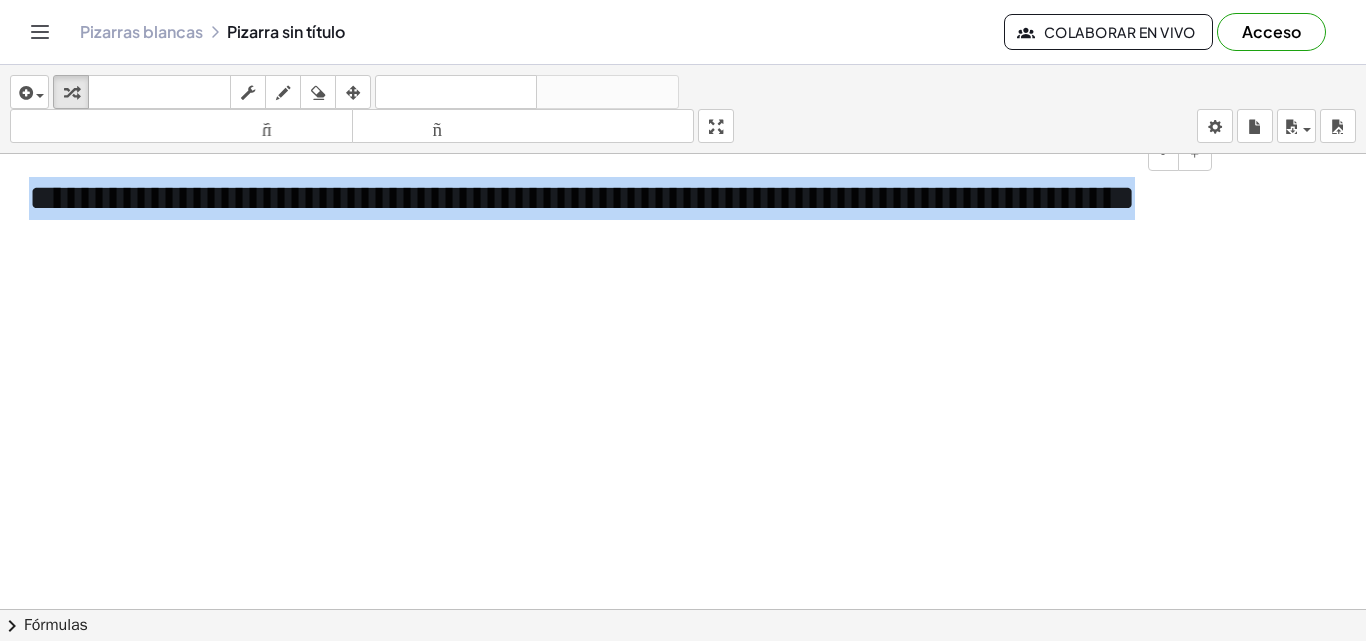drag, startPoint x: 165, startPoint y: 244, endPoint x: 34, endPoint y: 192, distance: 140.94325 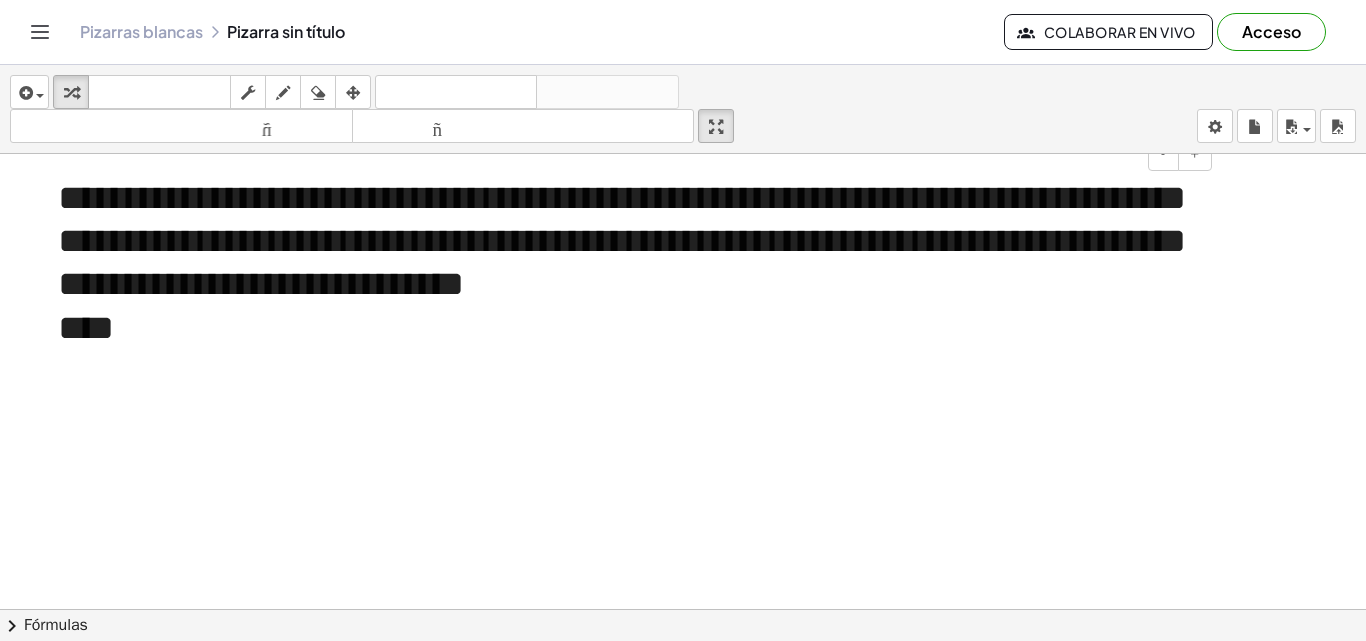 drag, startPoint x: 726, startPoint y: 117, endPoint x: 726, endPoint y: 204, distance: 87 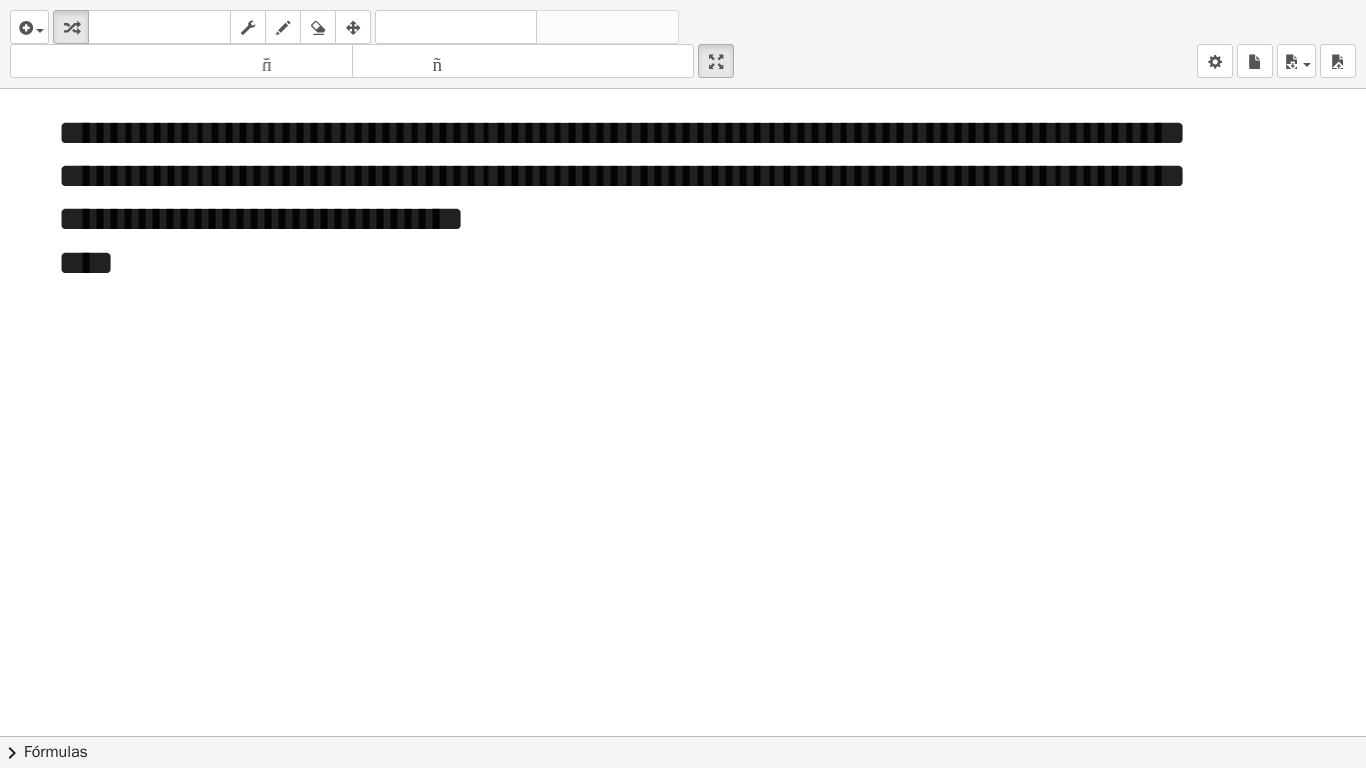 click at bounding box center [683, 736] 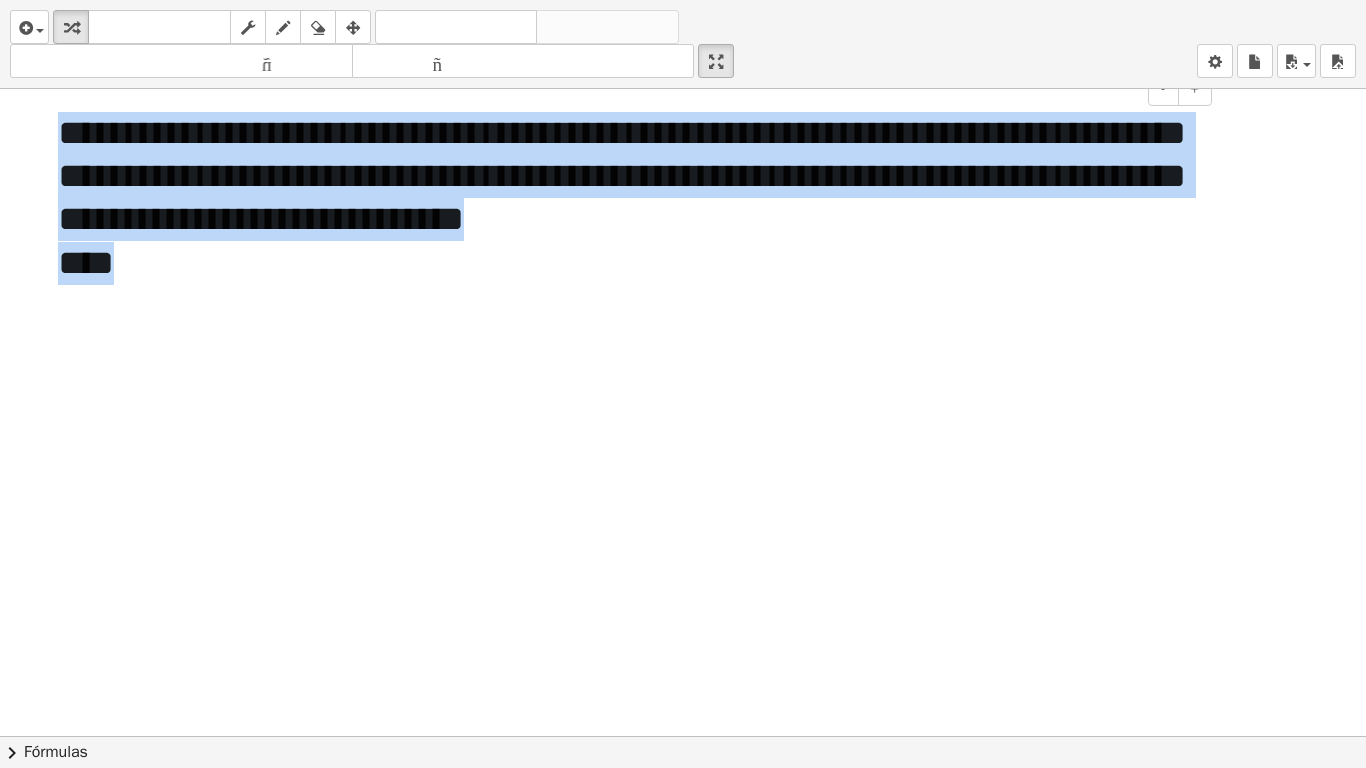 drag, startPoint x: 178, startPoint y: 271, endPoint x: 56, endPoint y: 124, distance: 191.03142 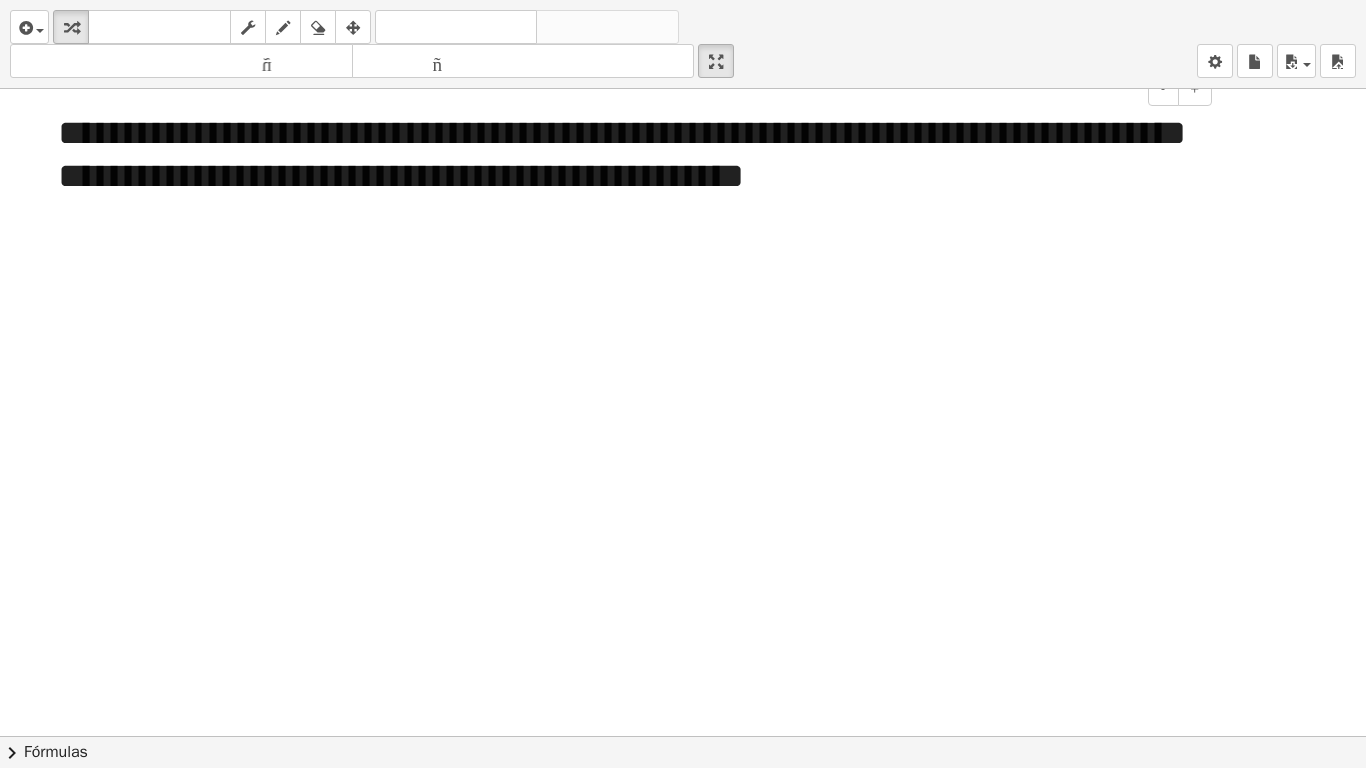 click at bounding box center (683, 736) 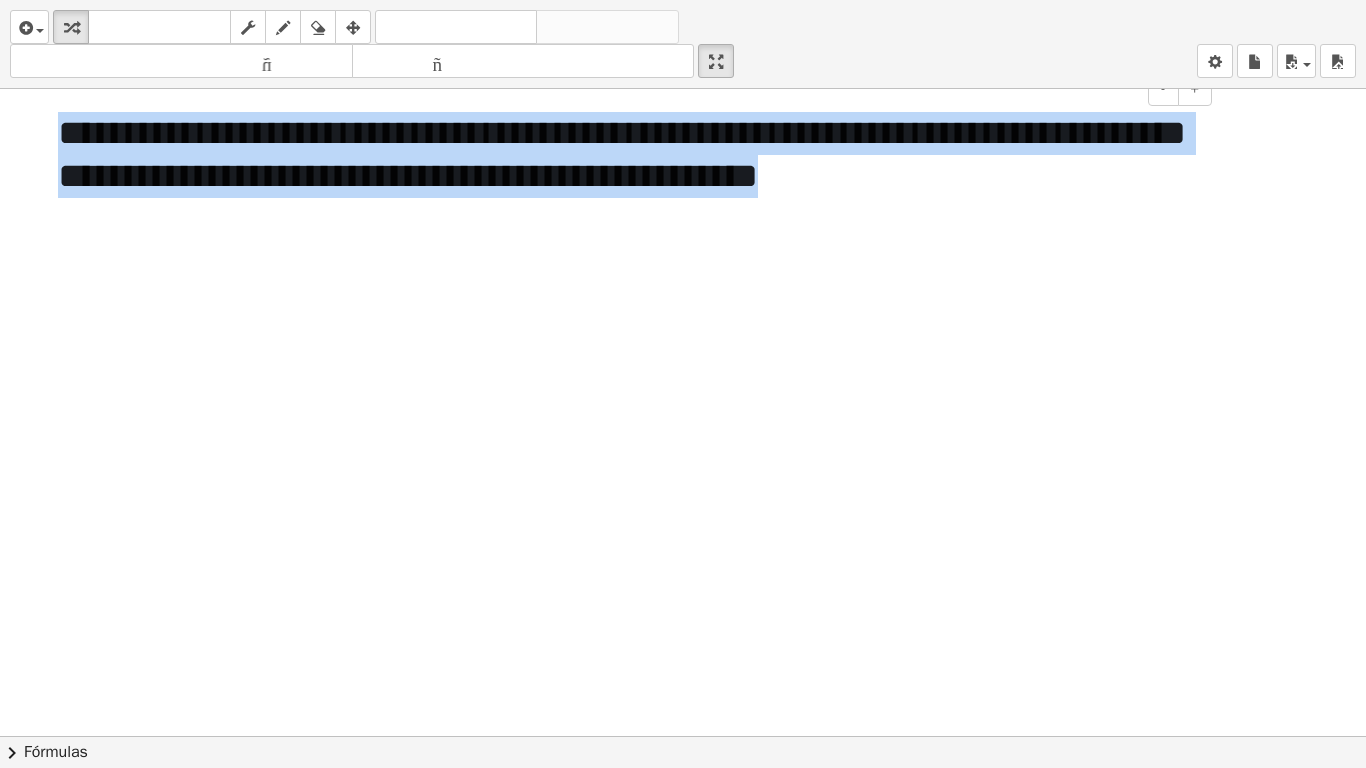 drag, startPoint x: 1043, startPoint y: 181, endPoint x: 17, endPoint y: 113, distance: 1028.251 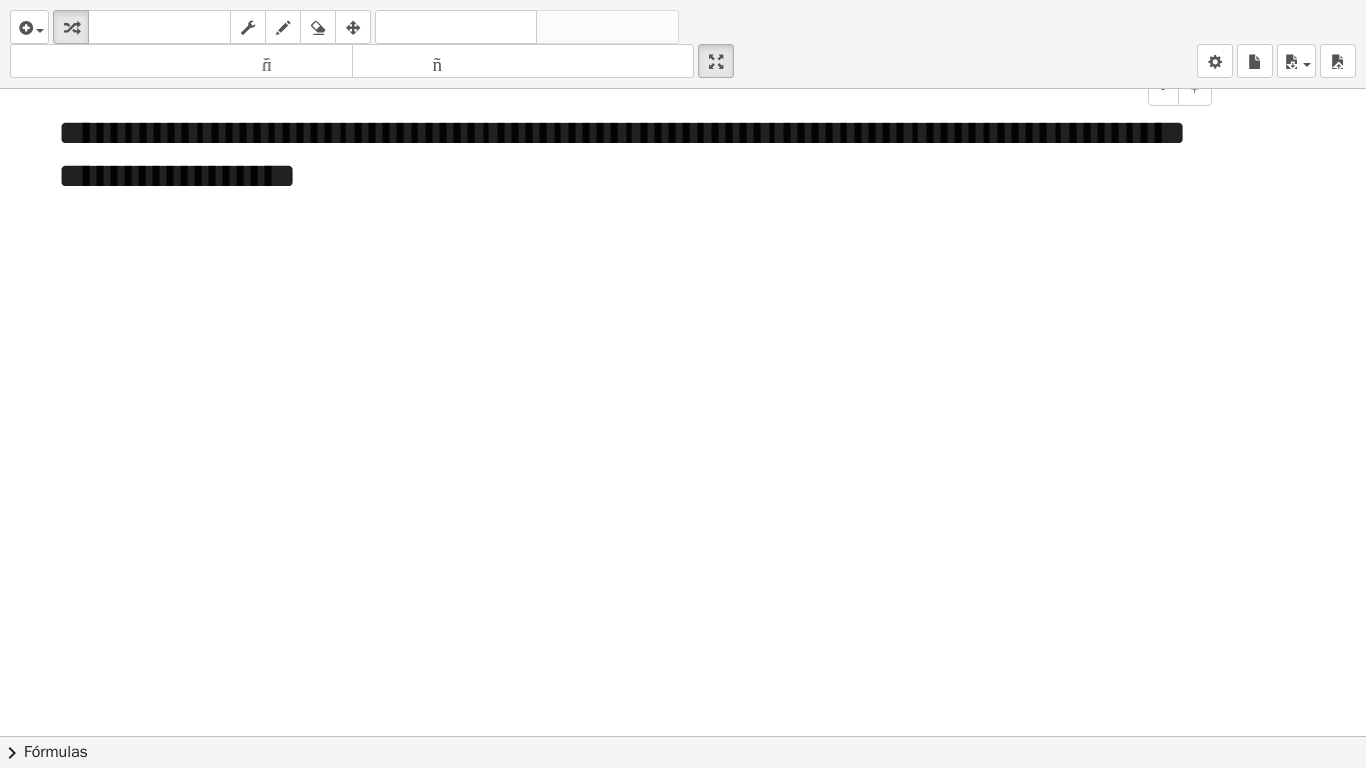 click at bounding box center [683, 736] 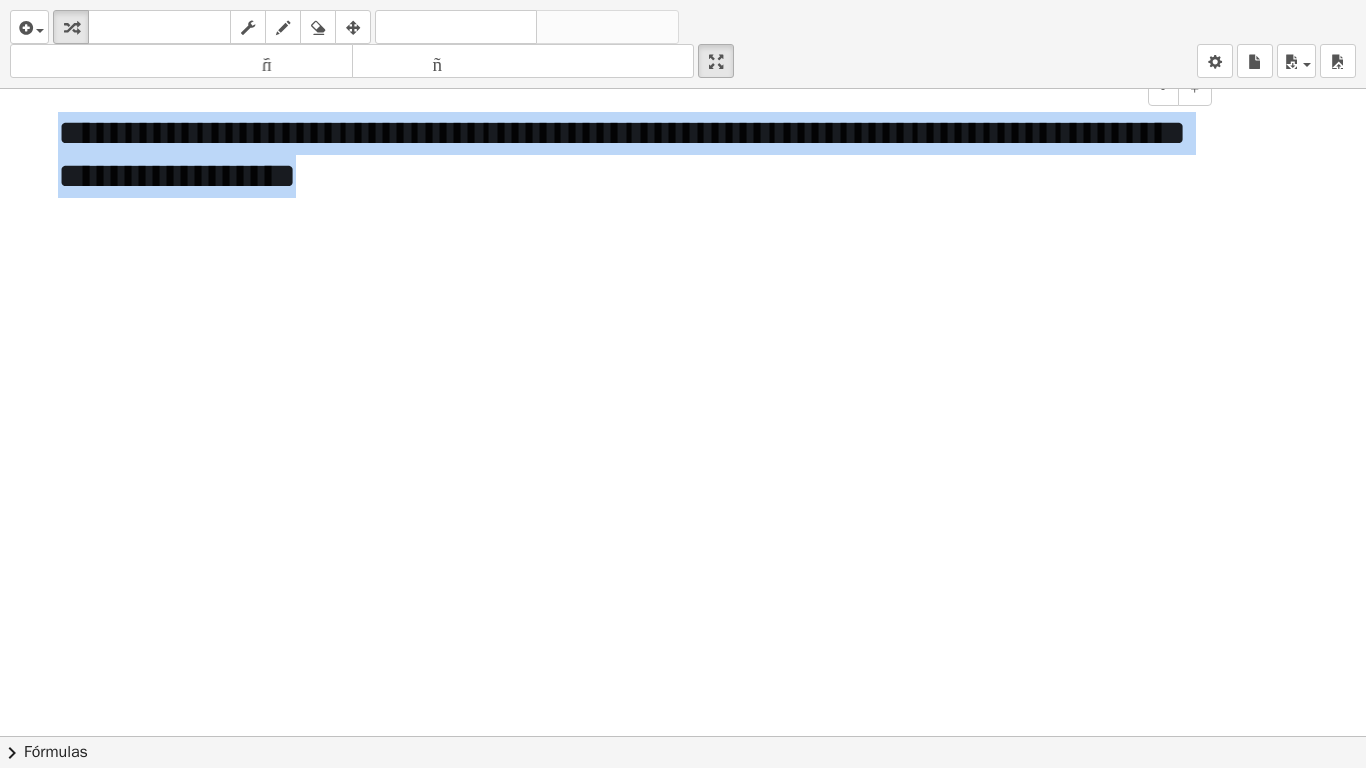 drag, startPoint x: 527, startPoint y: 187, endPoint x: 52, endPoint y: 139, distance: 477.4191 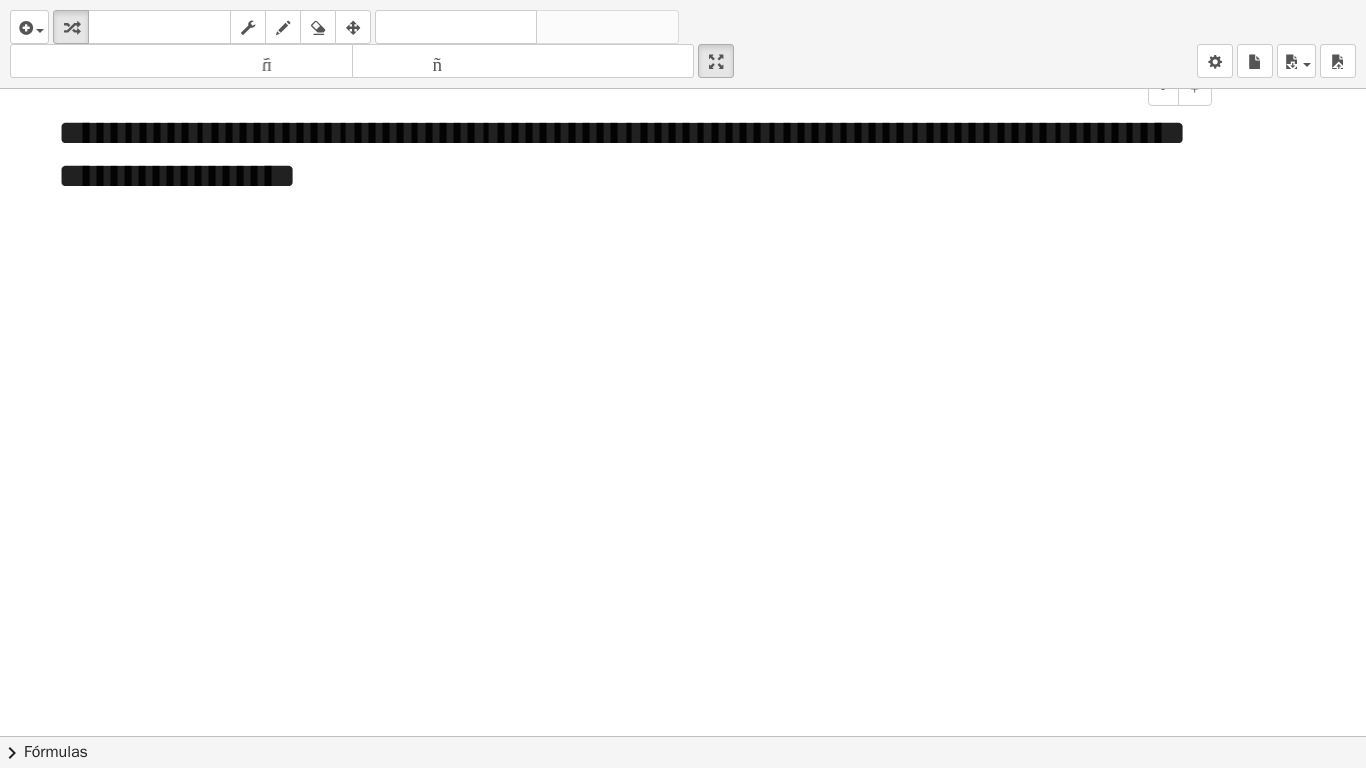 click on "**********" at bounding box center (622, 155) 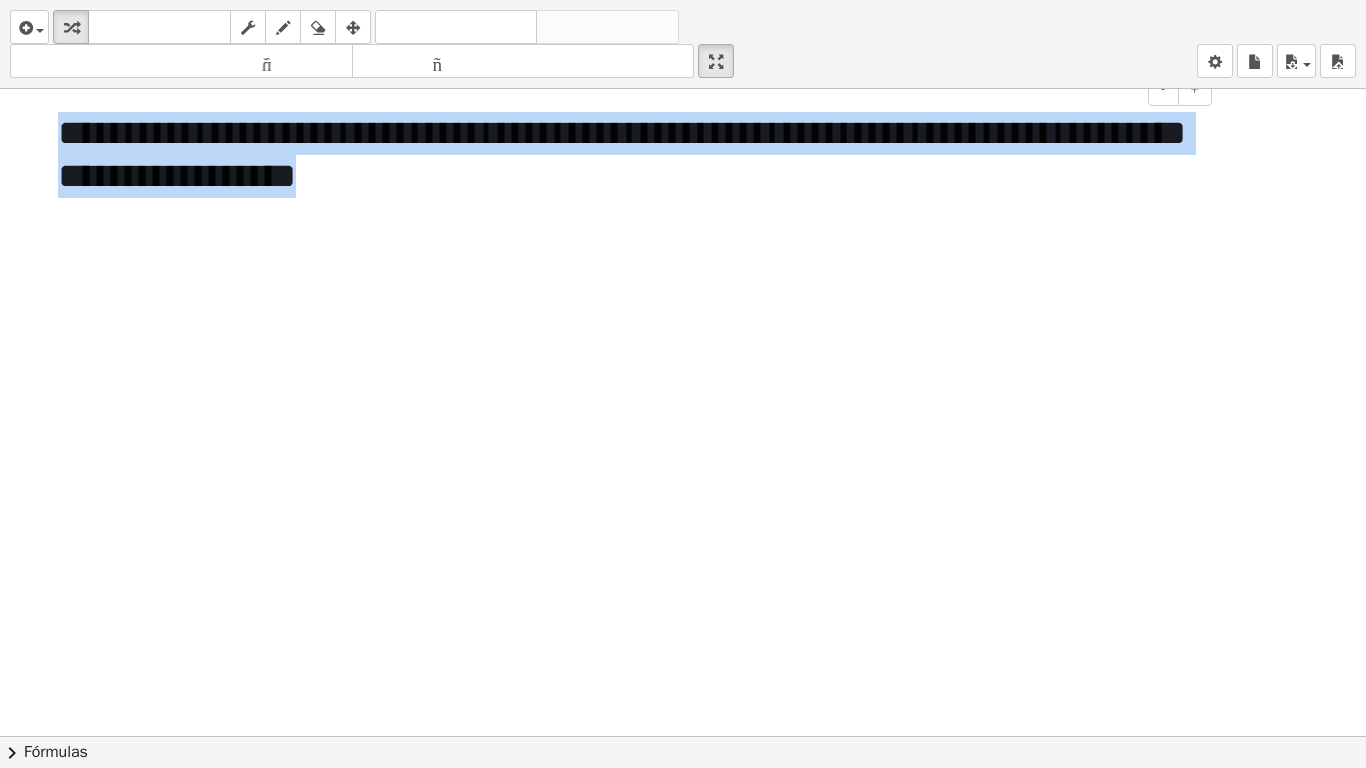 drag, startPoint x: 638, startPoint y: 162, endPoint x: 19, endPoint y: 137, distance: 619.50464 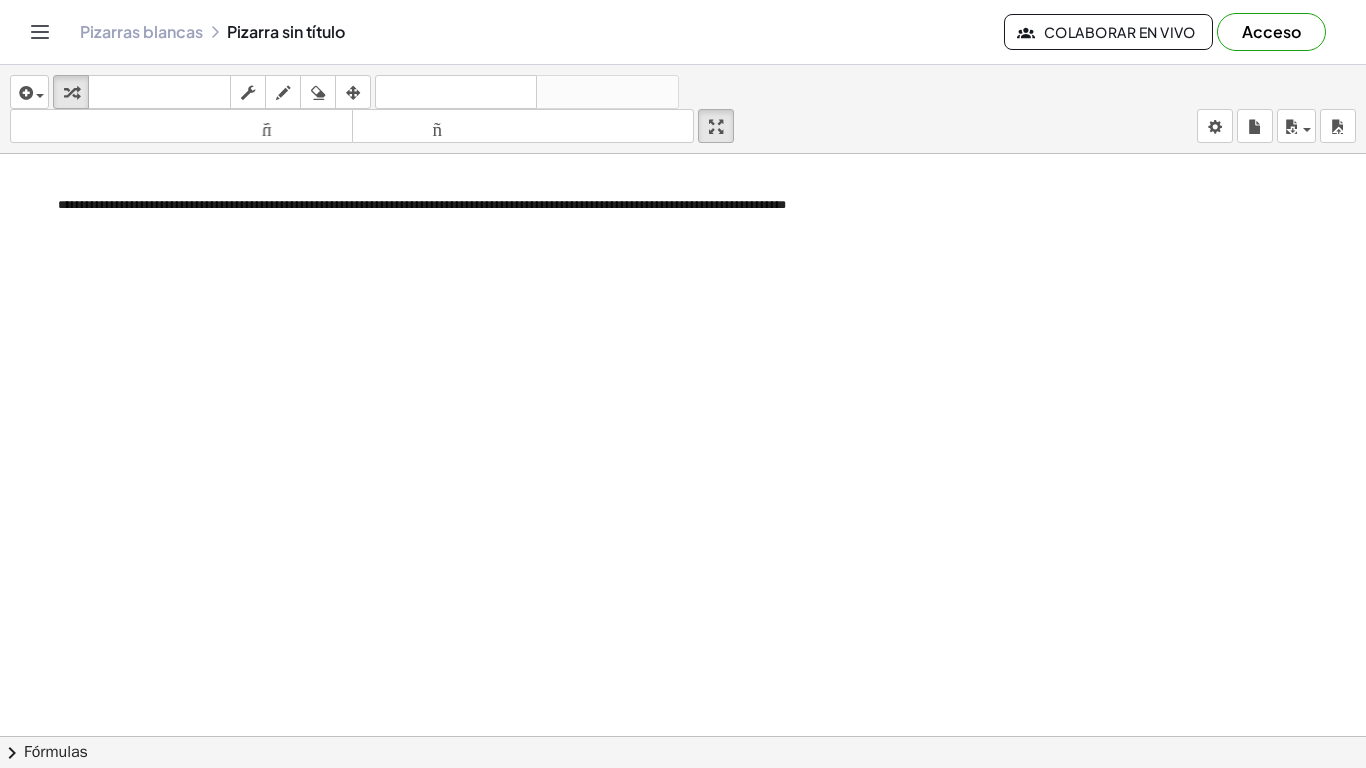 click on "**********" at bounding box center [683, 384] 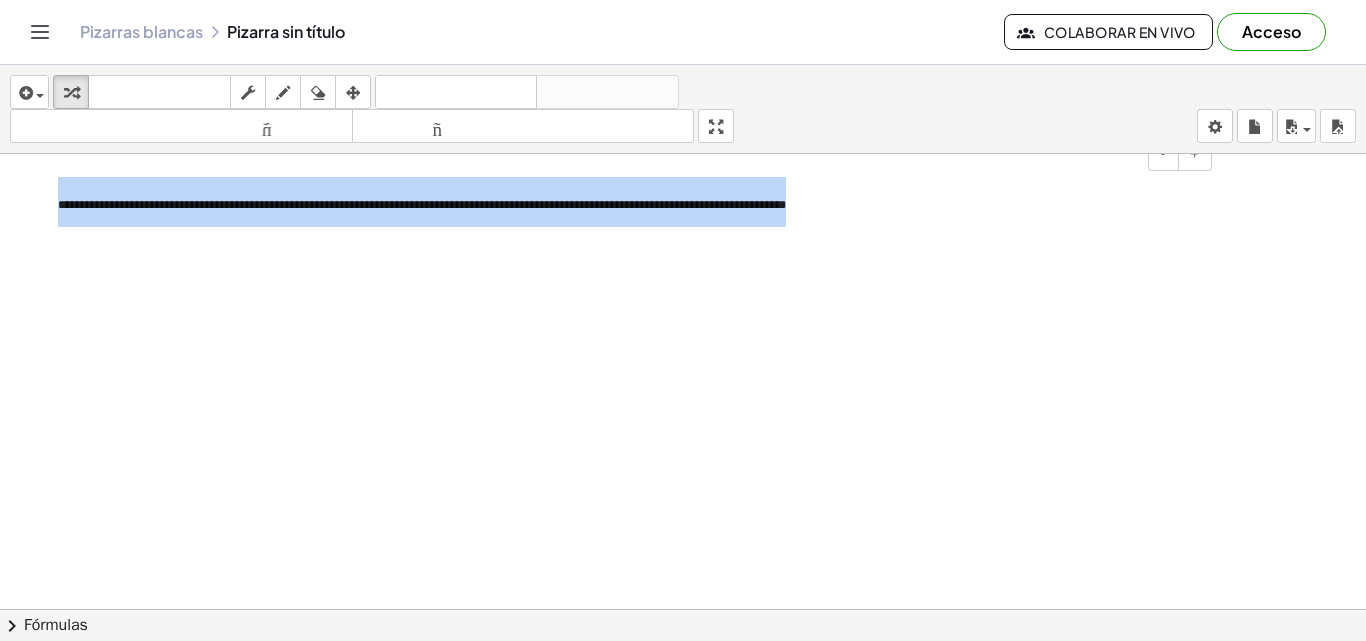 drag, startPoint x: 904, startPoint y: 209, endPoint x: 0, endPoint y: 220, distance: 904.0669 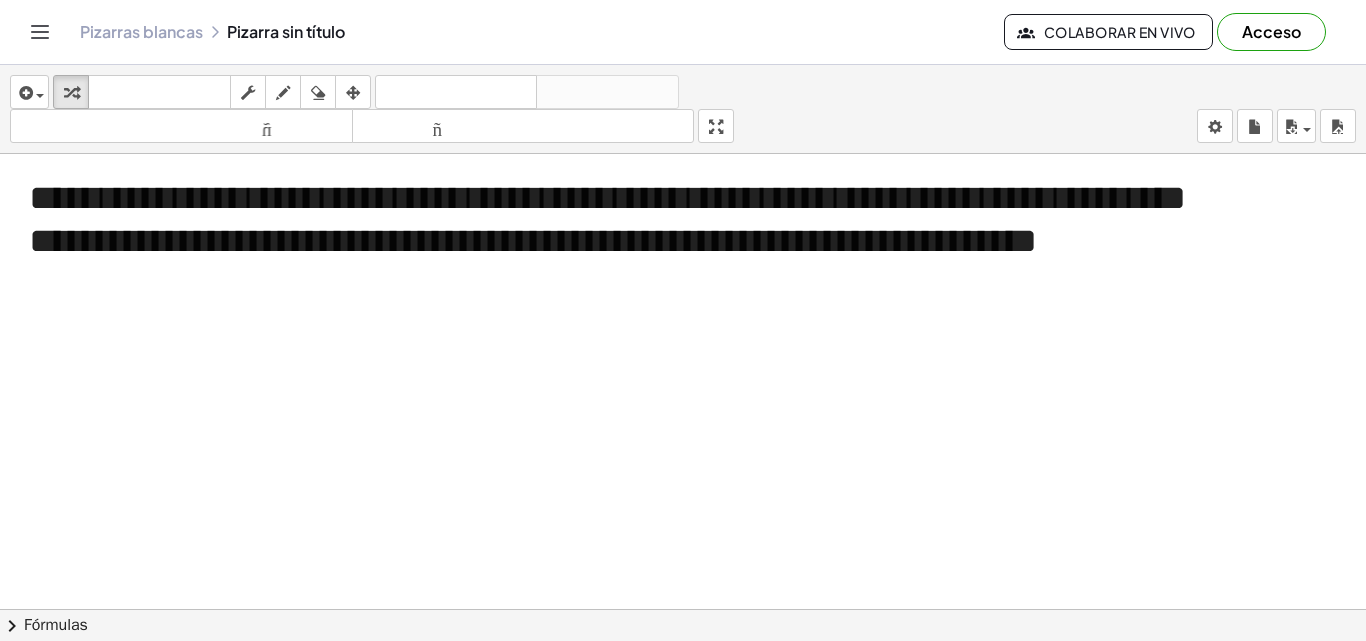 click at bounding box center (683, 623) 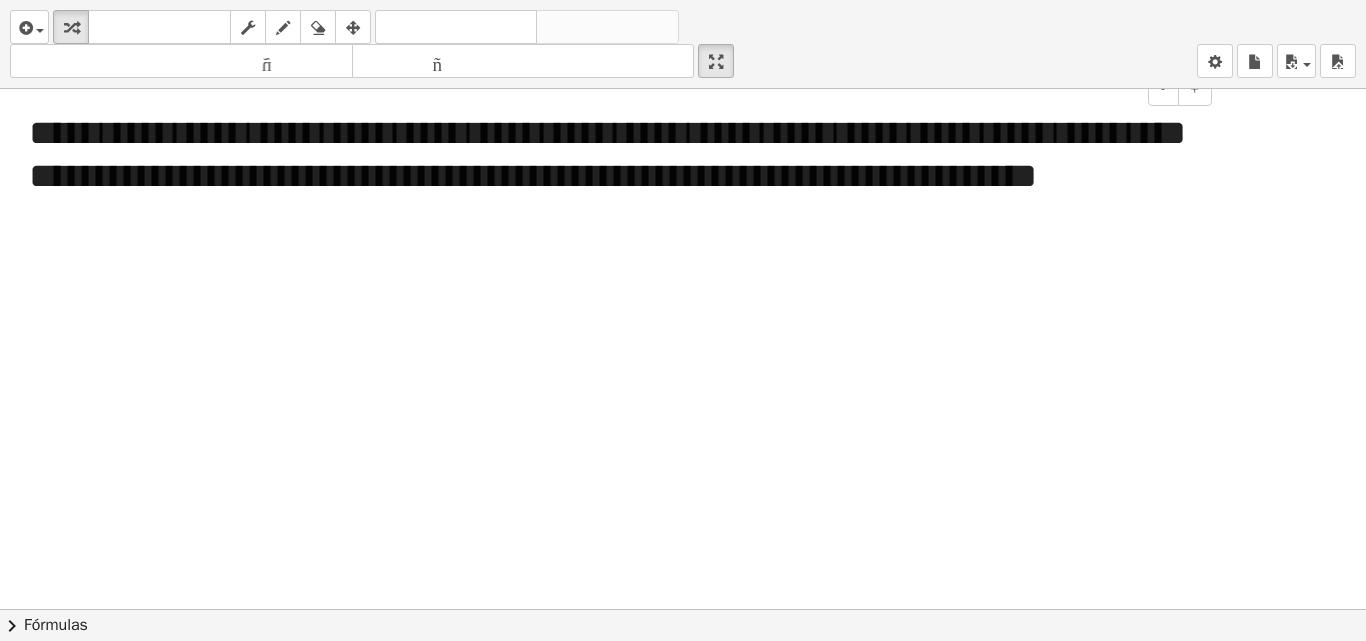 click on "**********" at bounding box center (683, 320) 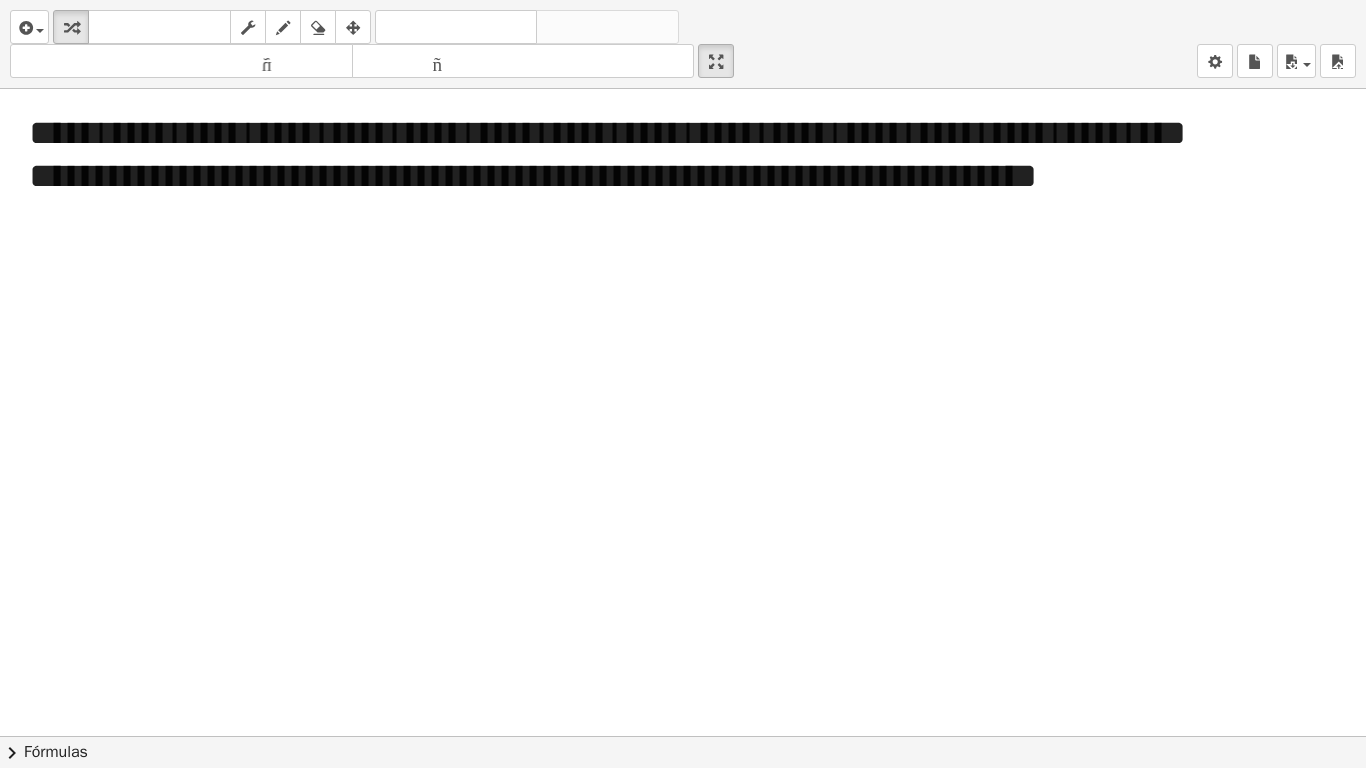 click at bounding box center [683, 736] 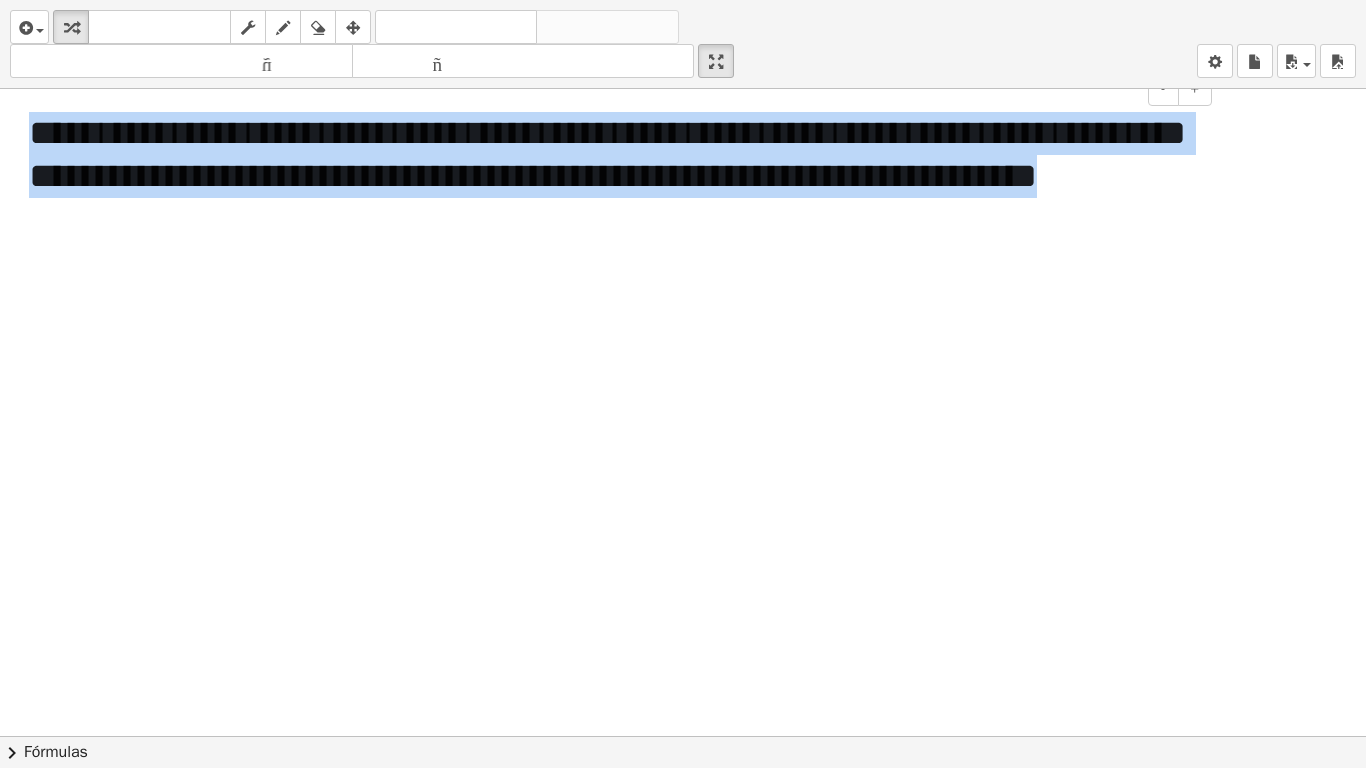 drag, startPoint x: 274, startPoint y: 239, endPoint x: 26, endPoint y: 138, distance: 267.7779 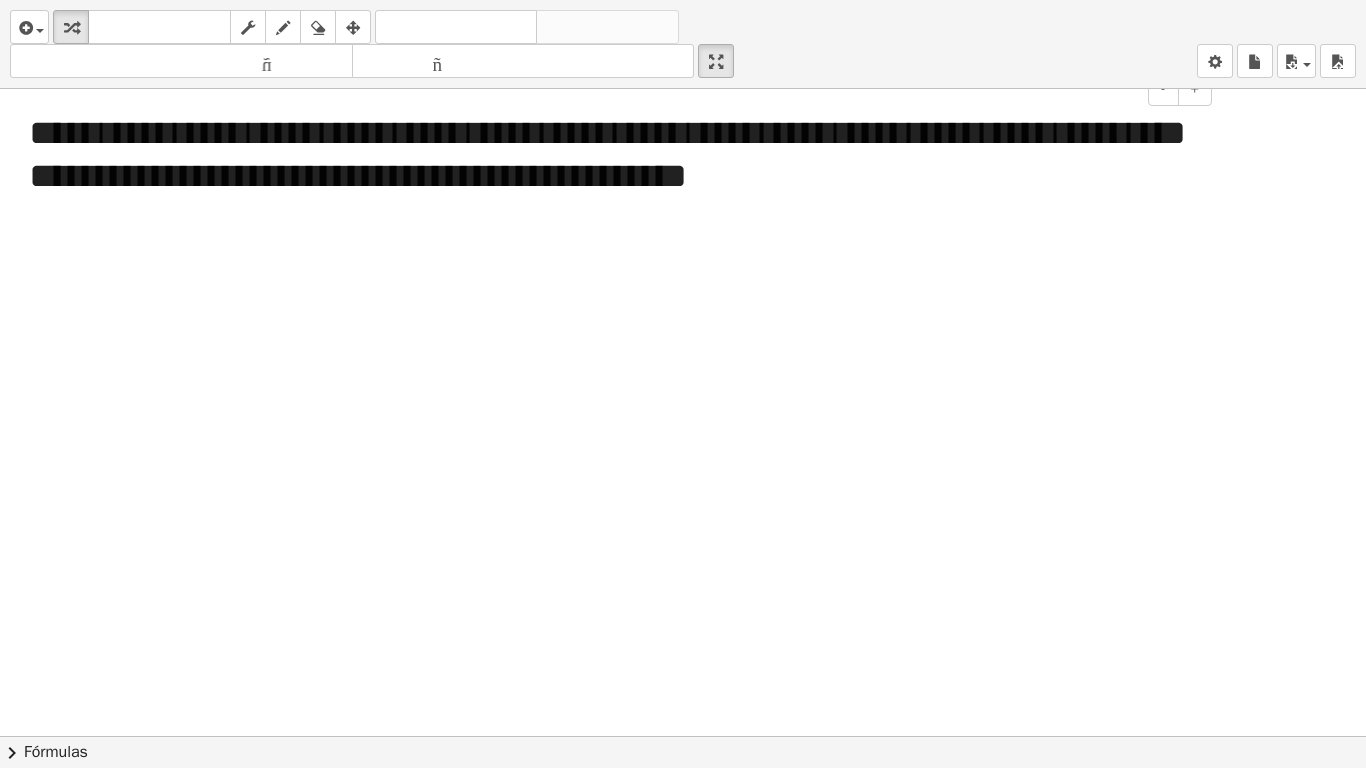 click at bounding box center [683, 736] 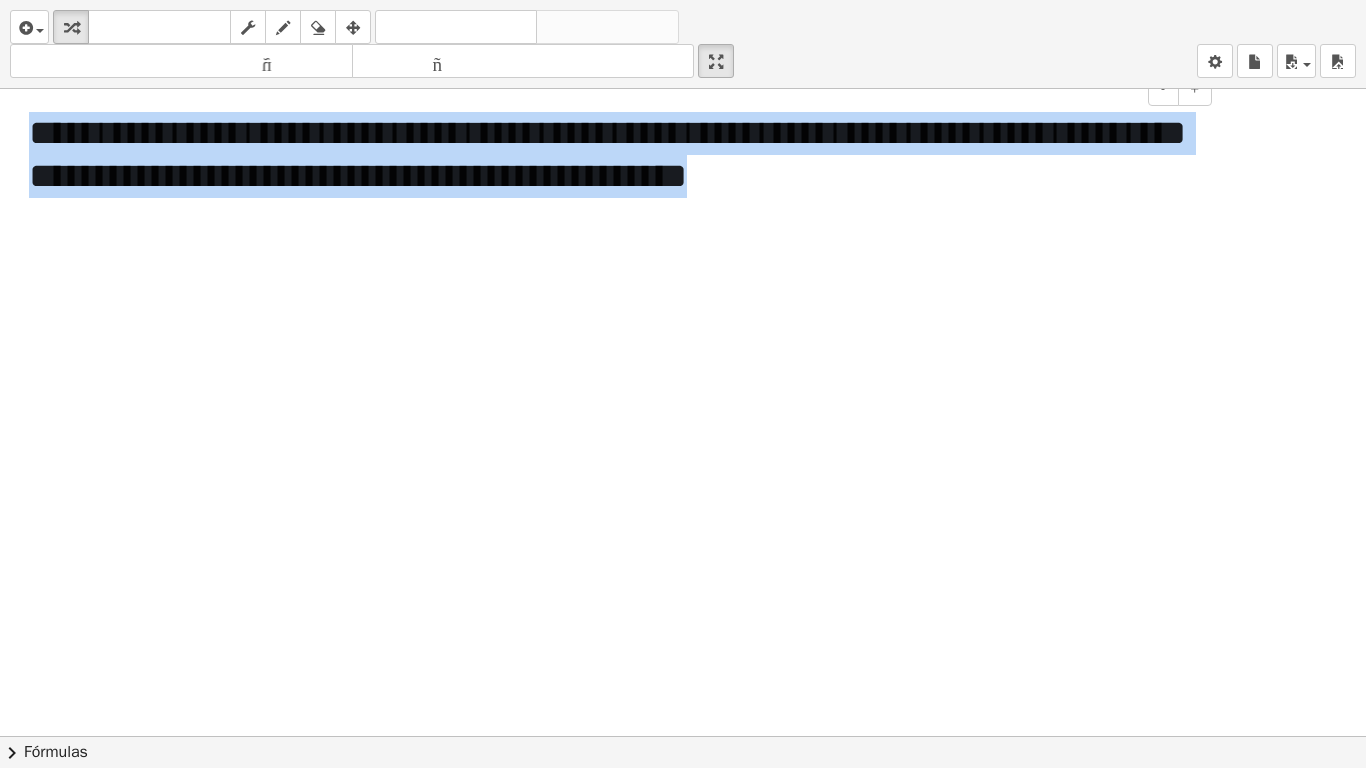 drag, startPoint x: 941, startPoint y: 192, endPoint x: 21, endPoint y: 122, distance: 922.6592 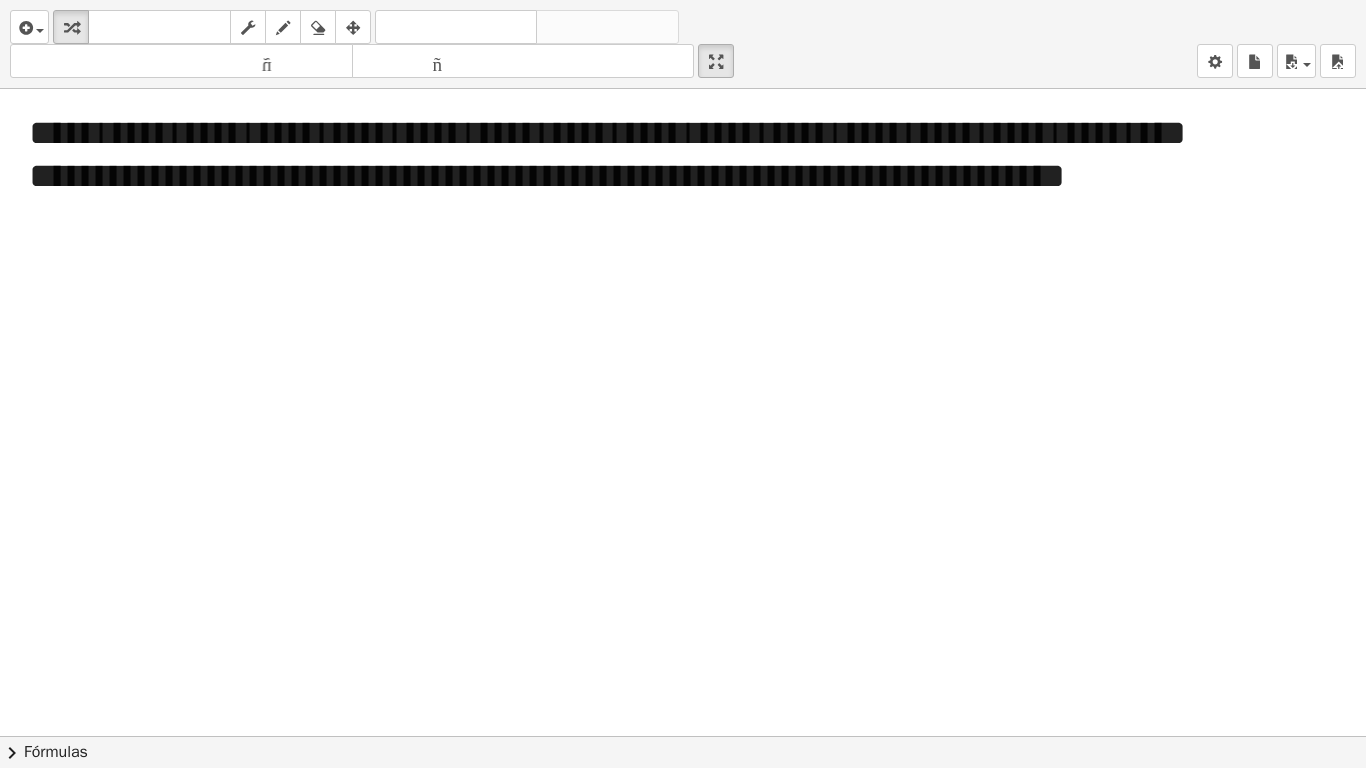 click at bounding box center [683, 736] 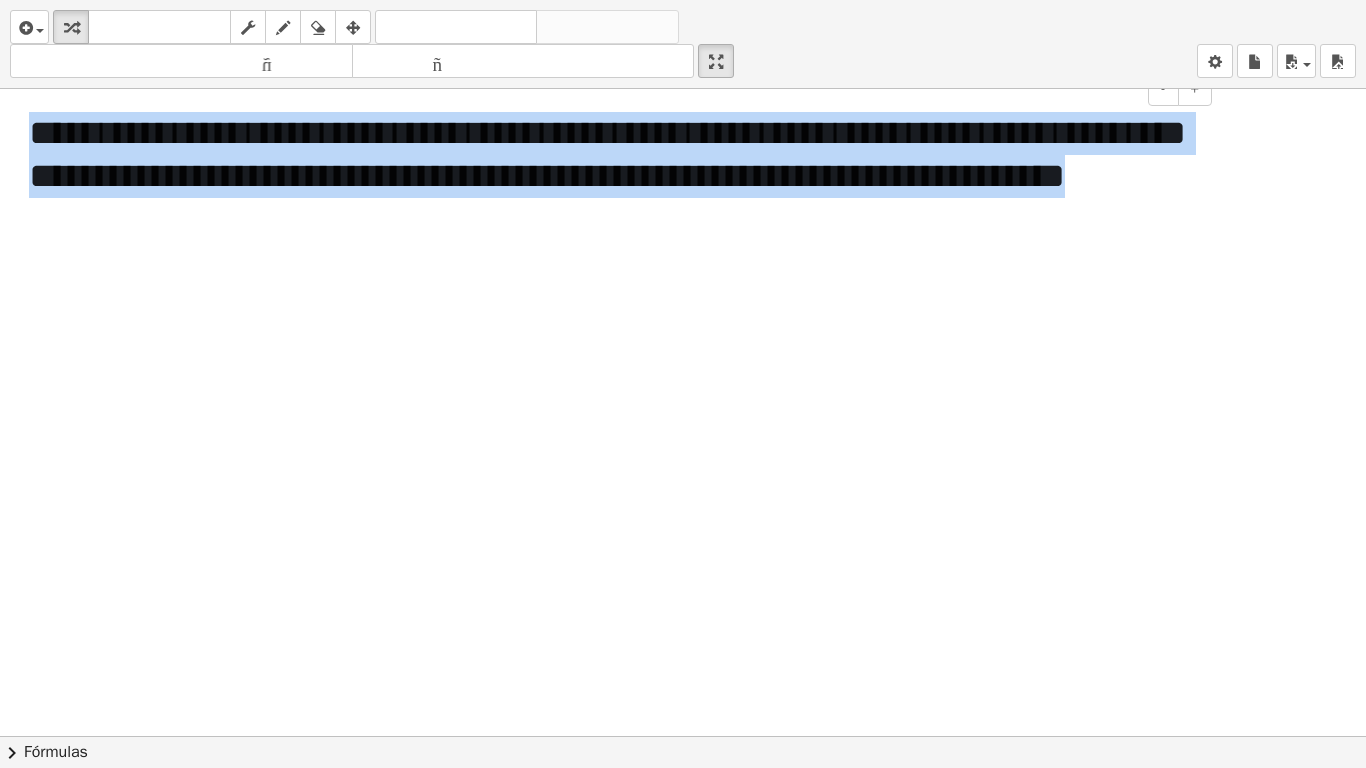 drag, startPoint x: 388, startPoint y: 222, endPoint x: 15, endPoint y: 135, distance: 383.01175 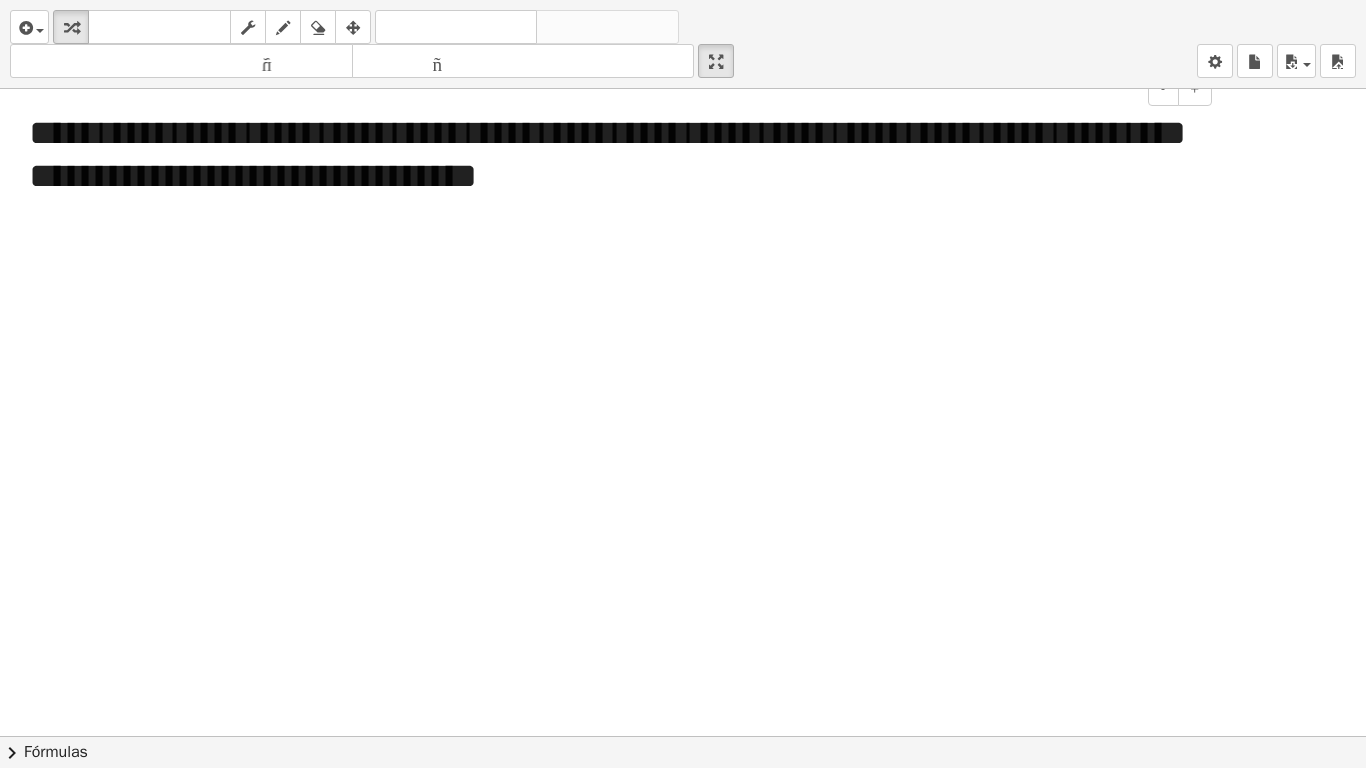 click at bounding box center (683, 736) 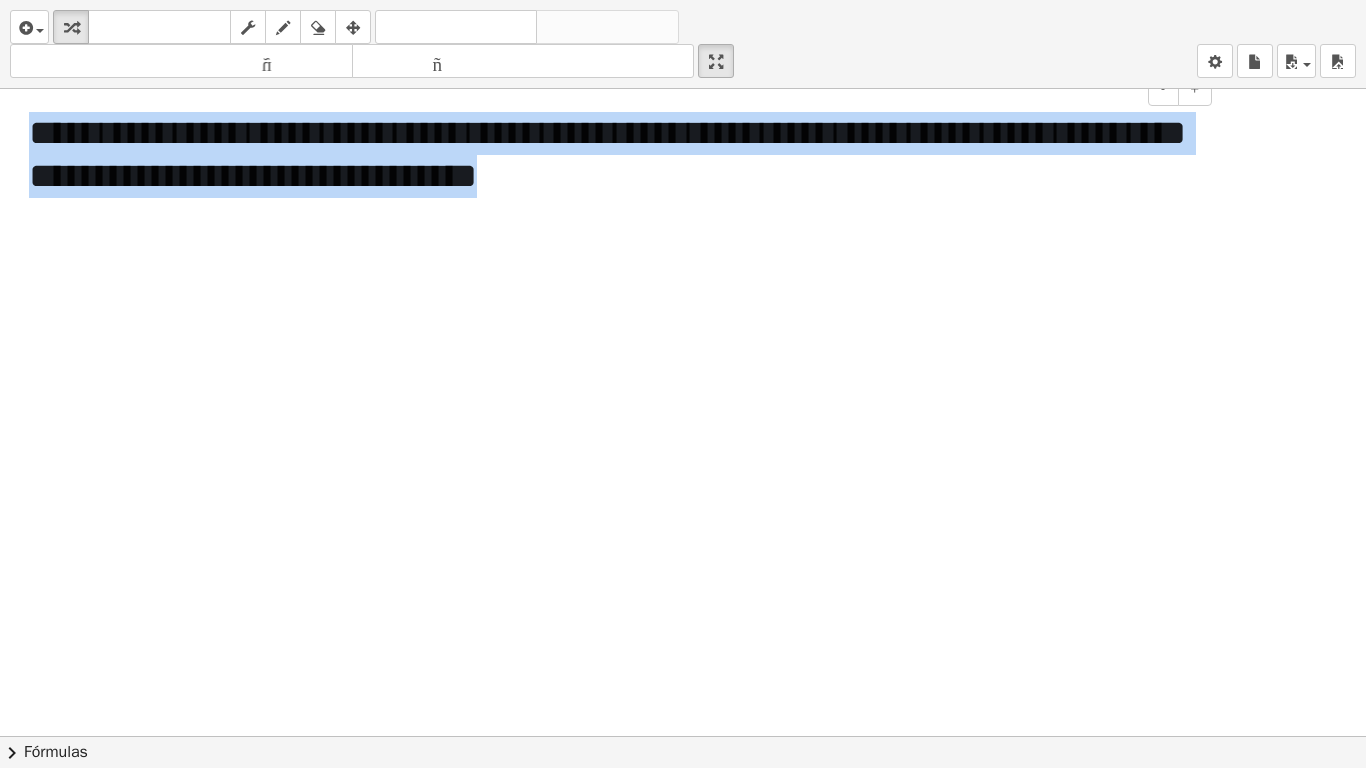 drag, startPoint x: 656, startPoint y: 186, endPoint x: 27, endPoint y: 120, distance: 632.4532 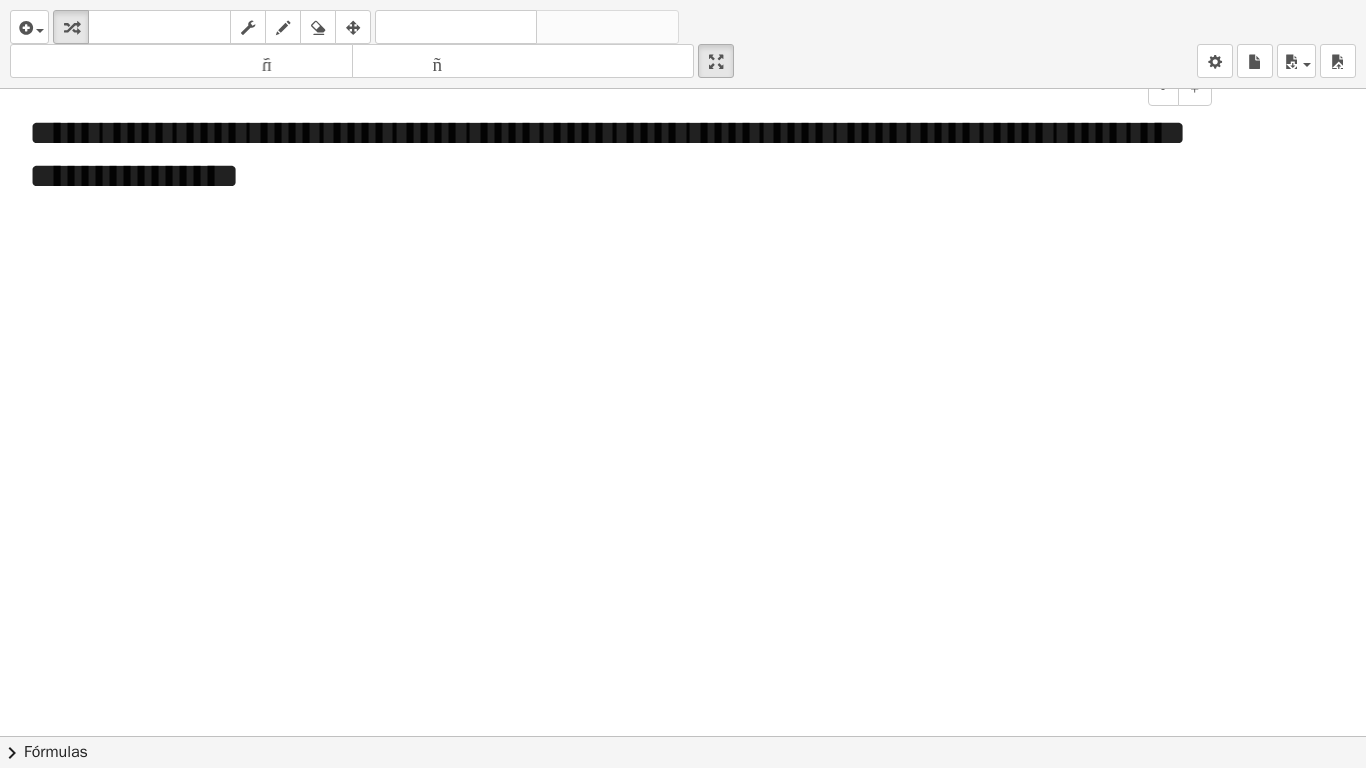 click at bounding box center [683, 736] 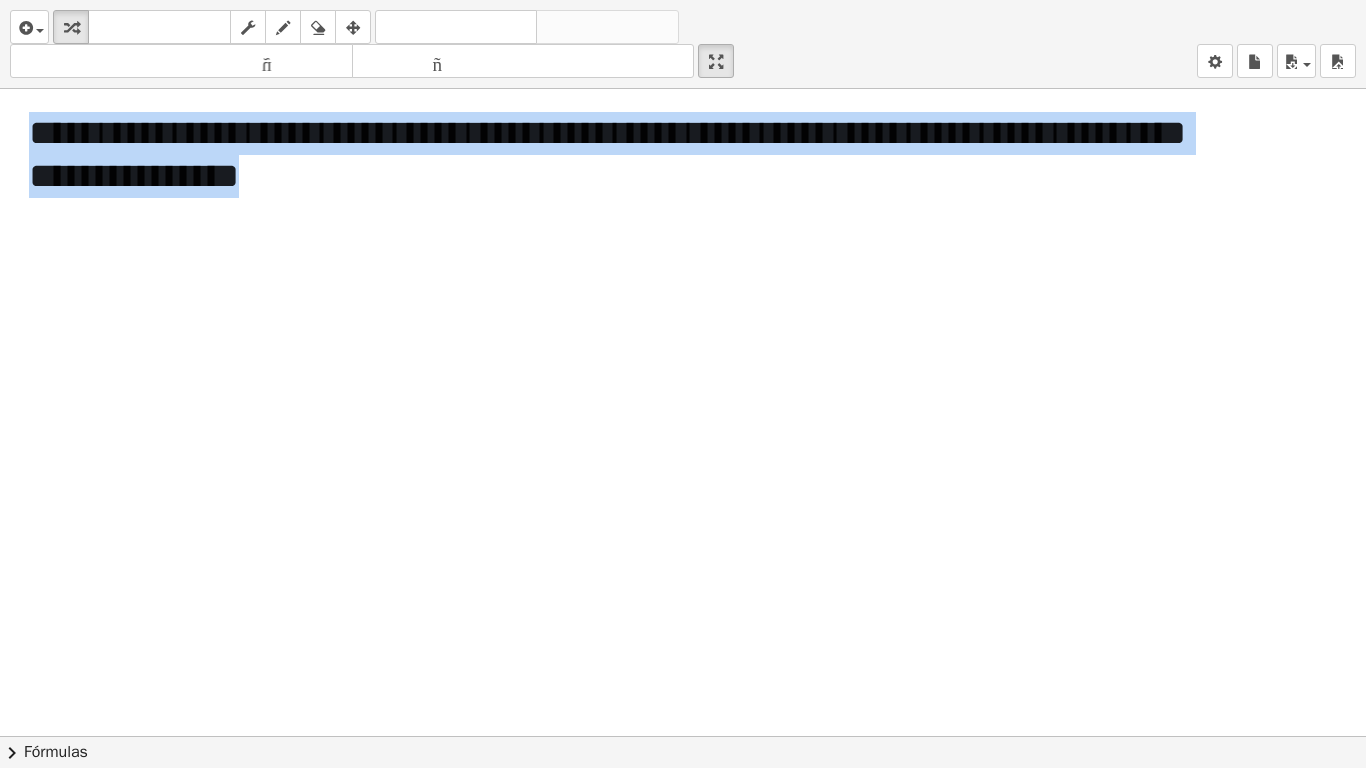 drag, startPoint x: 397, startPoint y: 189, endPoint x: 0, endPoint y: 86, distance: 410.1439 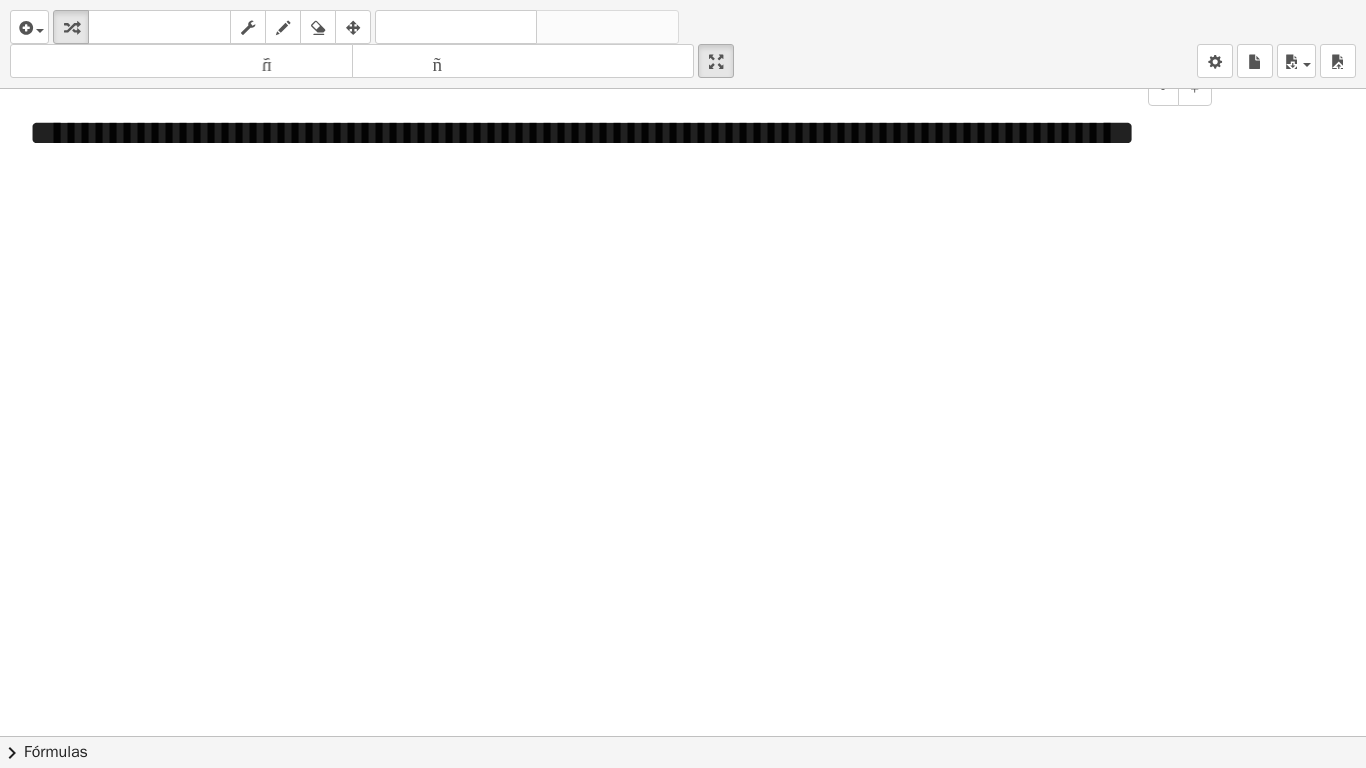 click at bounding box center [683, 736] 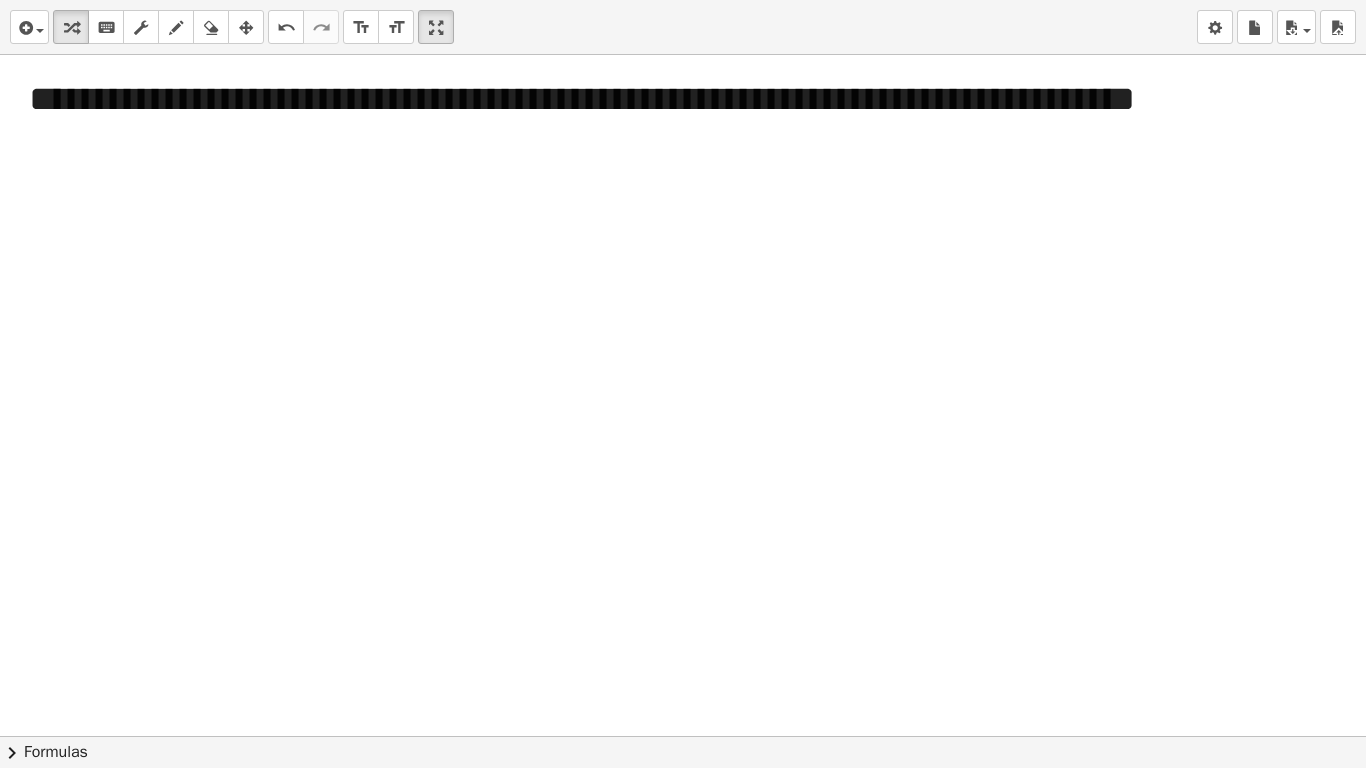 click at bounding box center (683, 736) 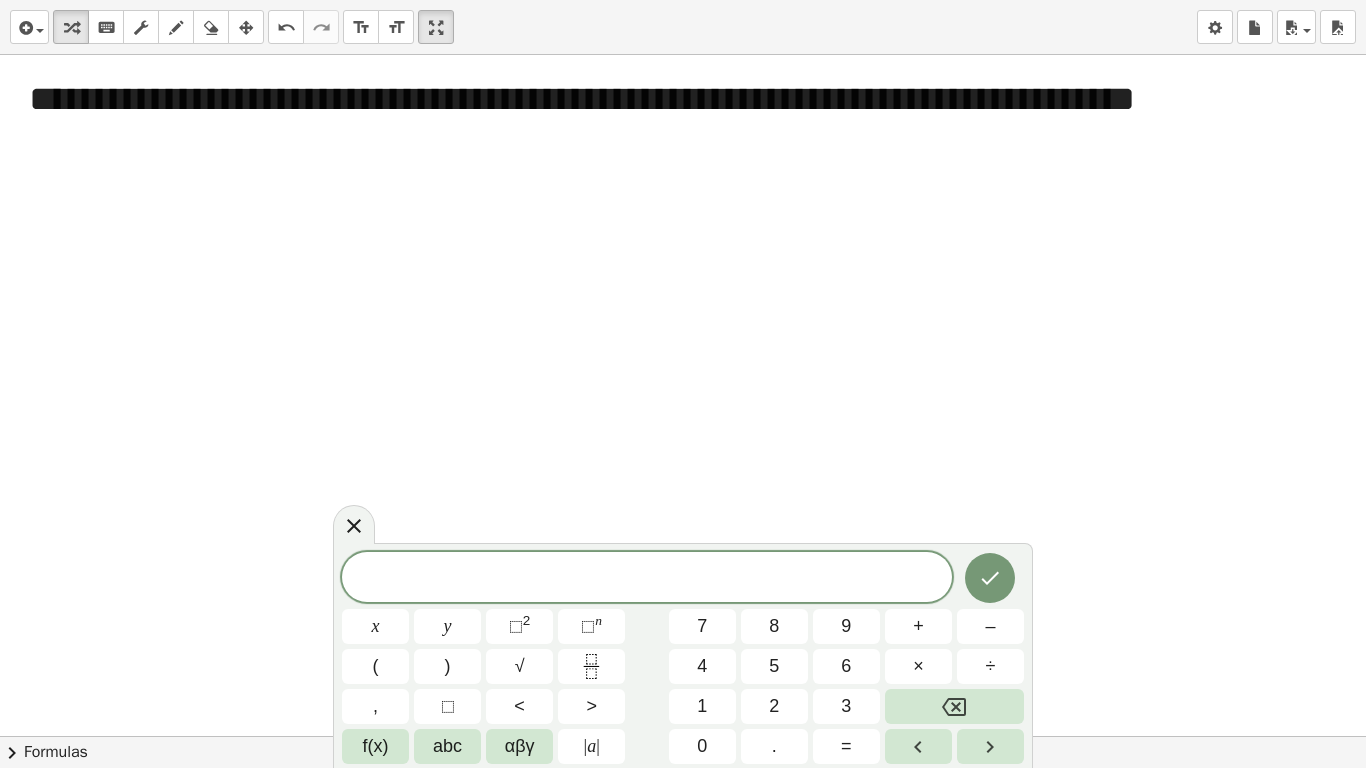 click at bounding box center (683, 736) 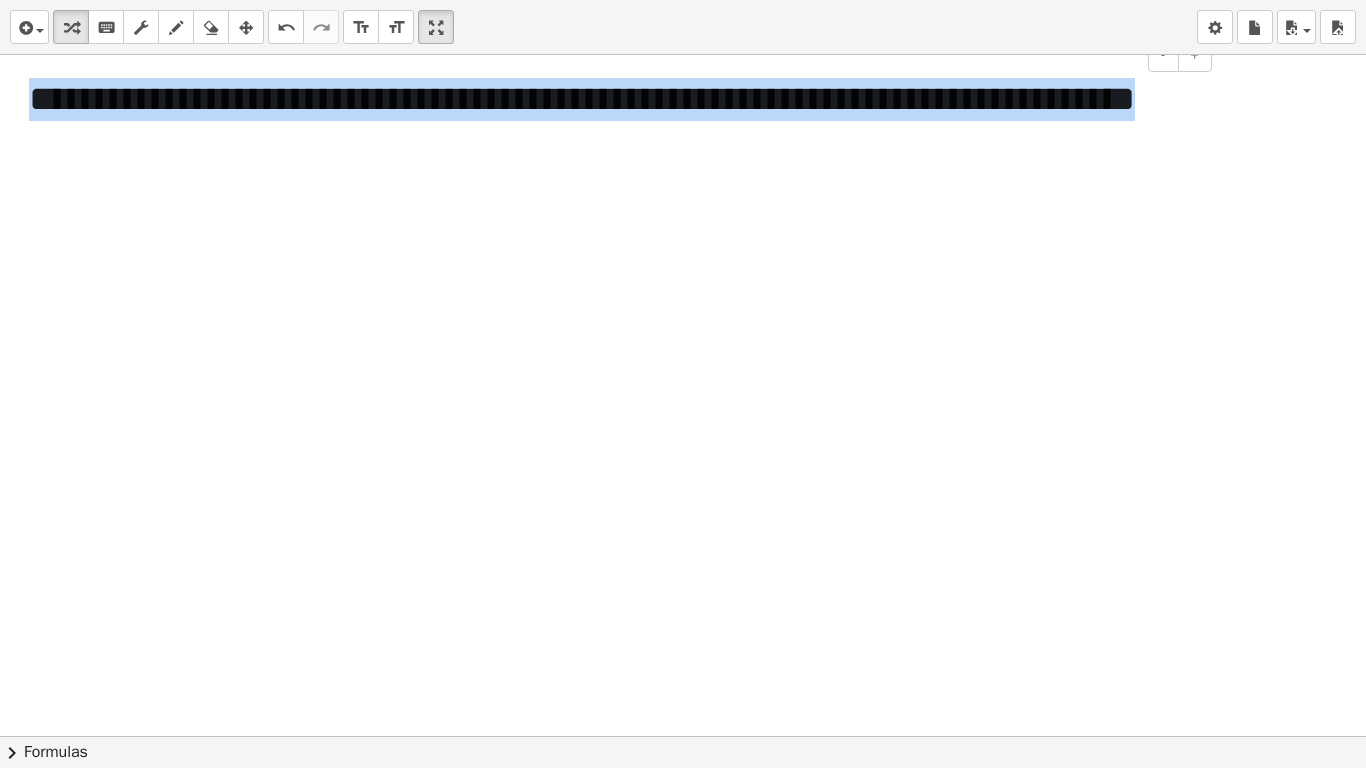 drag, startPoint x: 223, startPoint y: 163, endPoint x: 0, endPoint y: 104, distance: 230.67293 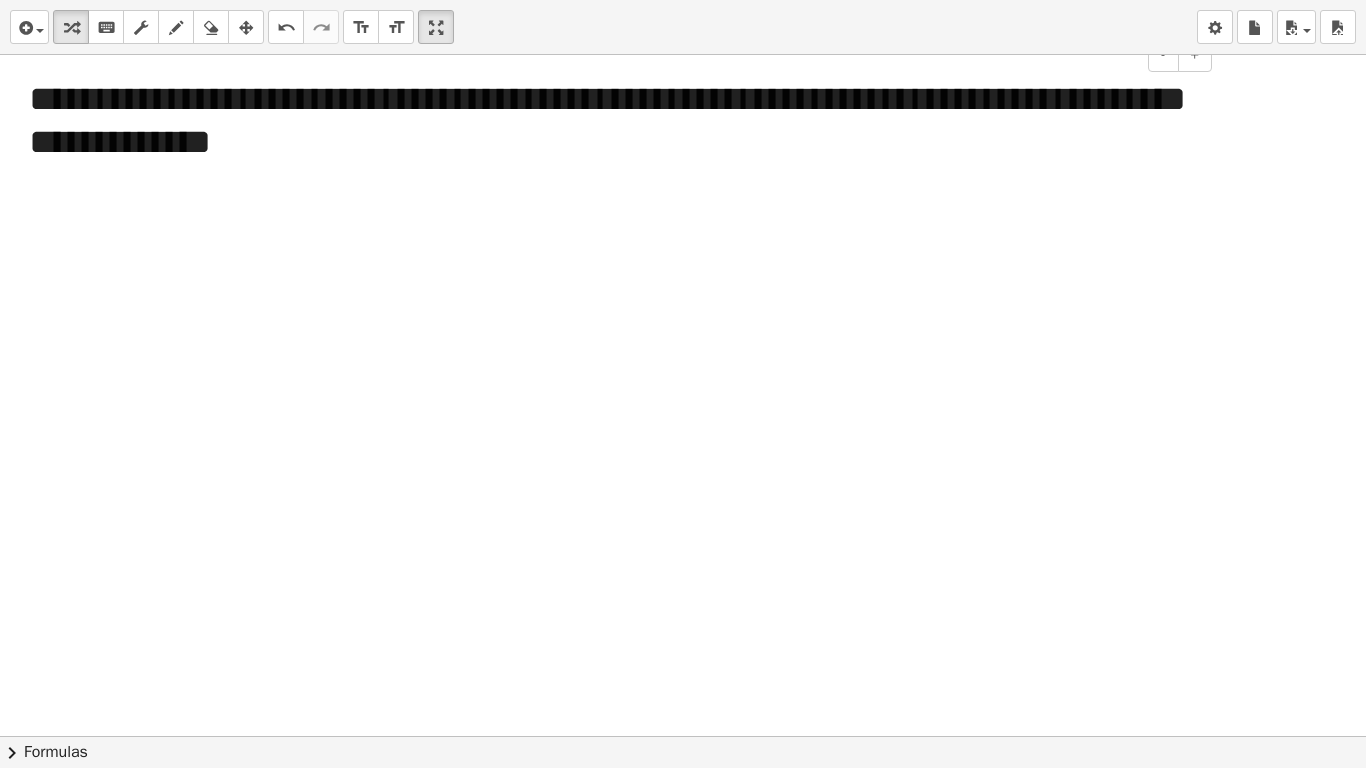 click at bounding box center (683, 736) 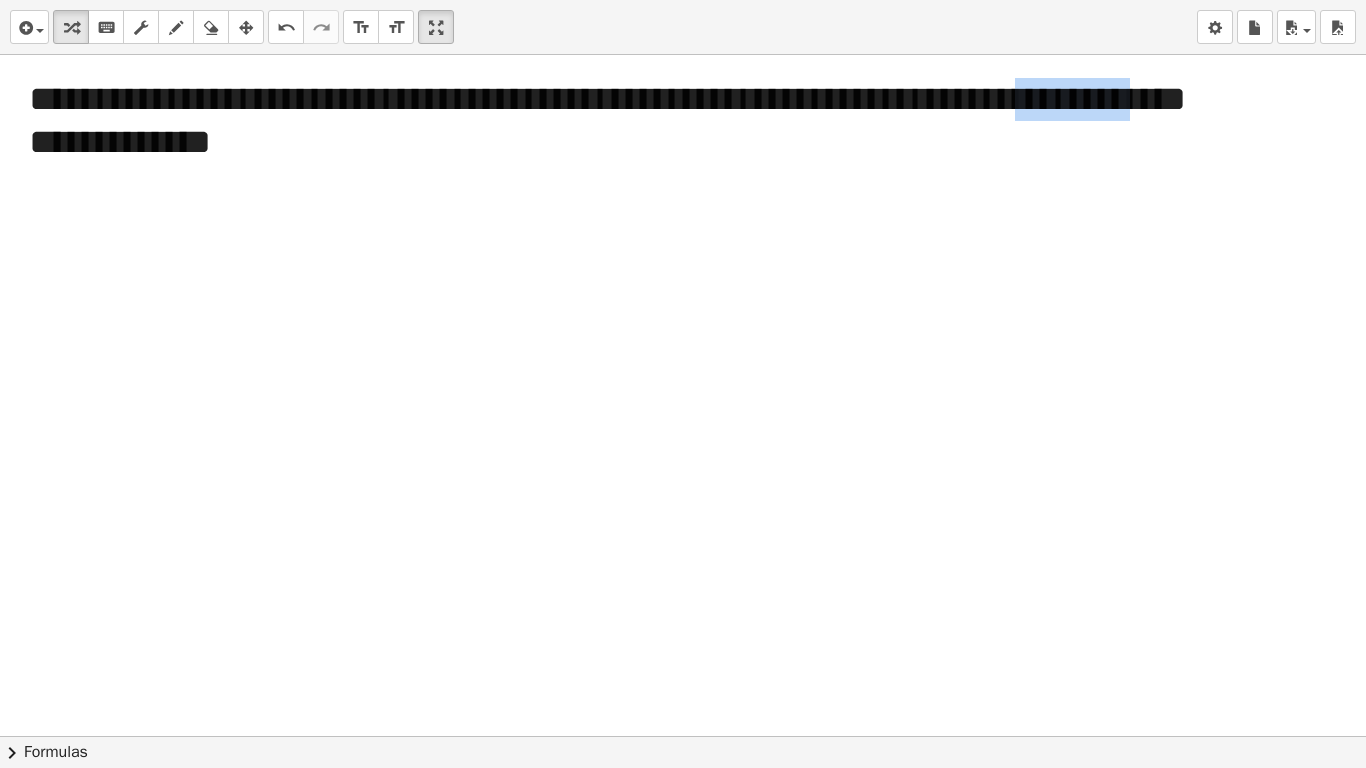 click at bounding box center (683, 736) 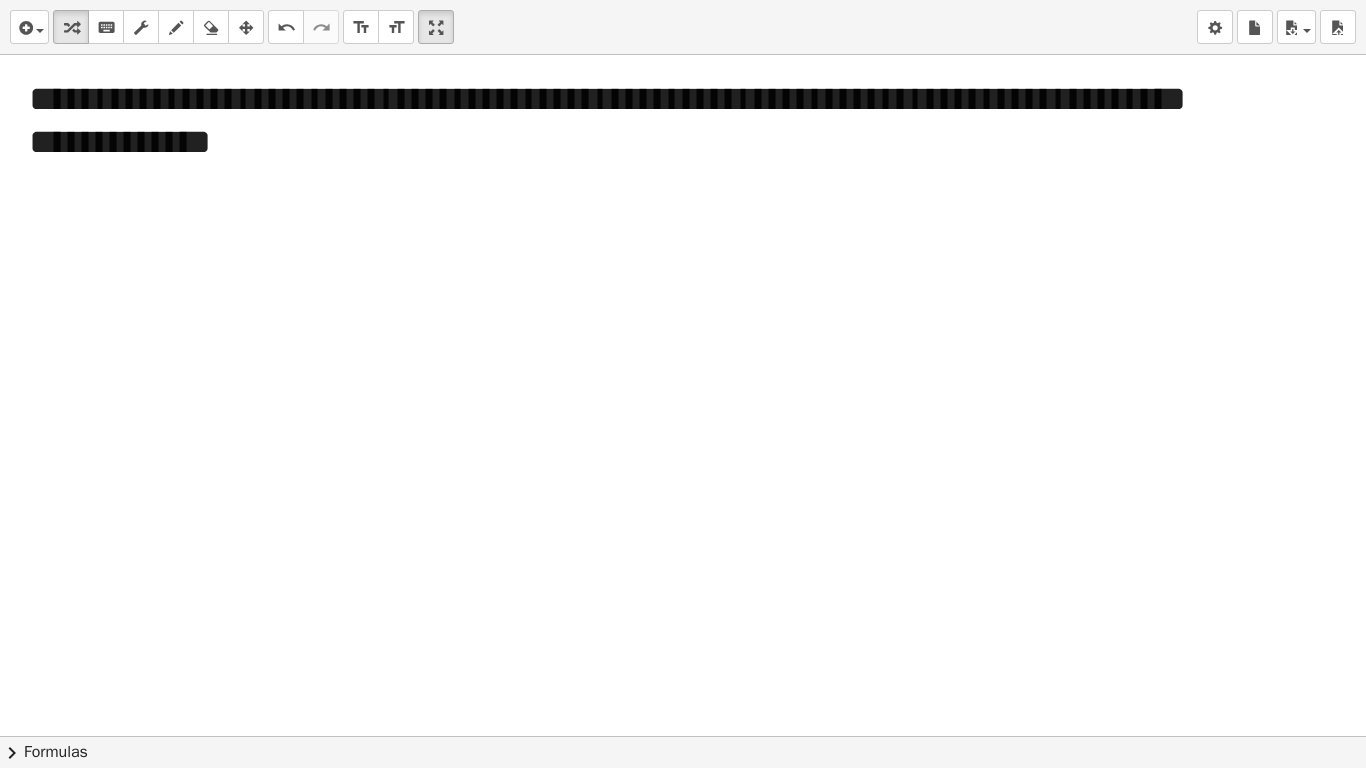 click at bounding box center [683, 736] 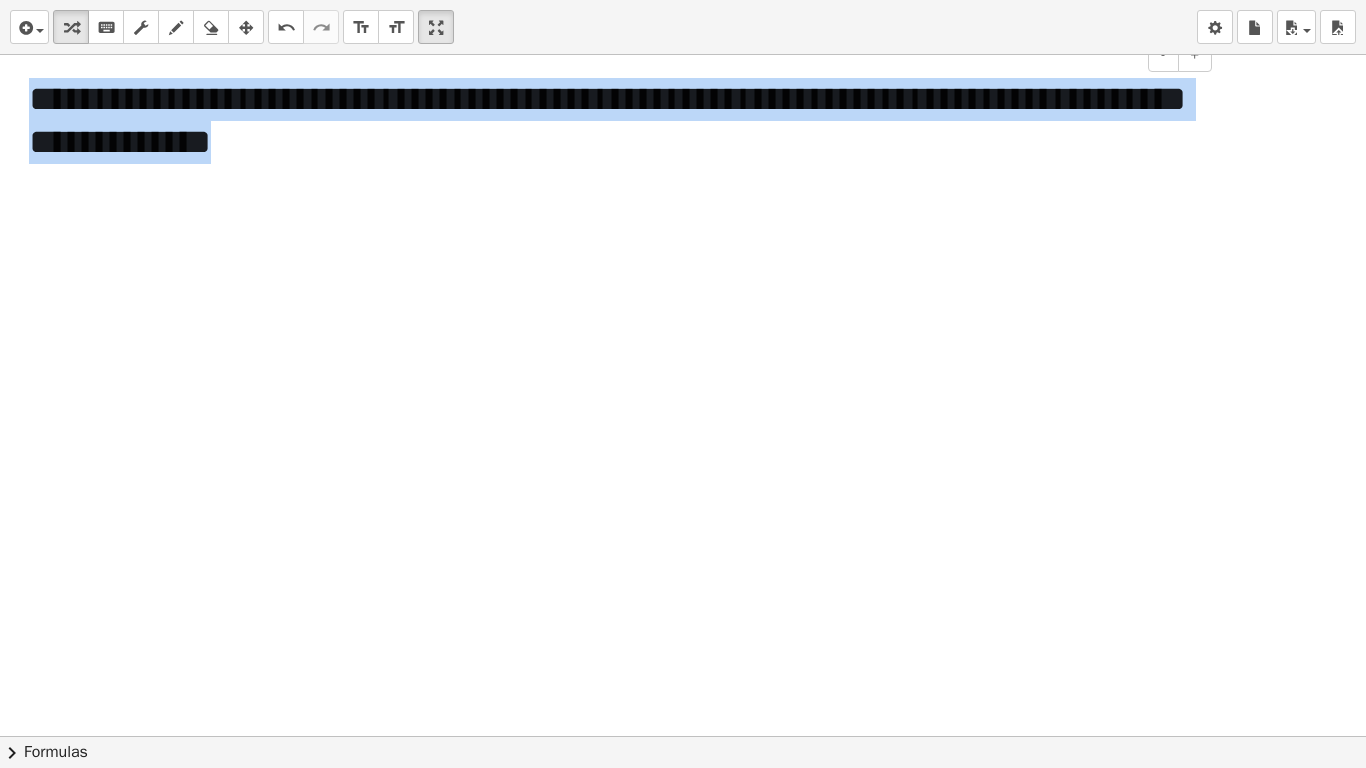 drag, startPoint x: 536, startPoint y: 129, endPoint x: 15, endPoint y: 104, distance: 521.5995 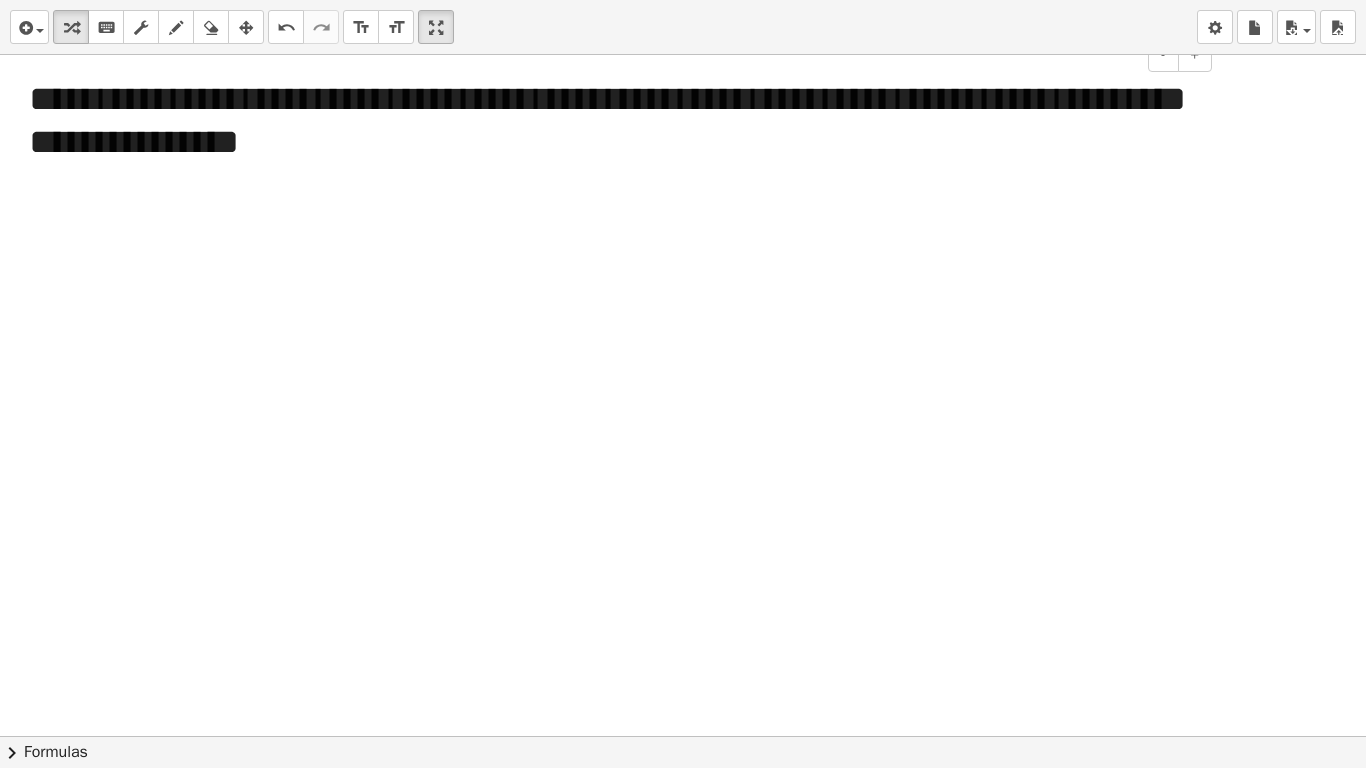 click at bounding box center [683, 736] 